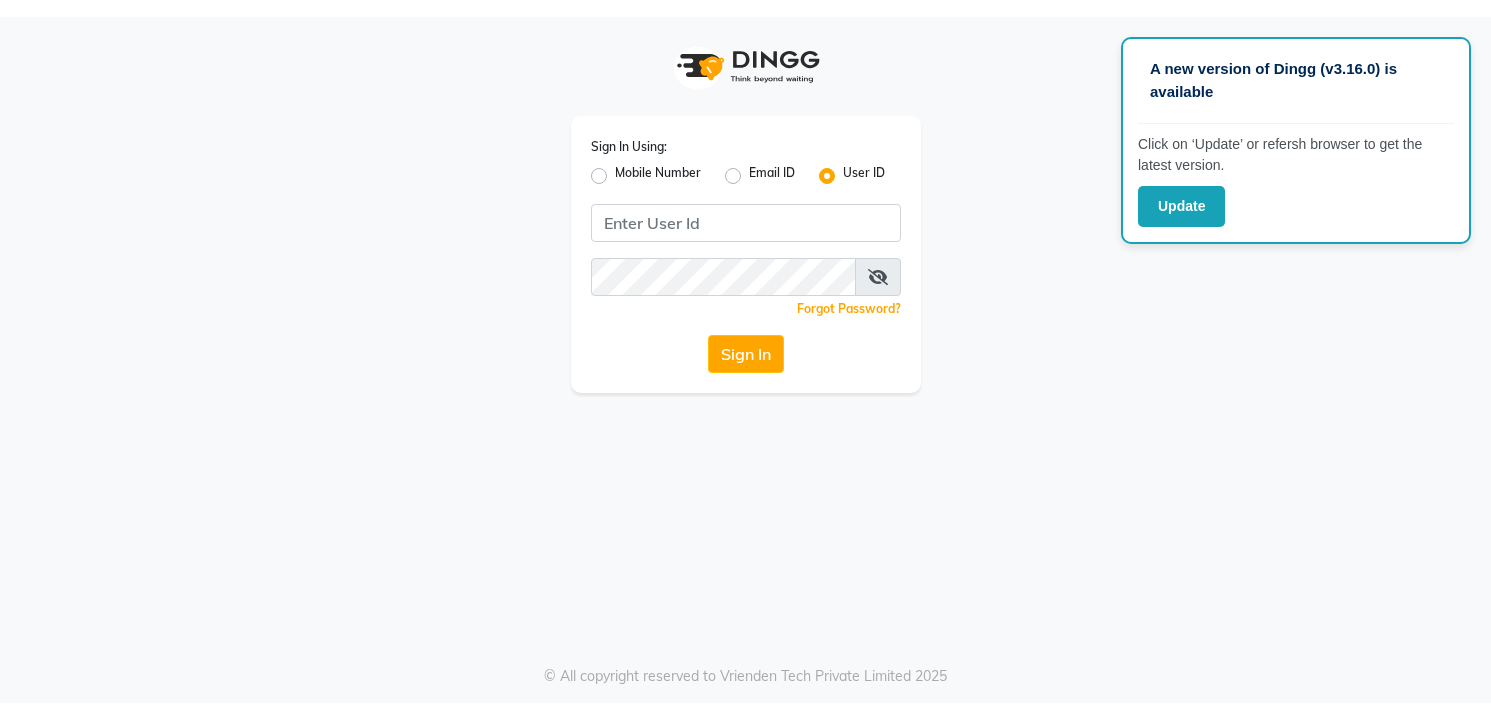 scroll, scrollTop: 0, scrollLeft: 0, axis: both 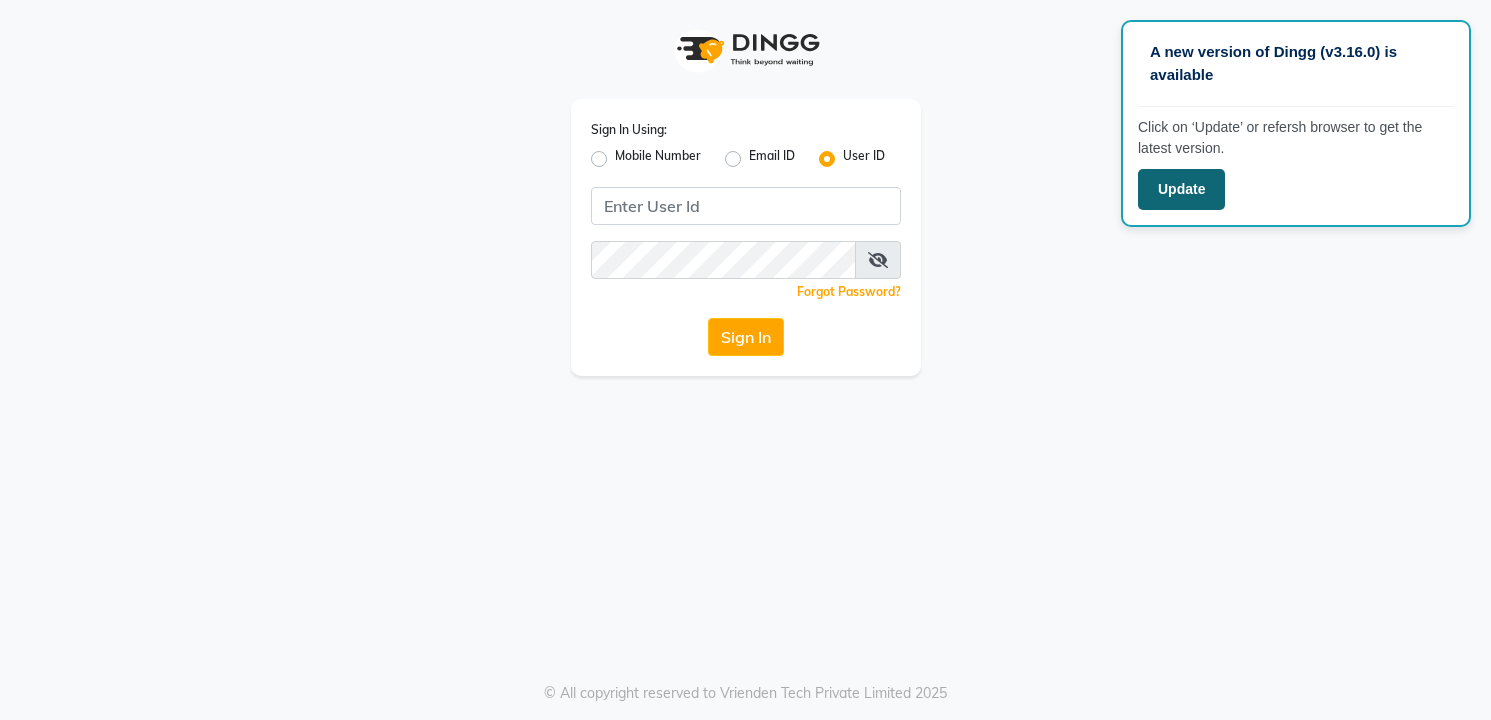 click on "Update" 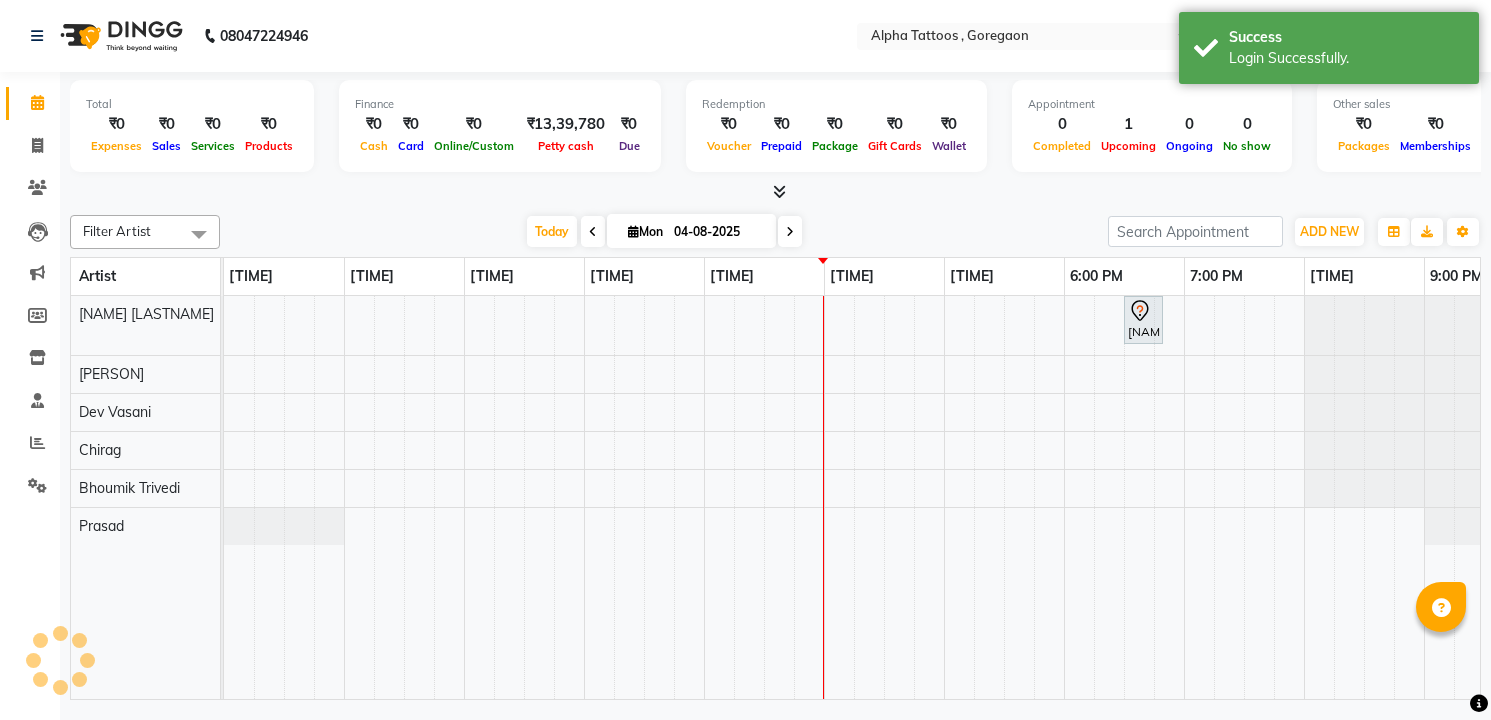 scroll, scrollTop: 0, scrollLeft: 0, axis: both 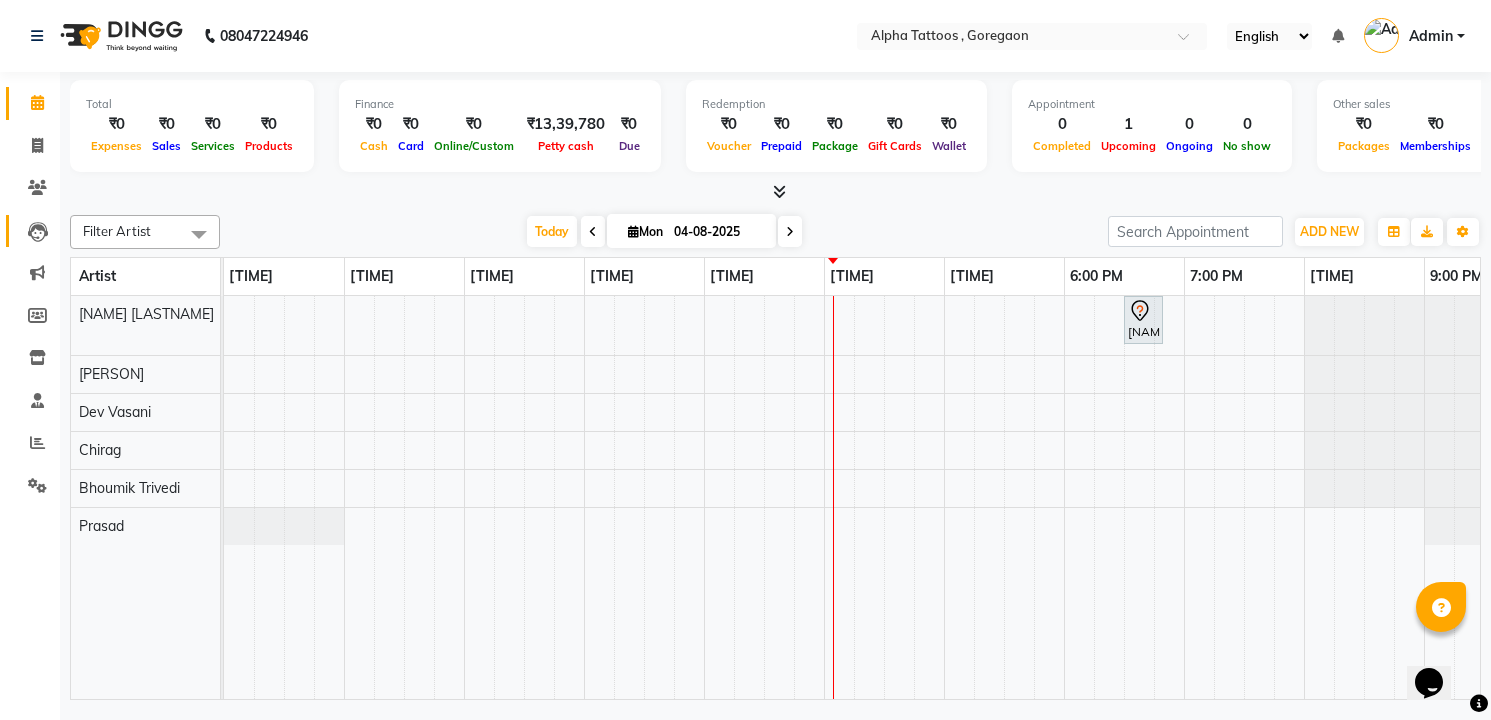 click on "Leads" 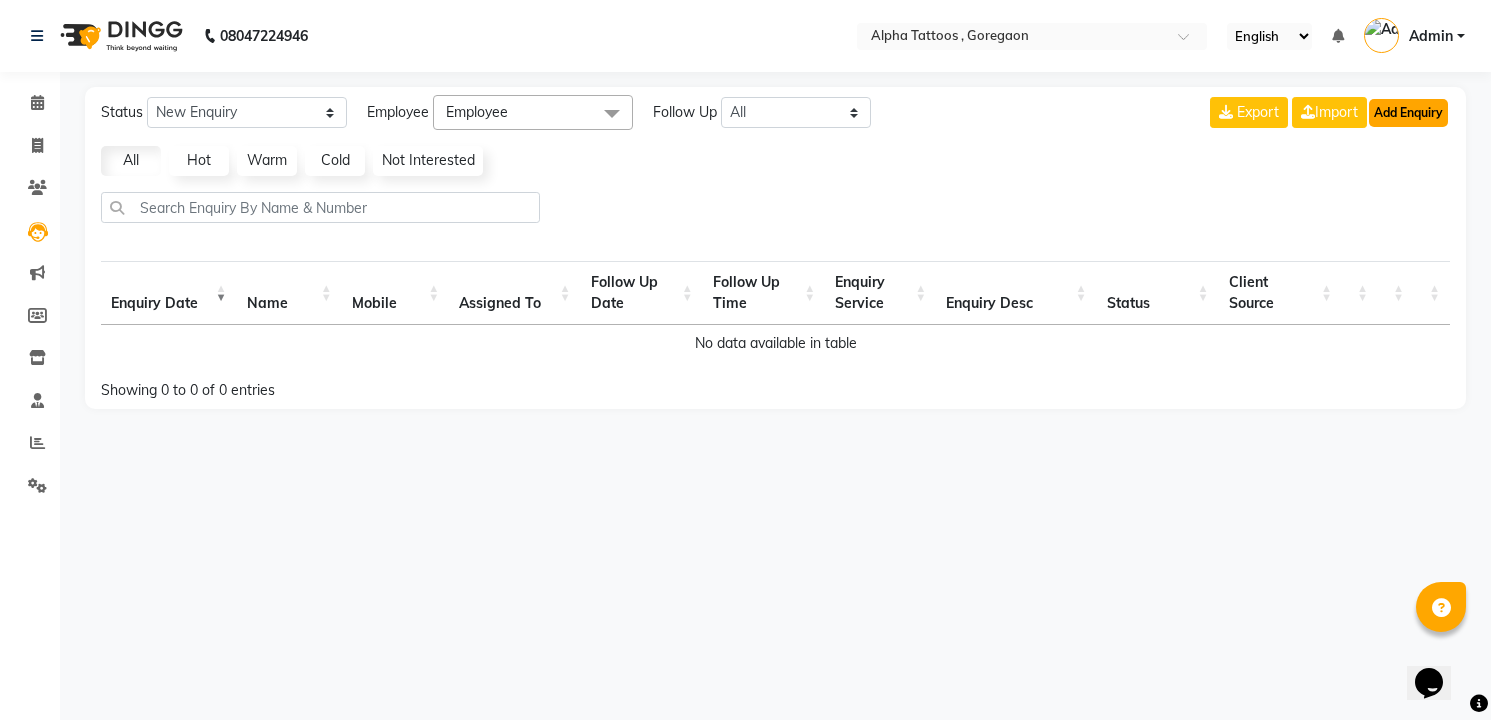 click on "Add Enquiry" 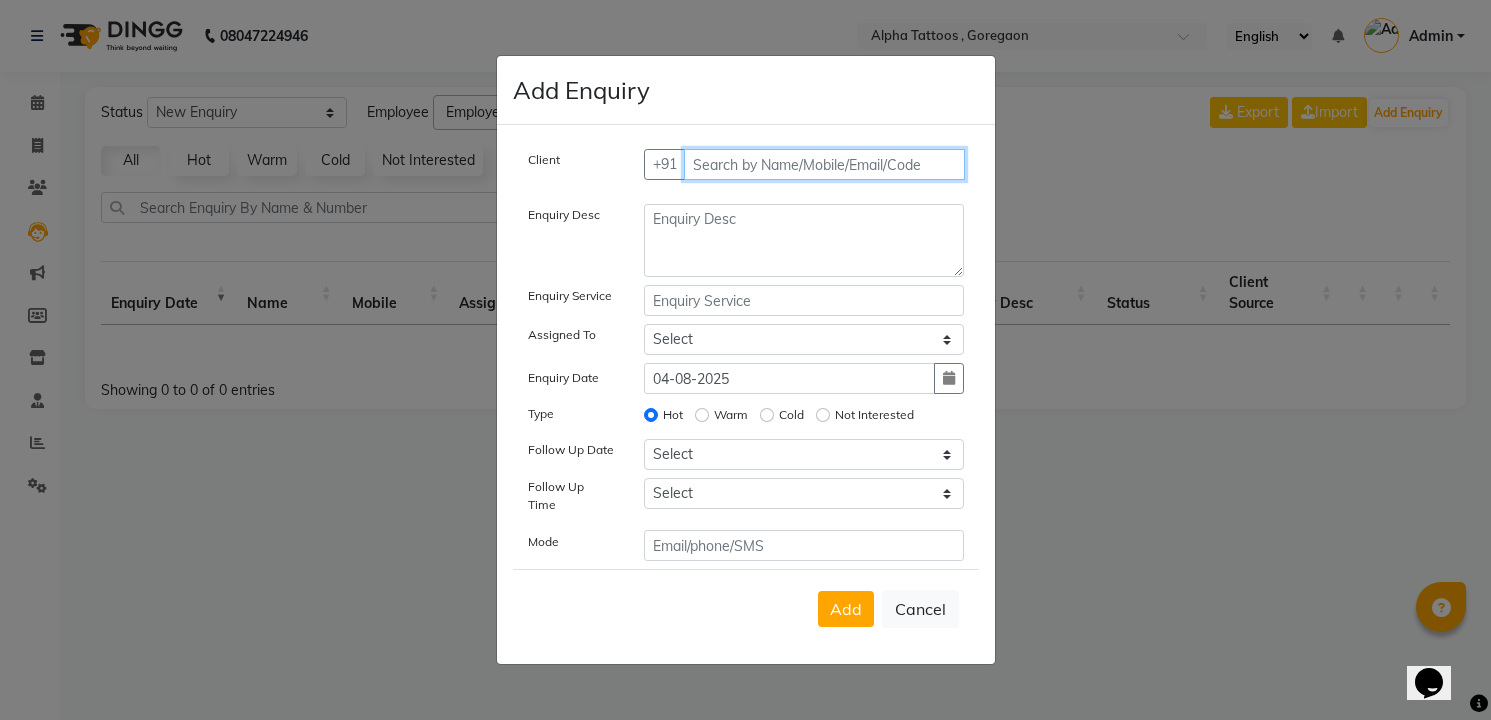 click at bounding box center (824, 164) 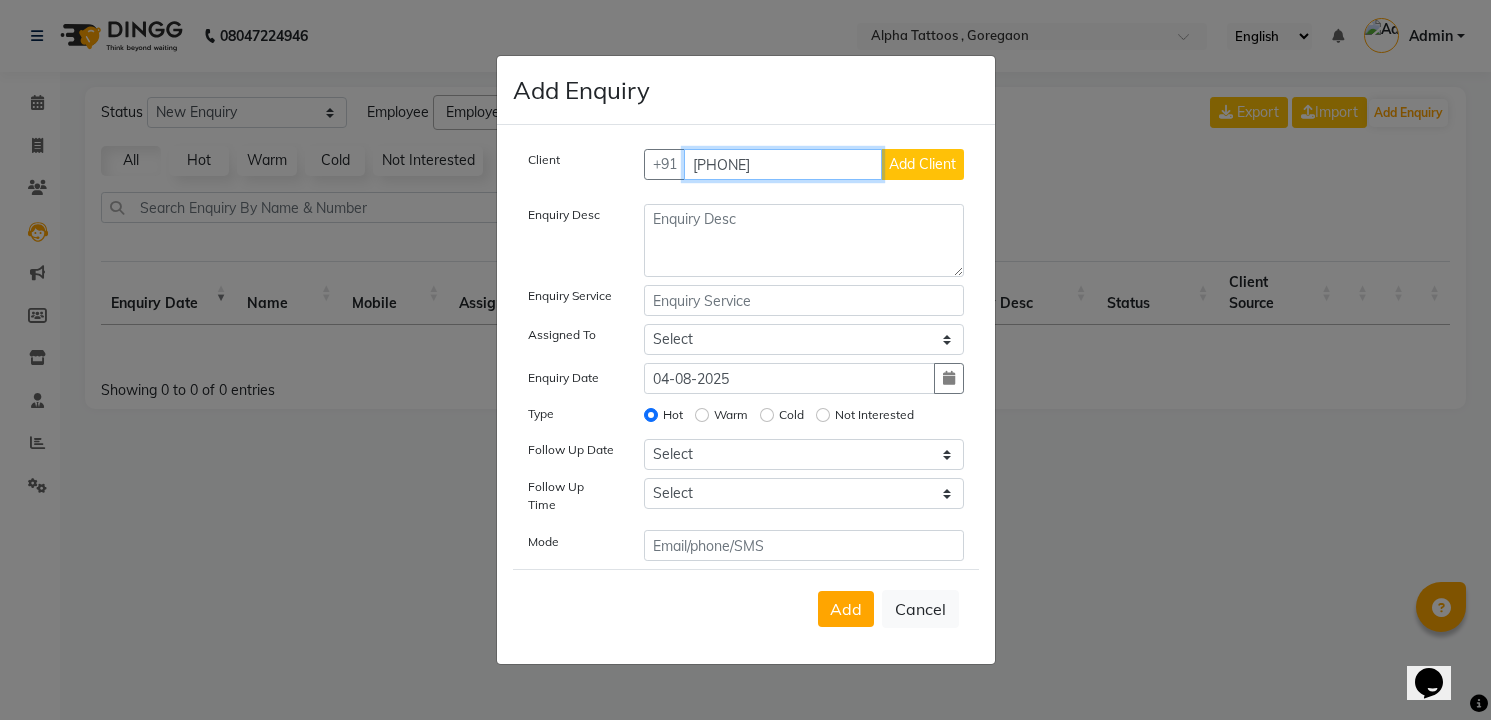 type on "[PHONE]" 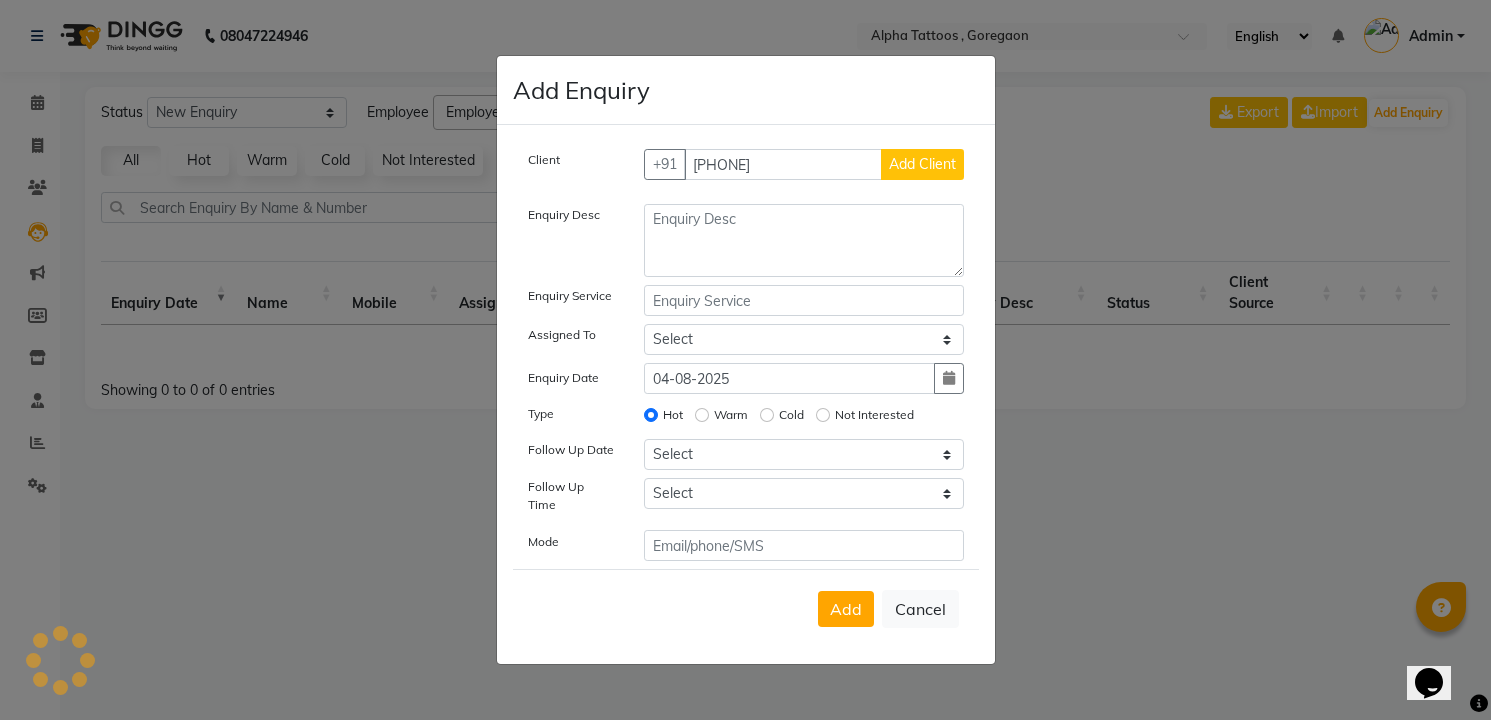 type 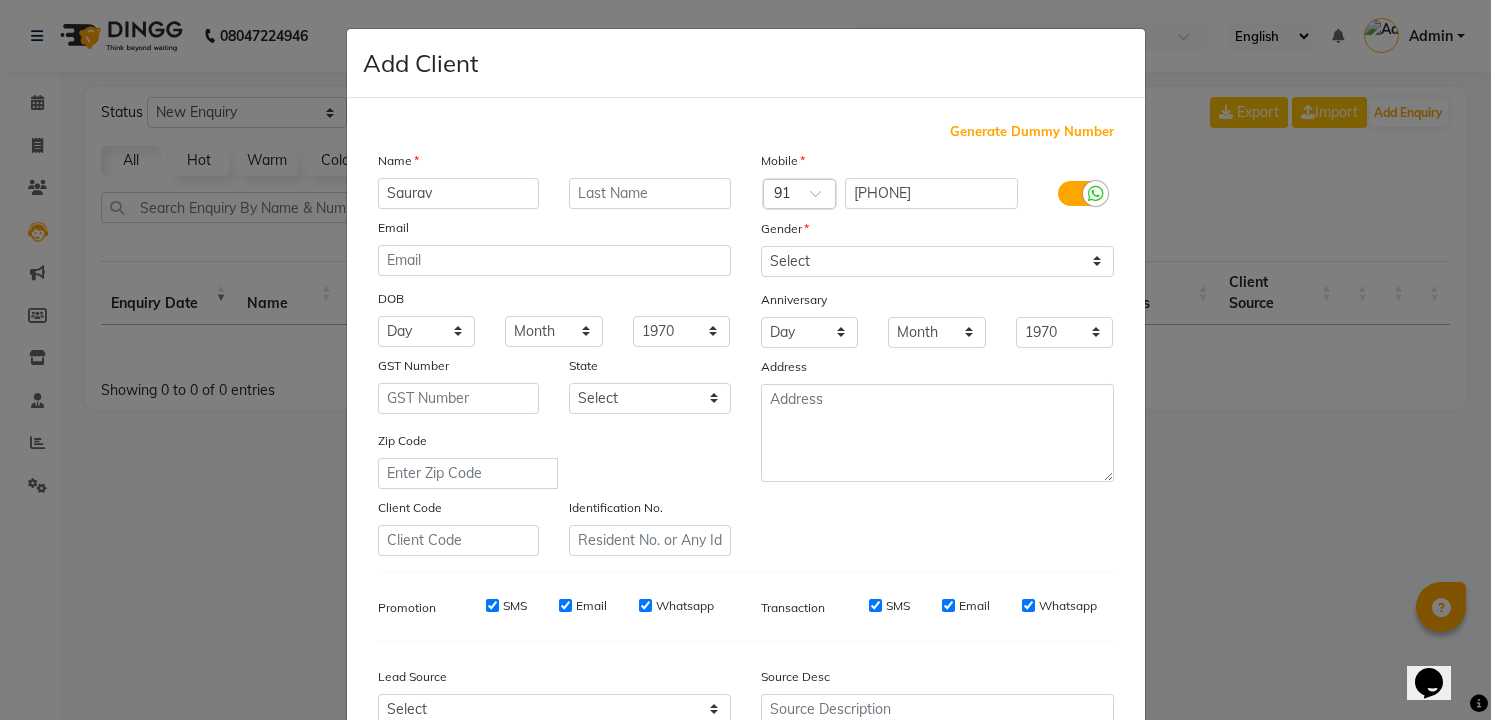 type on "Saurav" 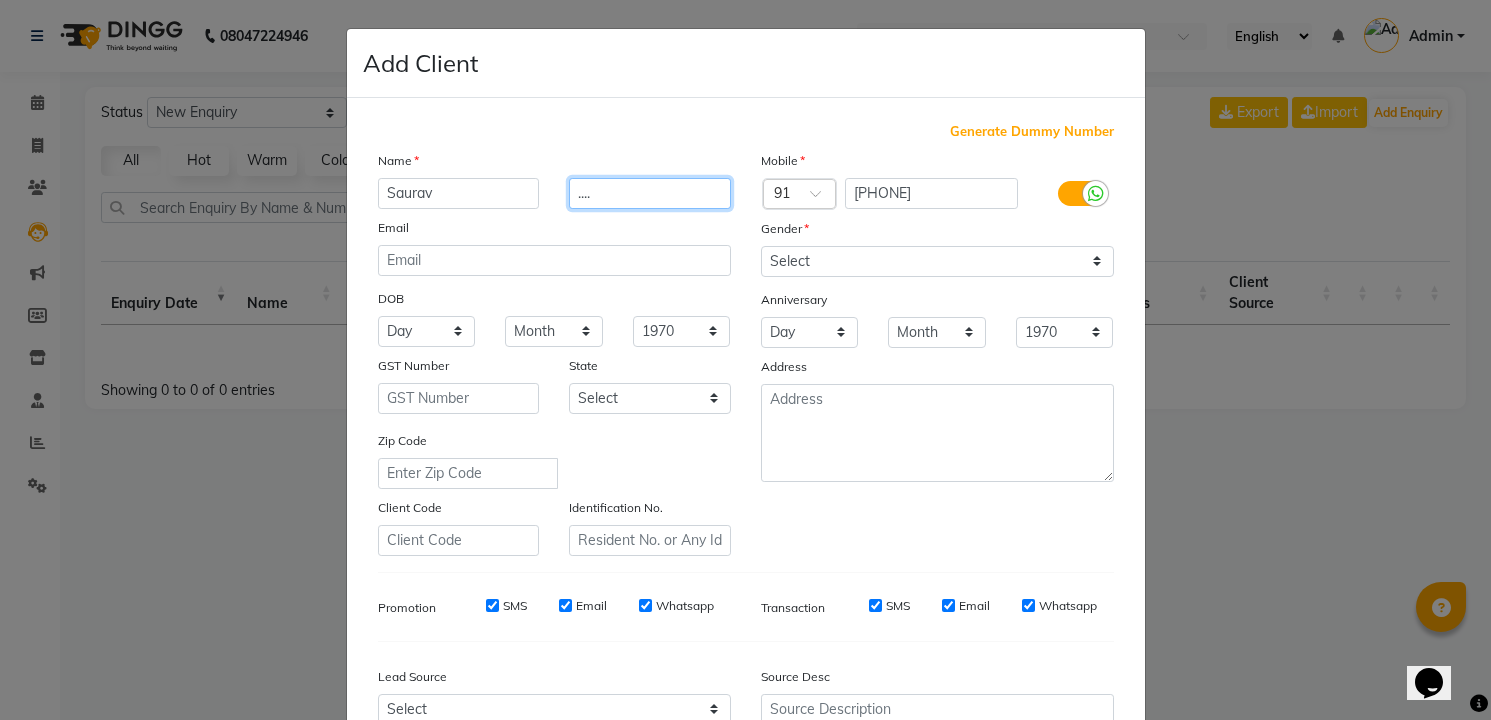 type on "...." 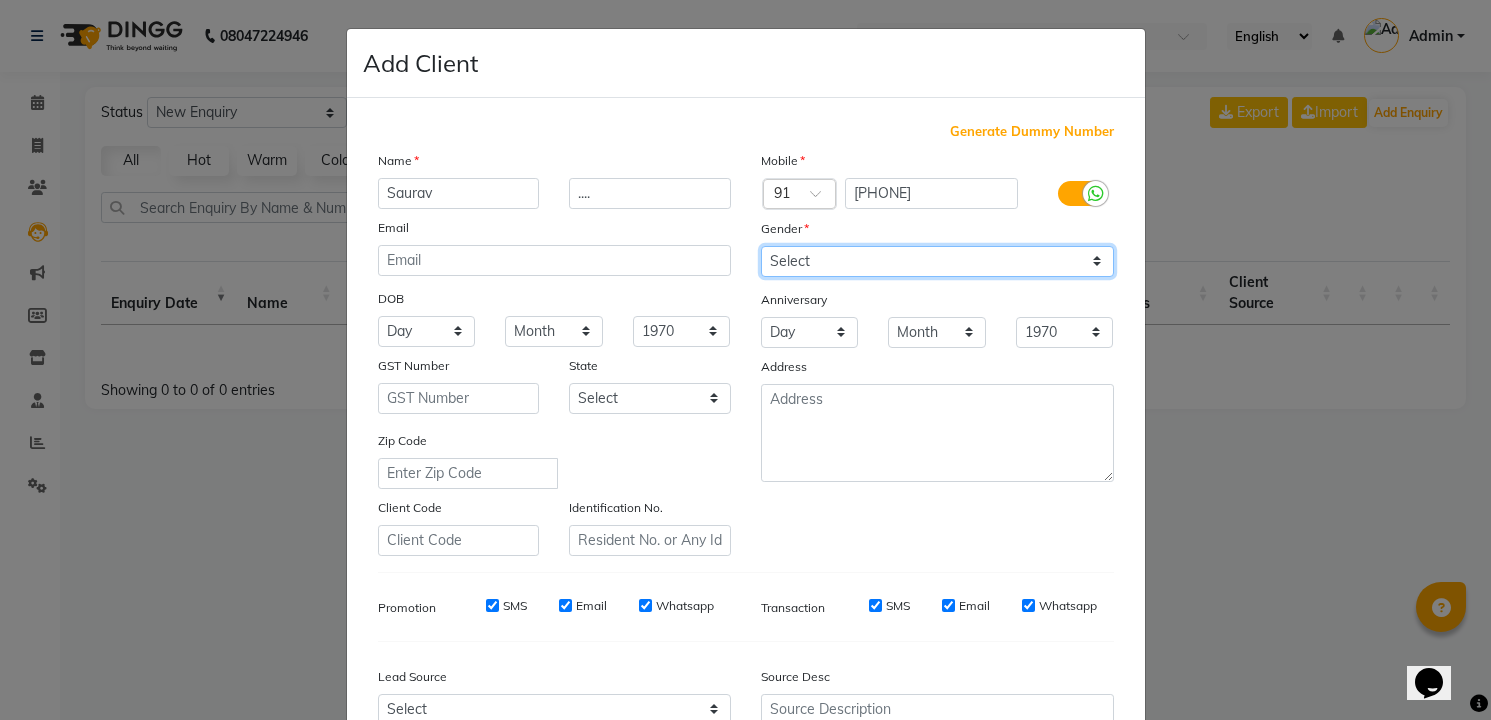 click on "Select Male Female Other Prefer Not To Say" 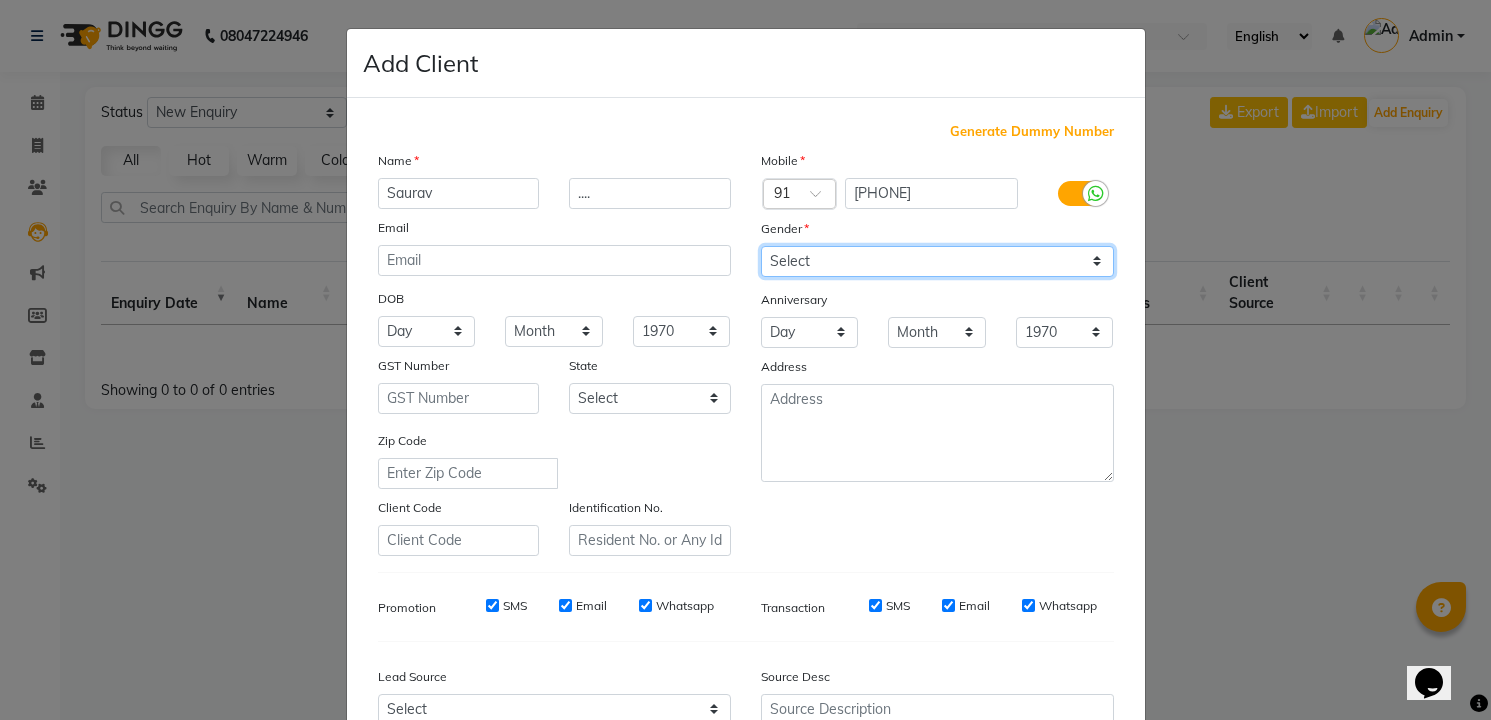 select on "male" 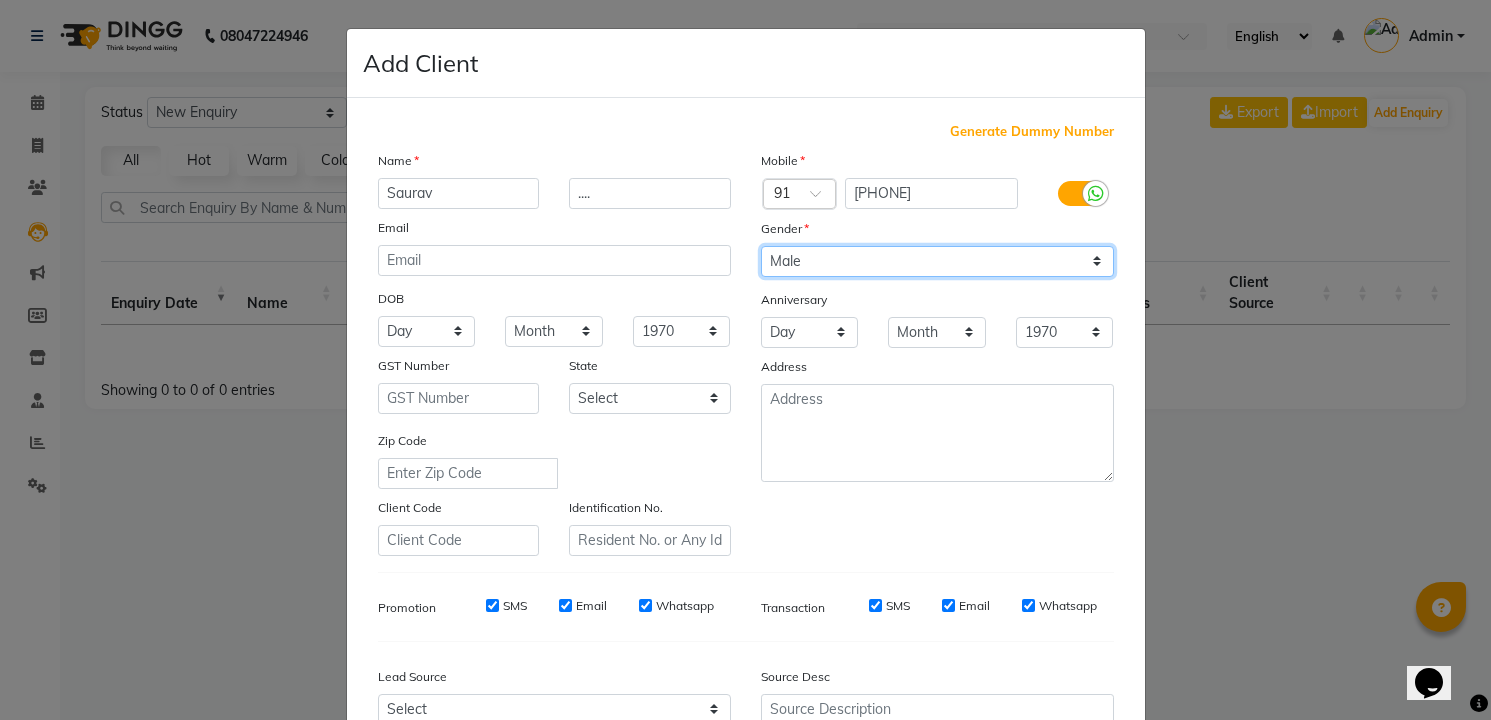 click on "Select Male Female Other Prefer Not To Say" 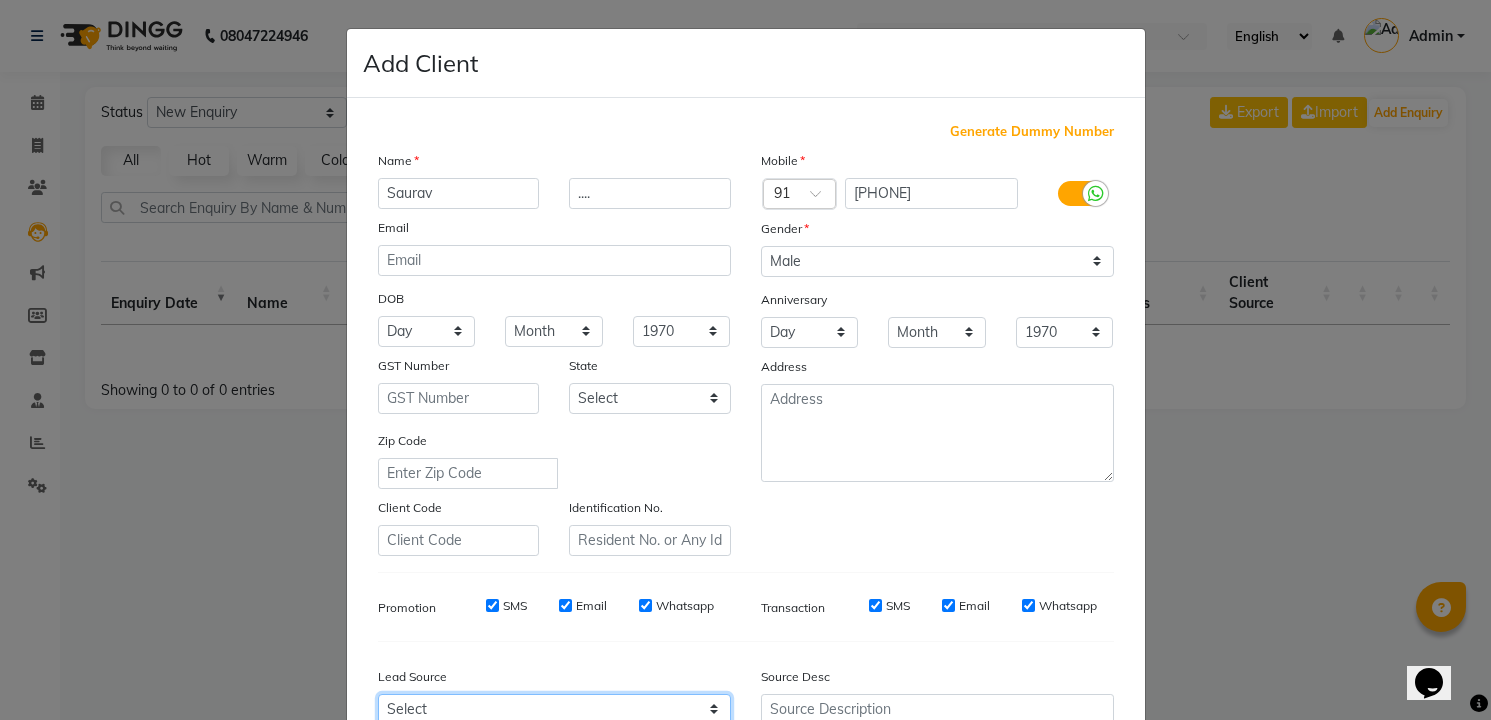 scroll, scrollTop: 5, scrollLeft: 0, axis: vertical 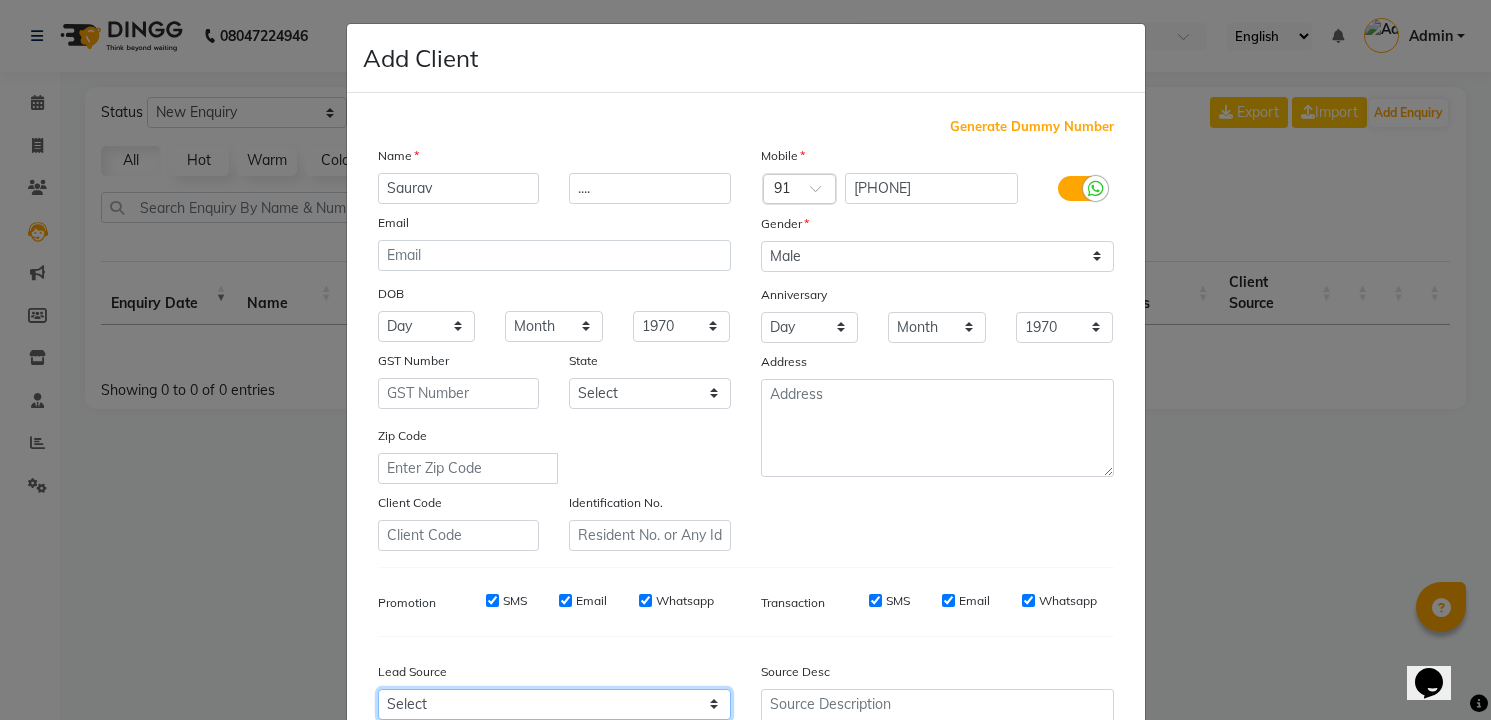 click on "Select Walk-in Referral Internet Friend Word of Mouth Advertisement Facebook JustDial Google Other Instagram  YouTube  WhatsApp" 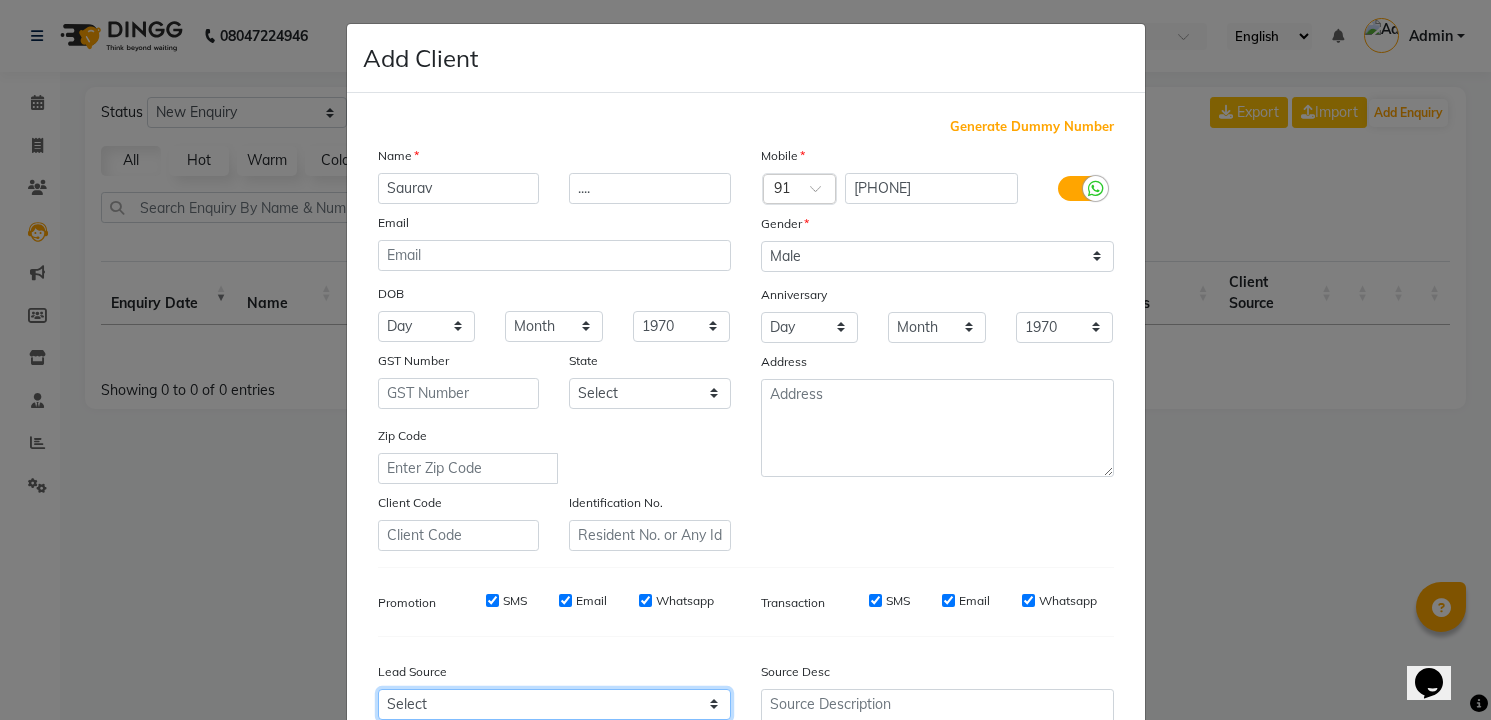 select on "33839" 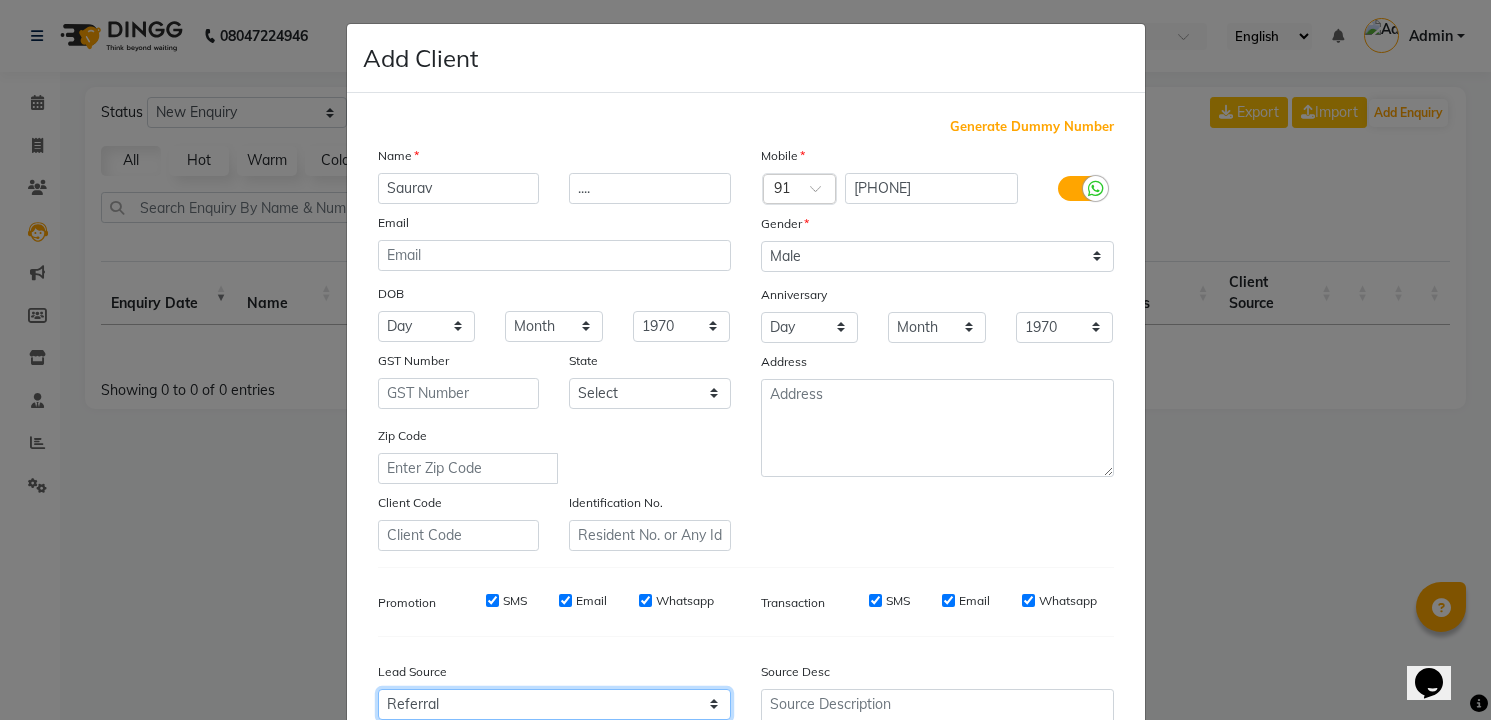 click on "Select Walk-in Referral Internet Friend Word of Mouth Advertisement Facebook JustDial Google Other Instagram  YouTube  WhatsApp" 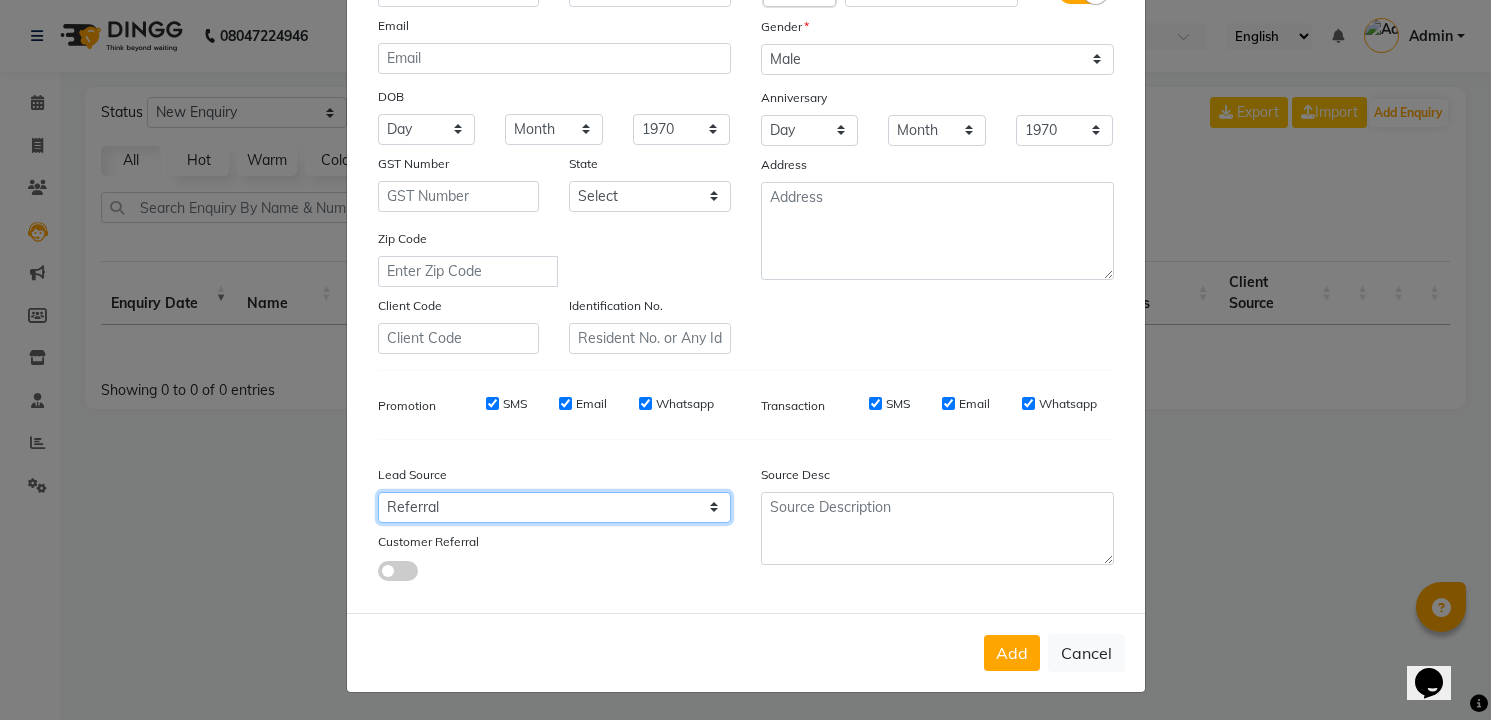 scroll, scrollTop: 203, scrollLeft: 0, axis: vertical 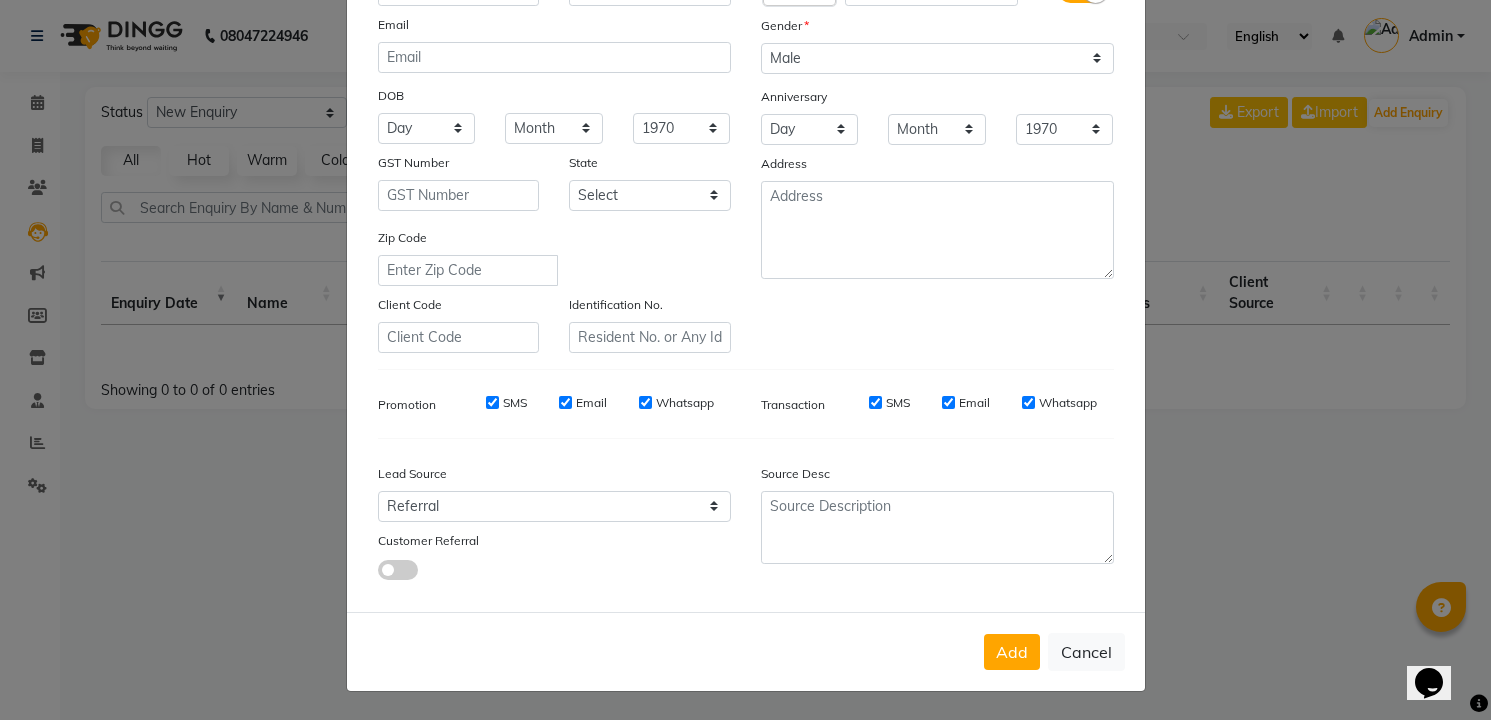 click 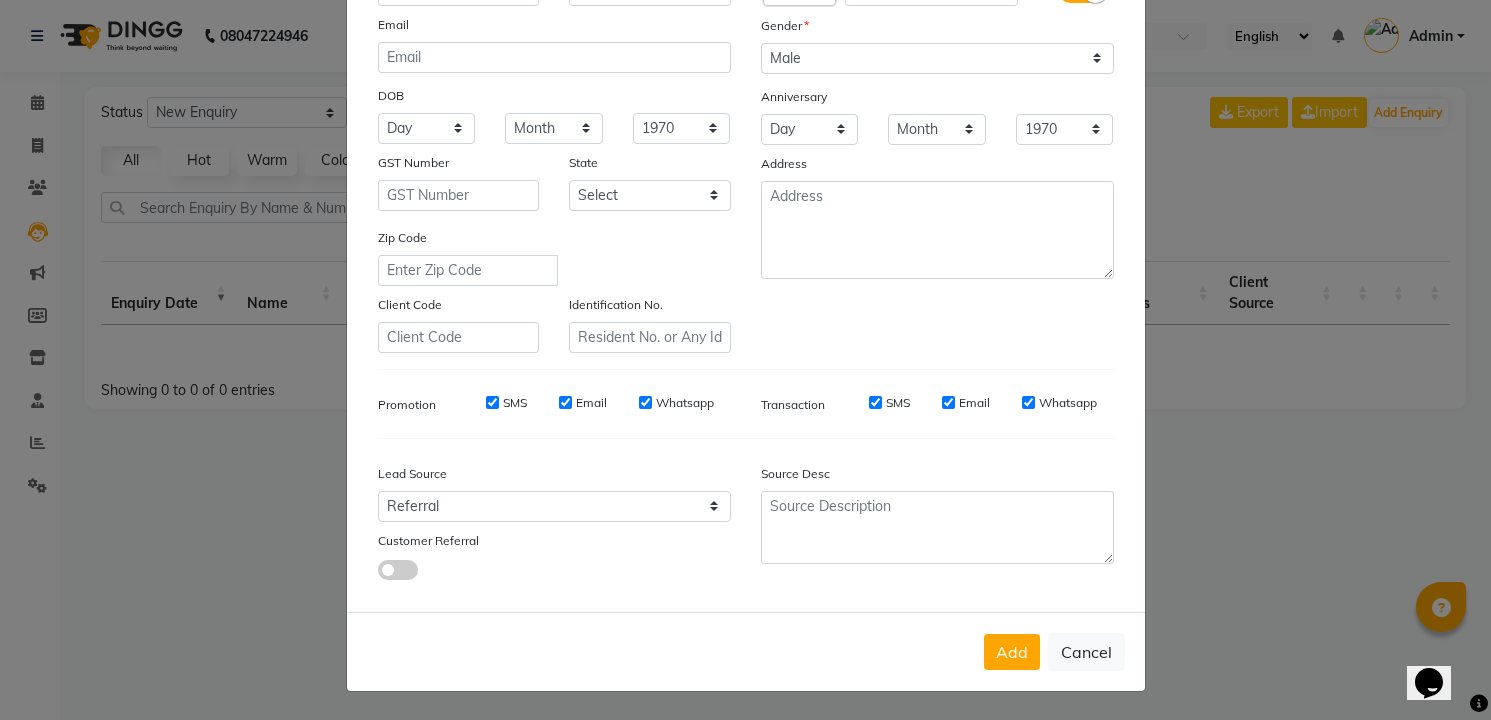 click 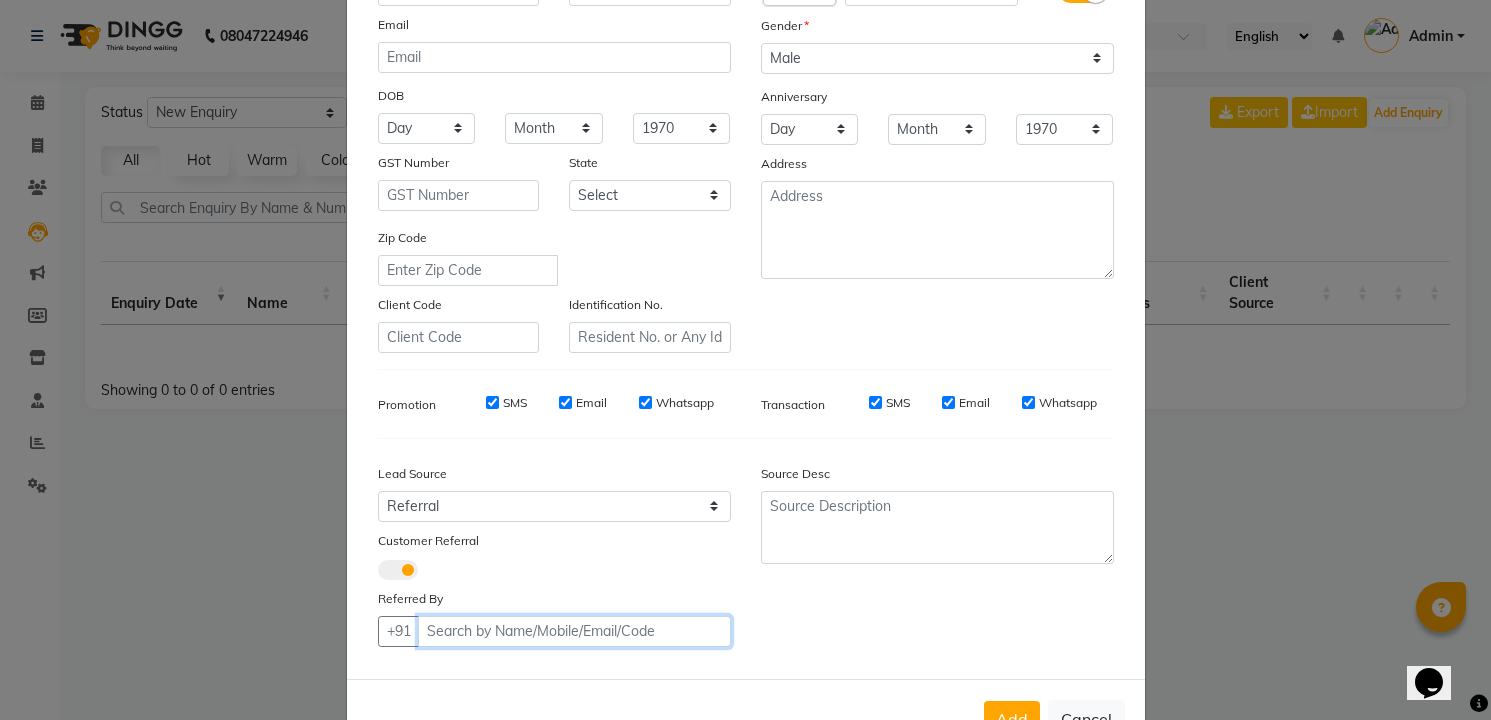 click at bounding box center (574, 631) 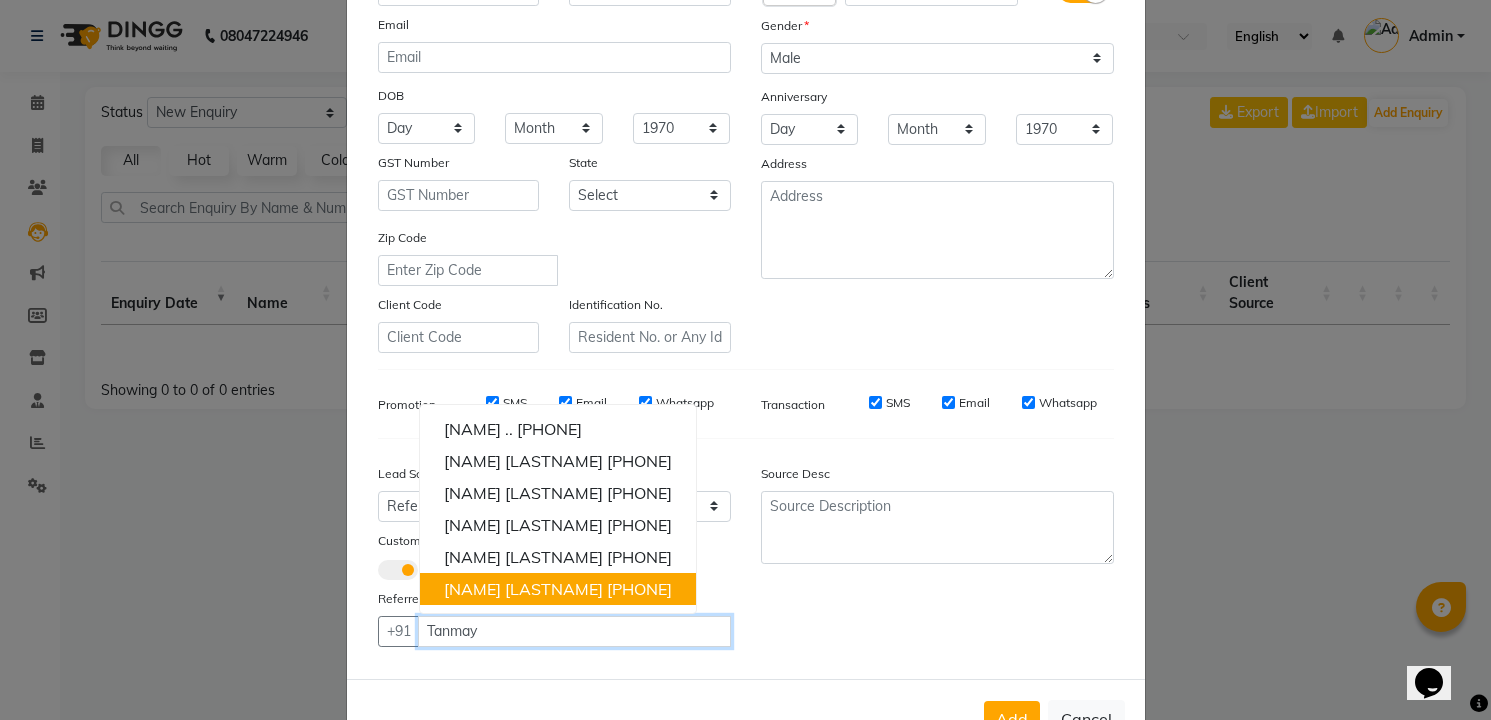click on "[PHONE]" at bounding box center (639, 589) 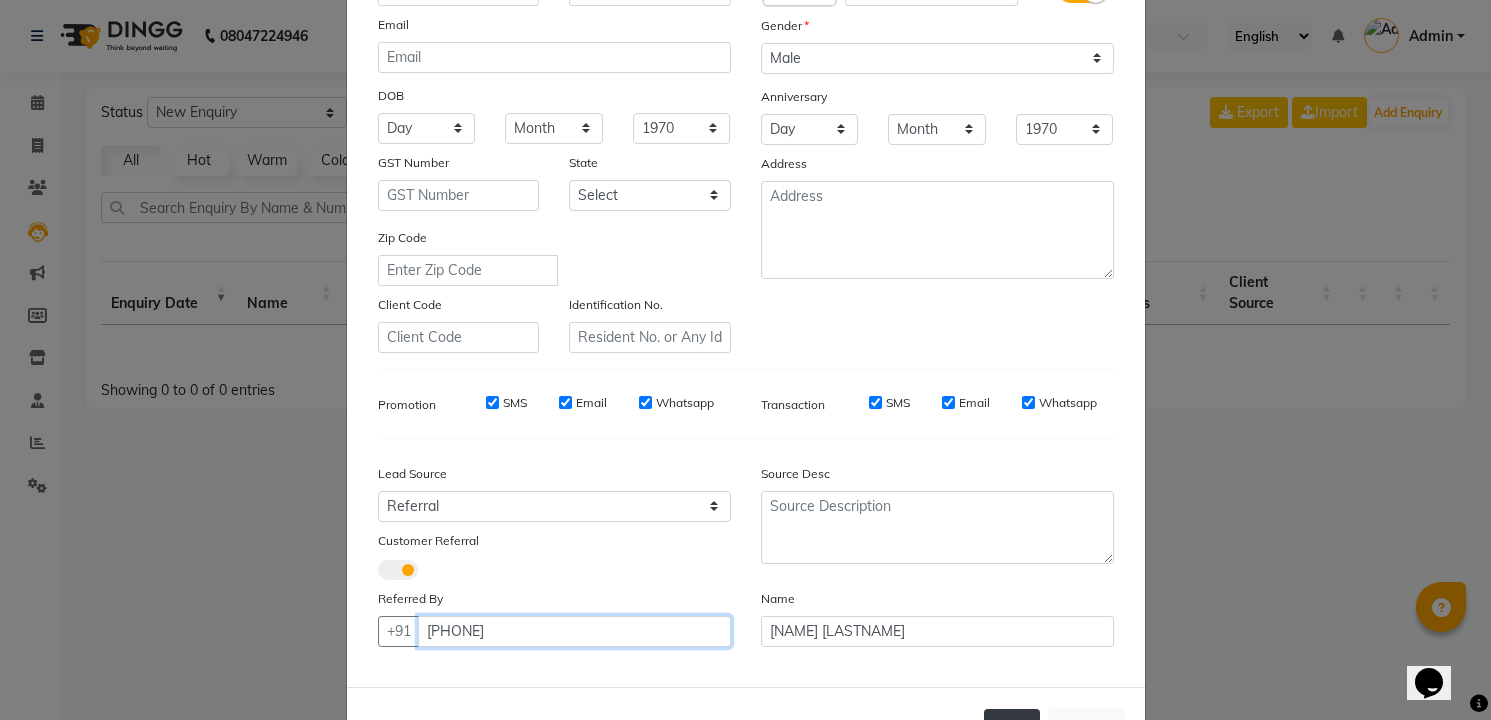 type on "[PHONE]" 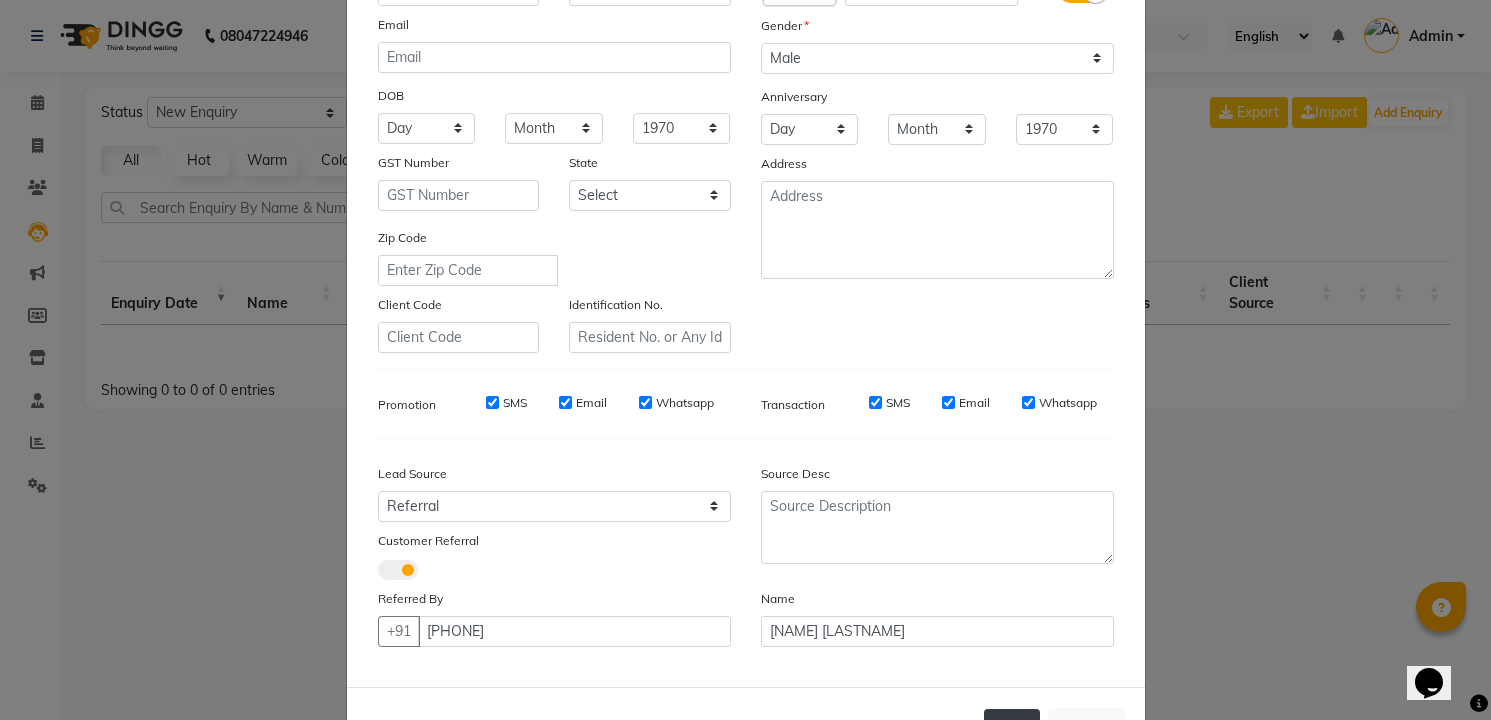 click on "Add" 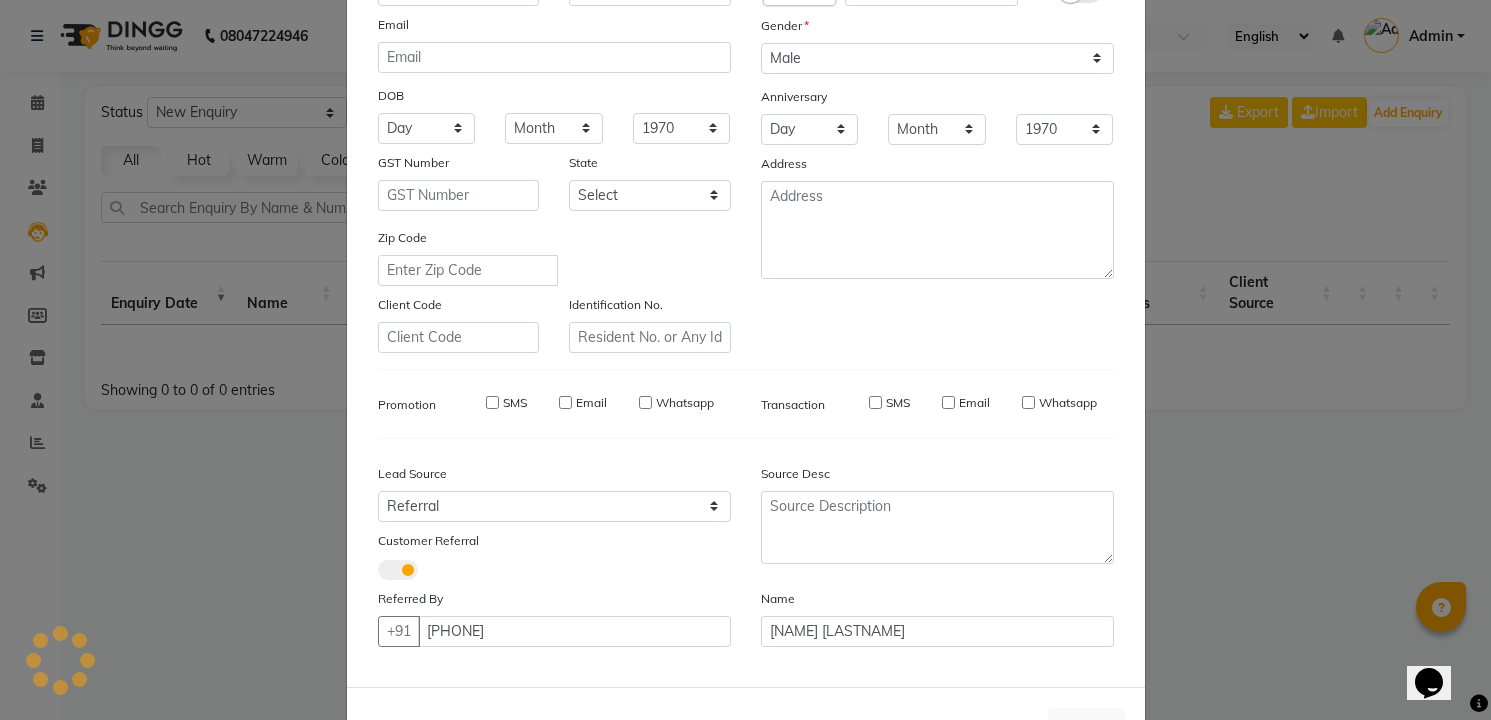 type 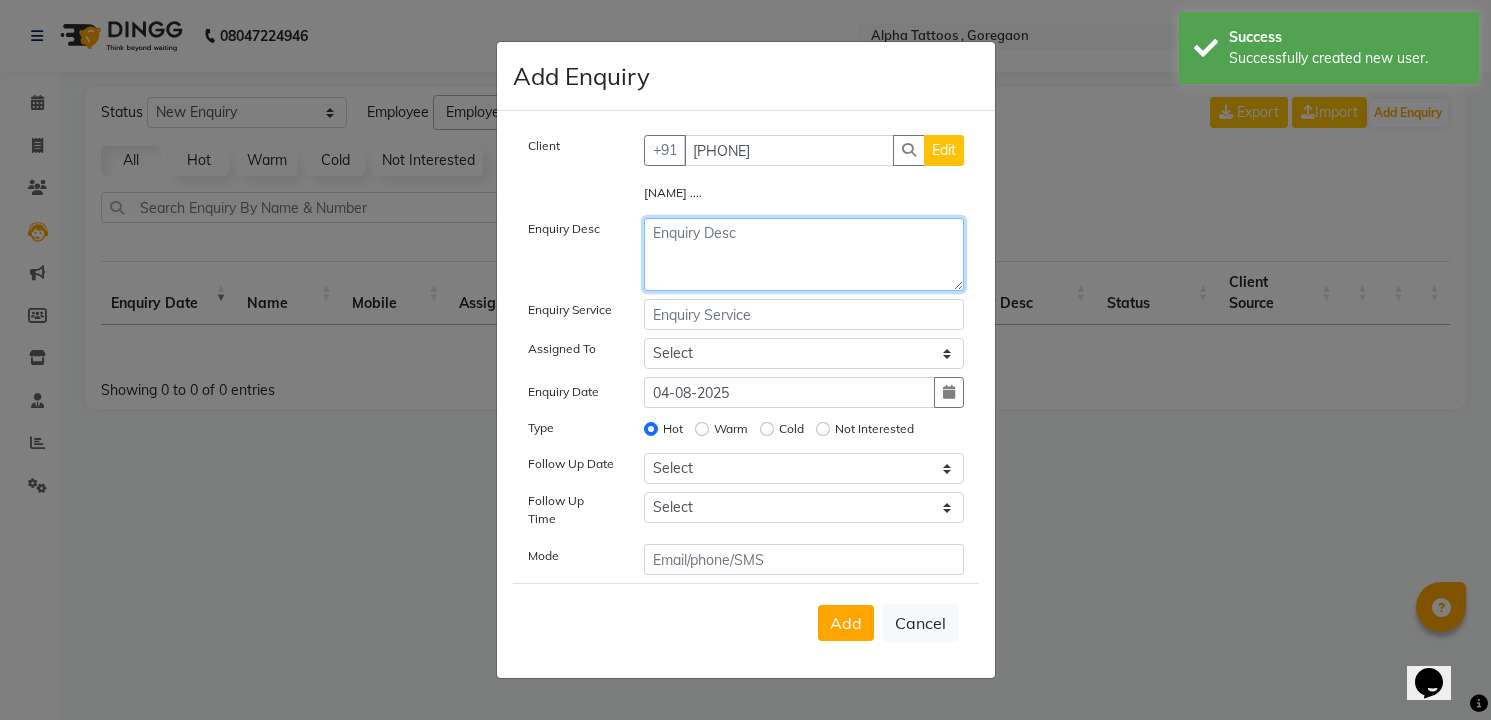 click 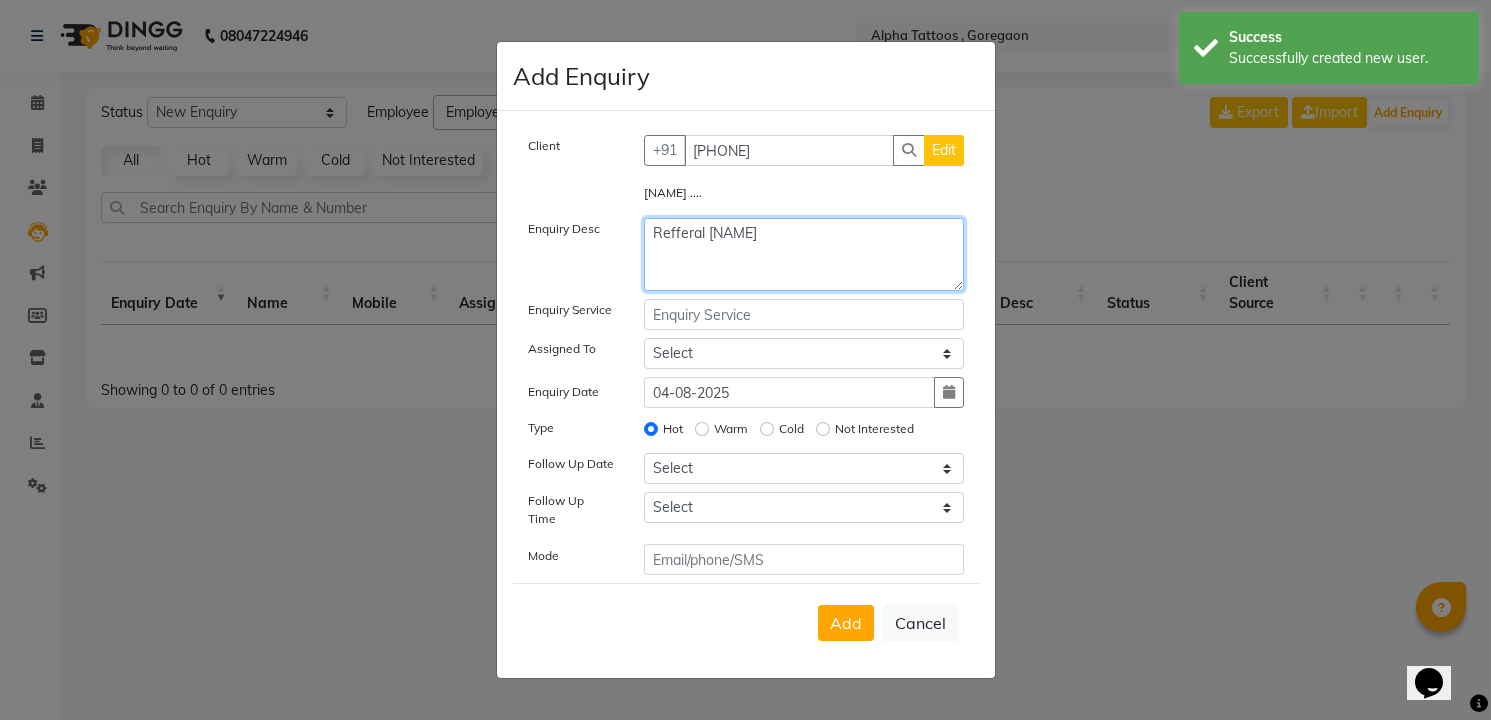 type on "Refferal [NAME]" 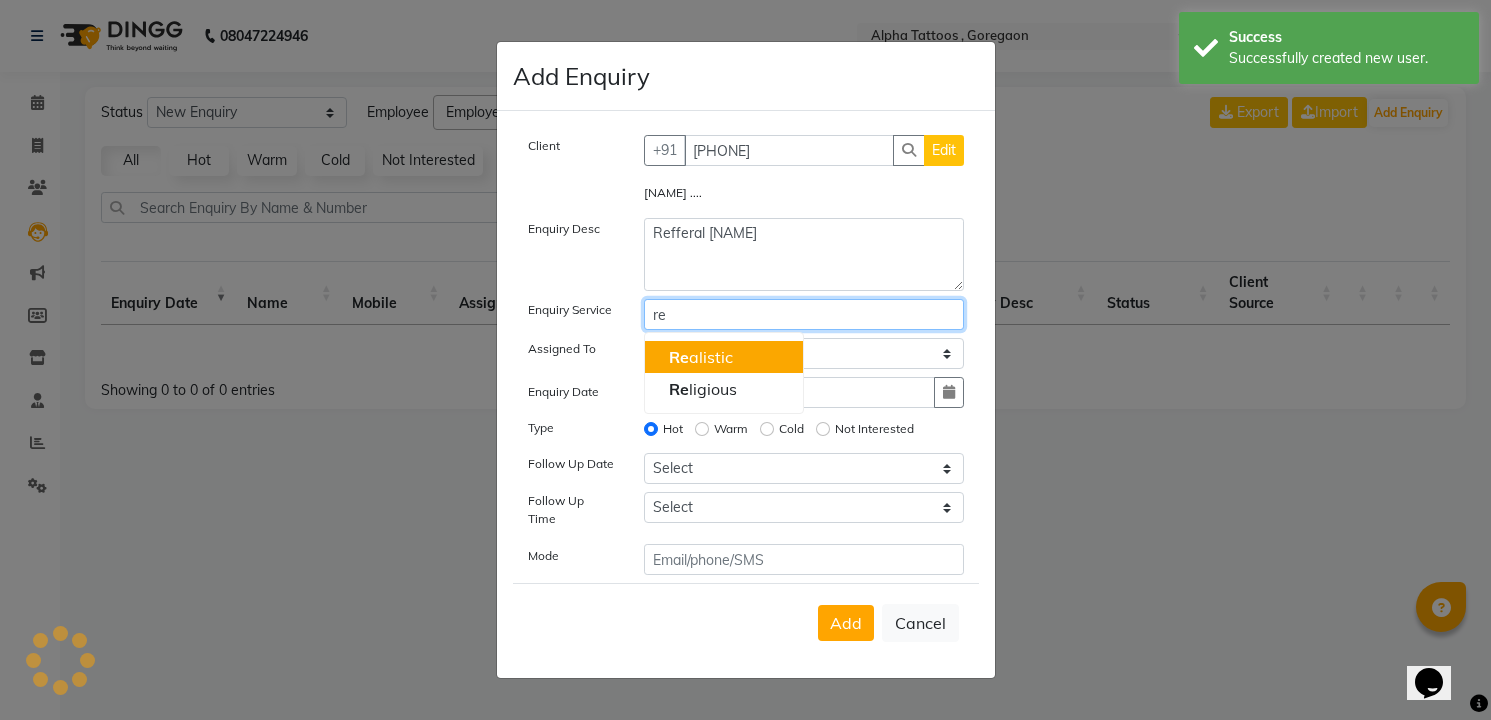 type on "r" 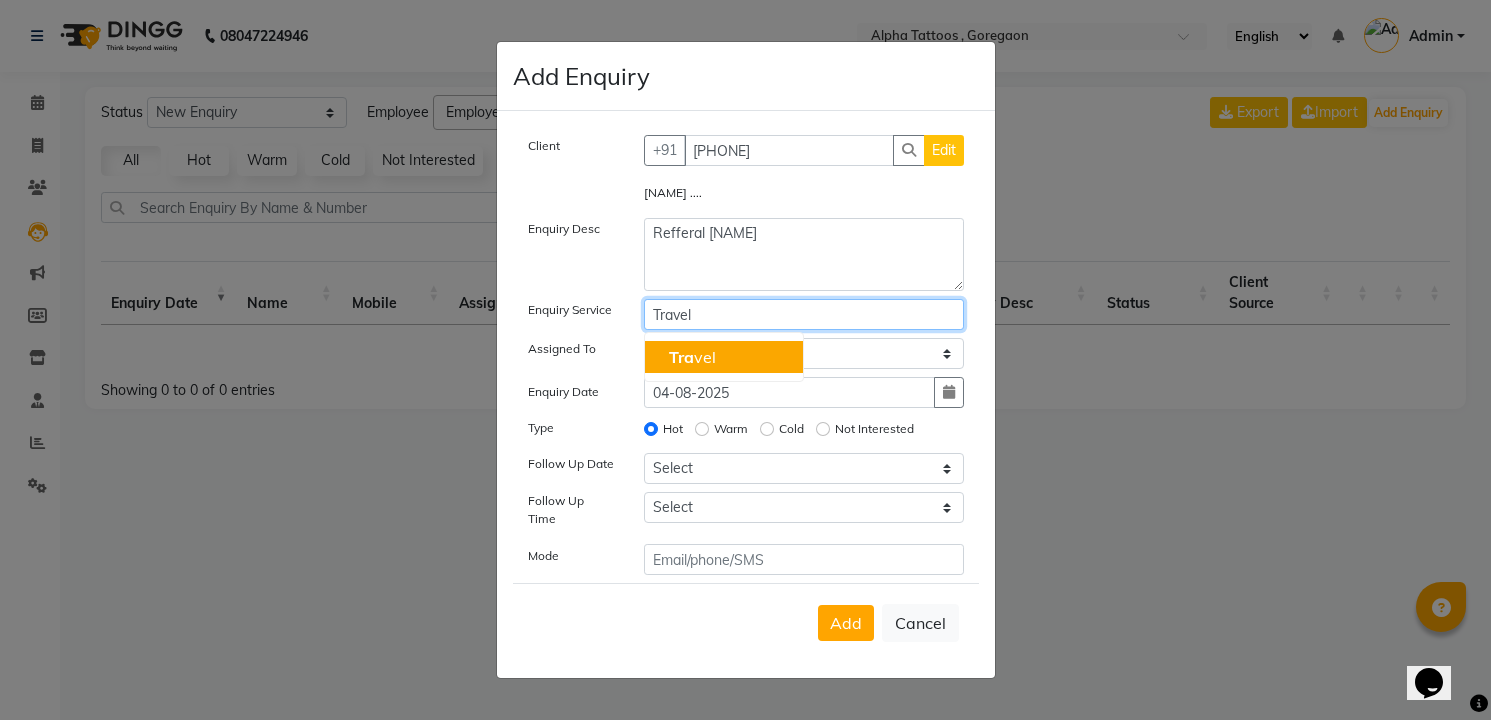 type on "Travel" 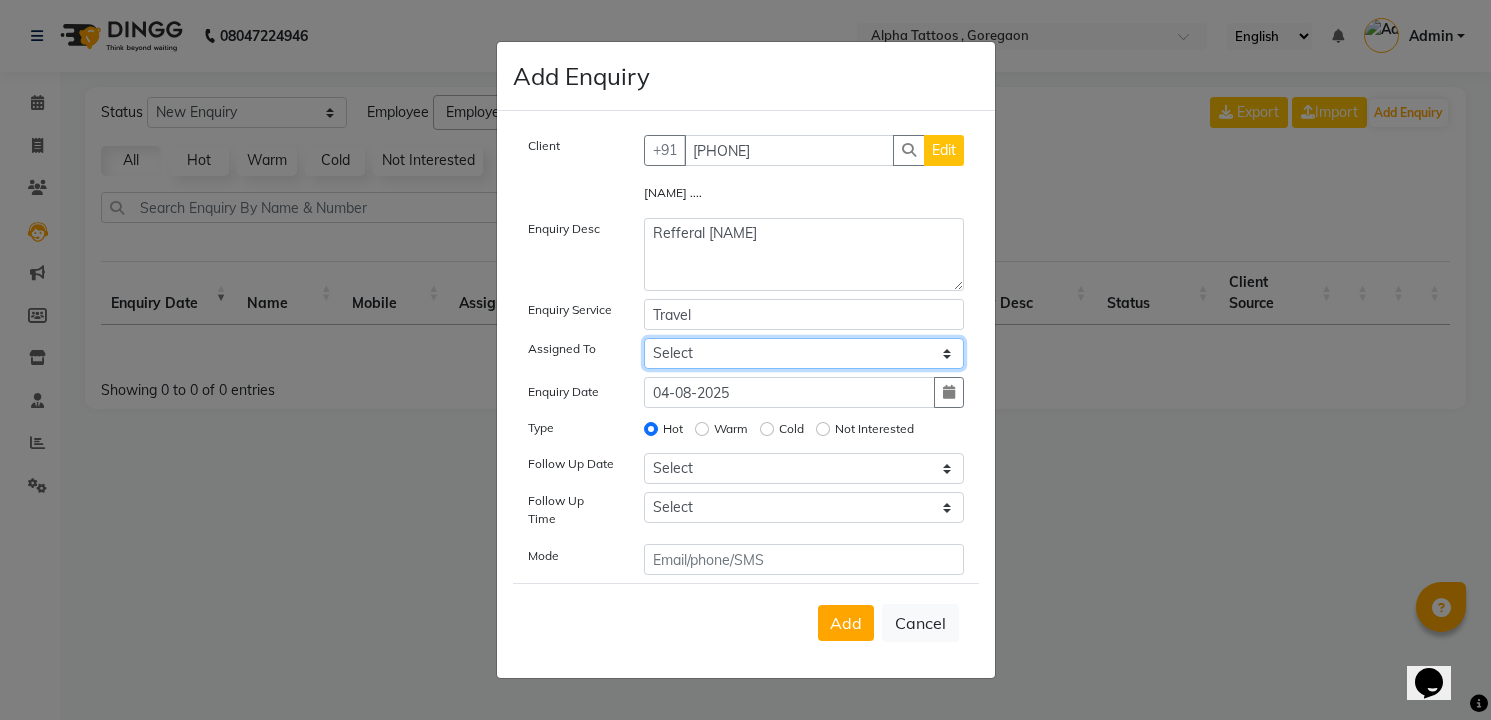 select on "32724" 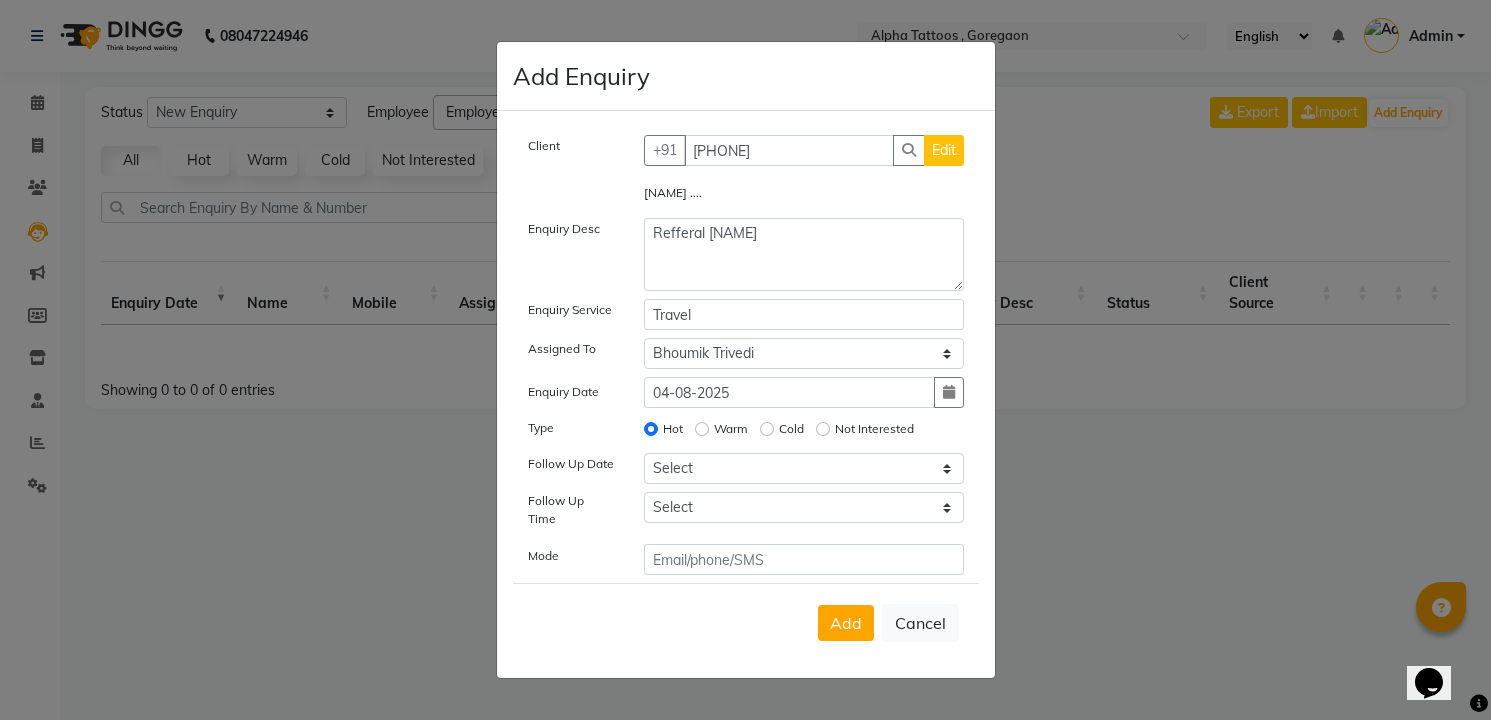 type 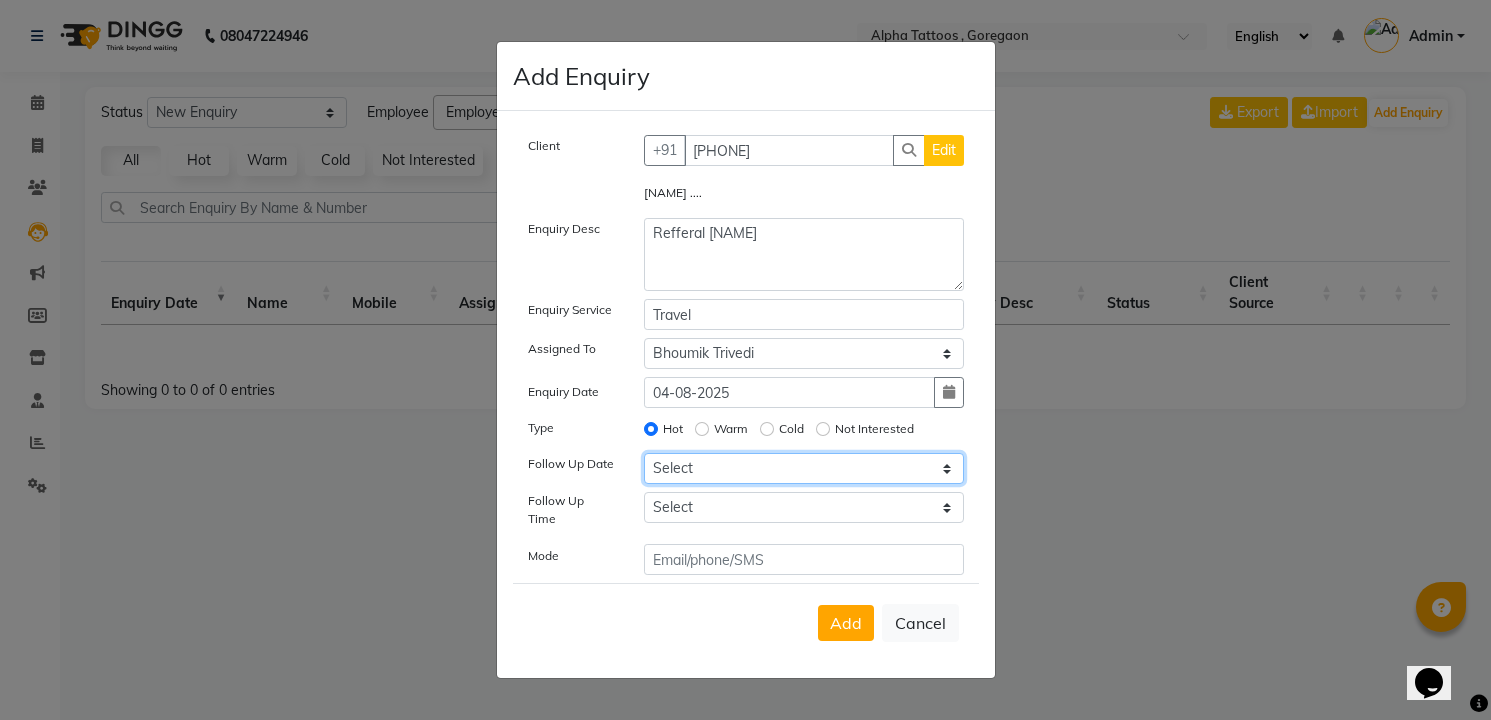 select on "2025-08-04" 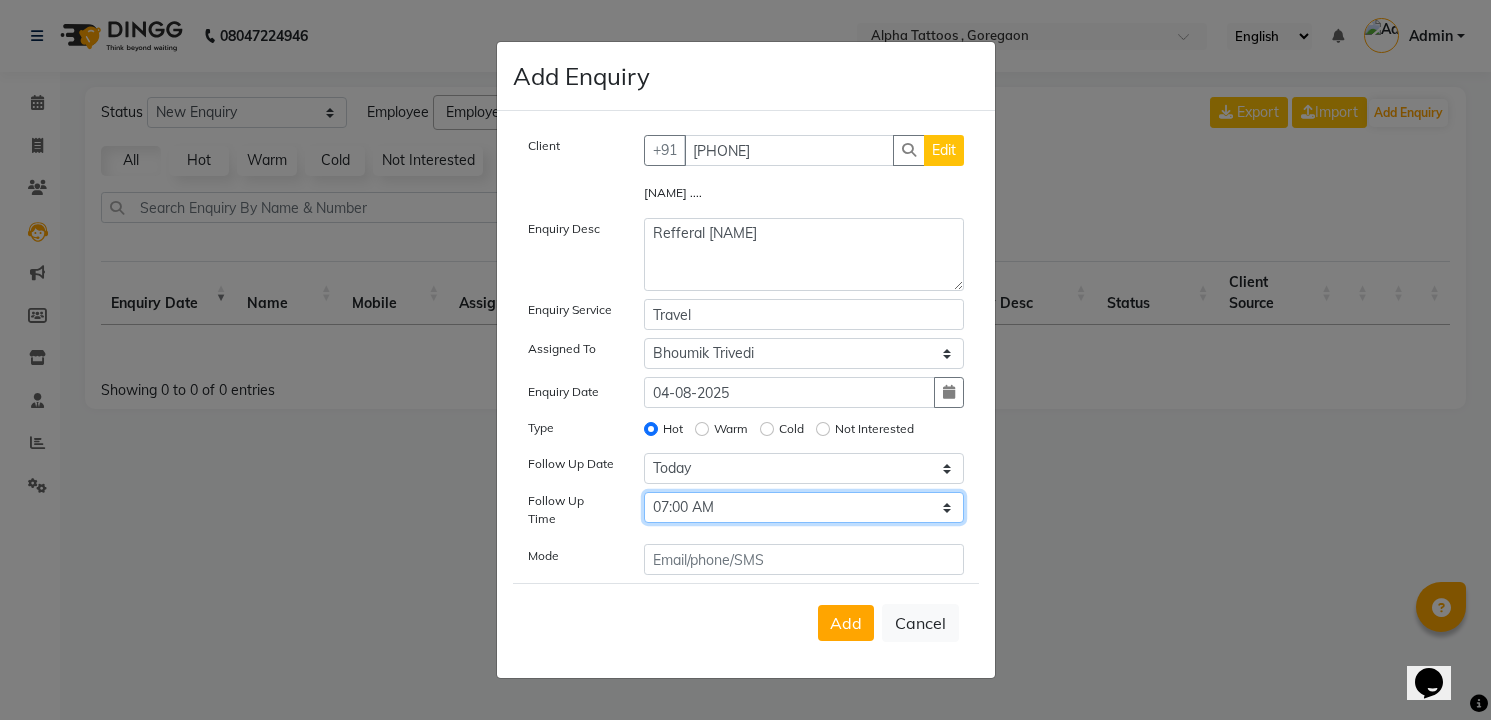 select on "840" 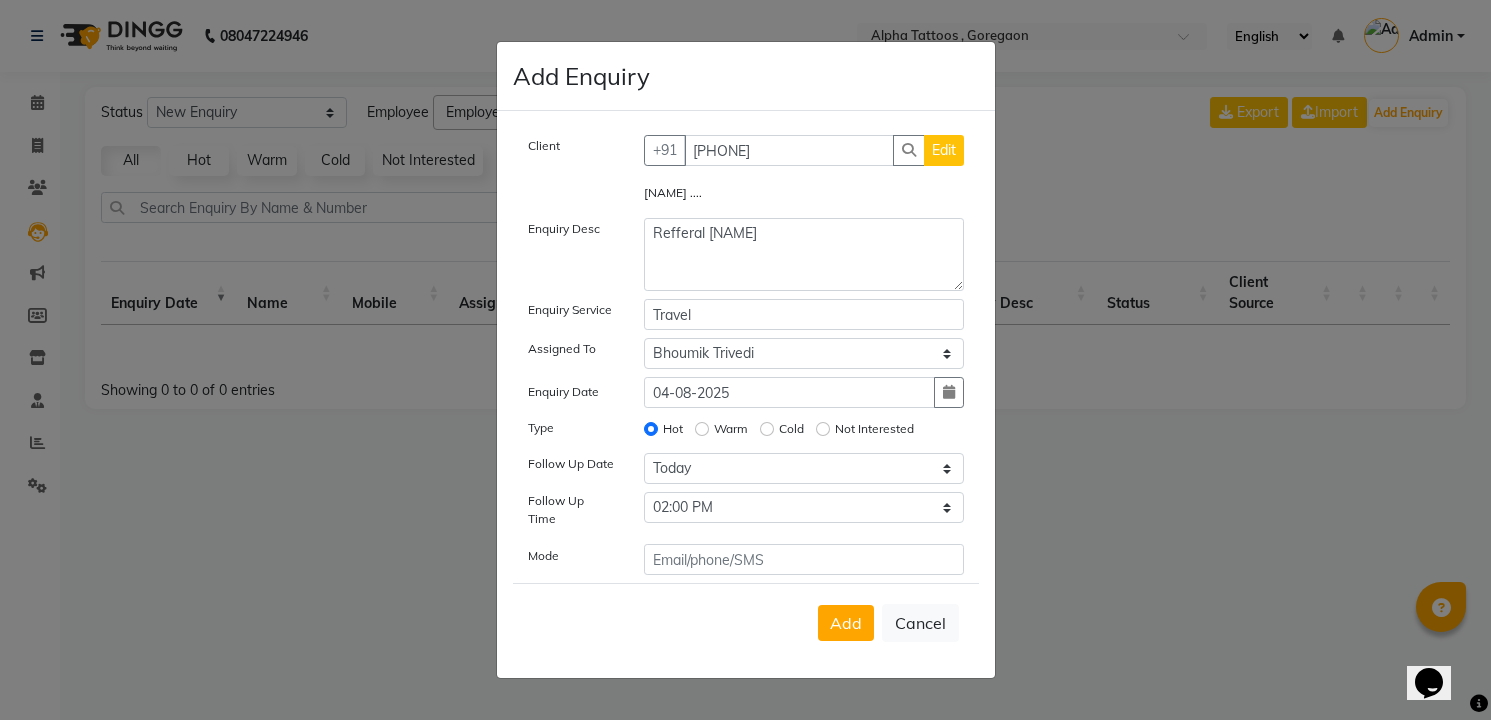 type 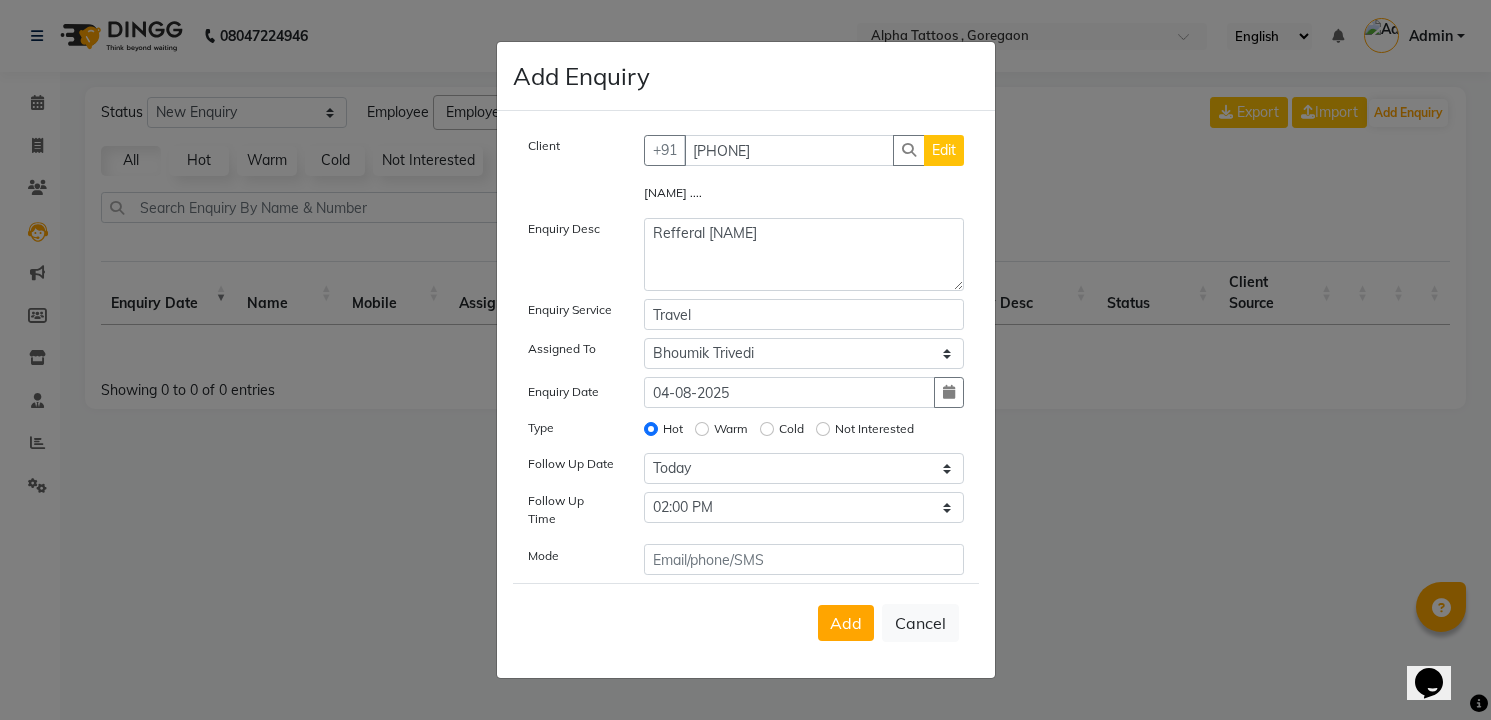 type 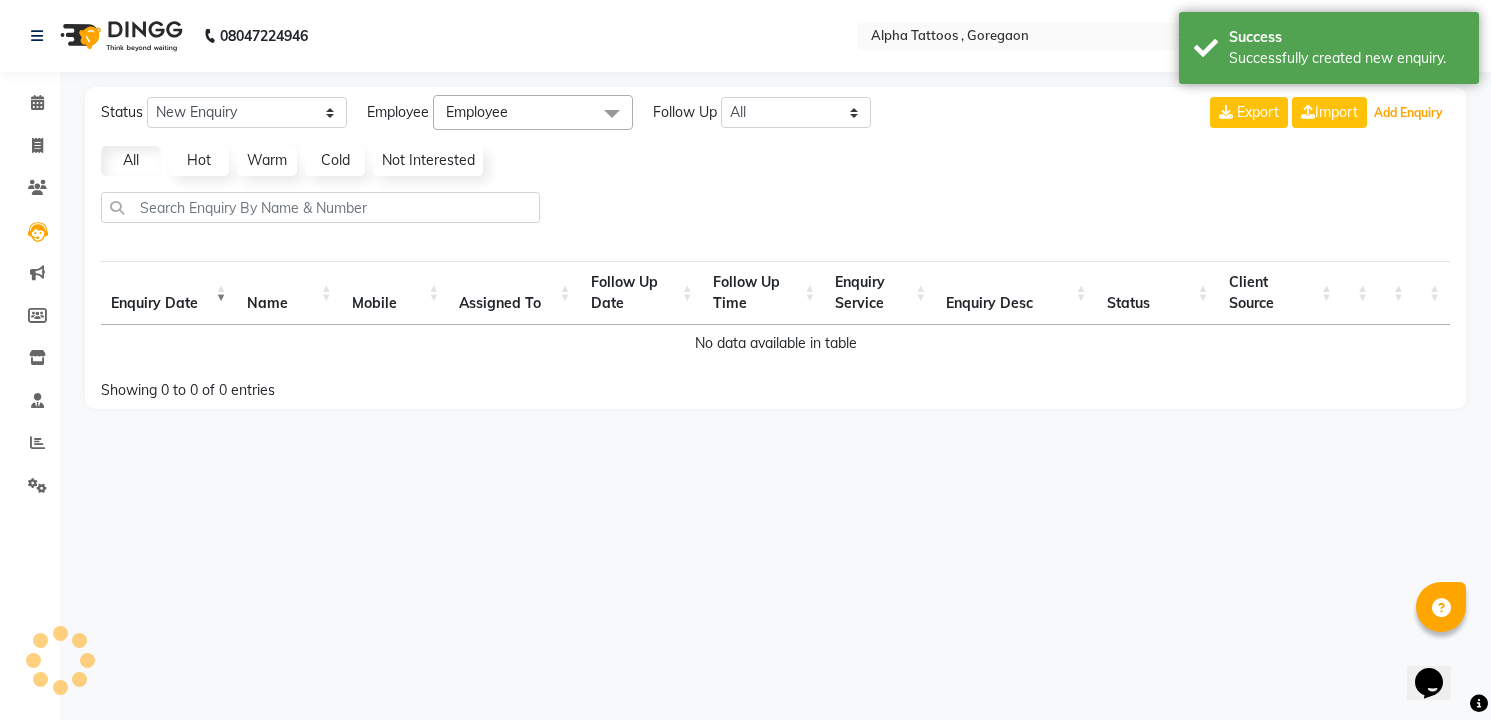 select on "10" 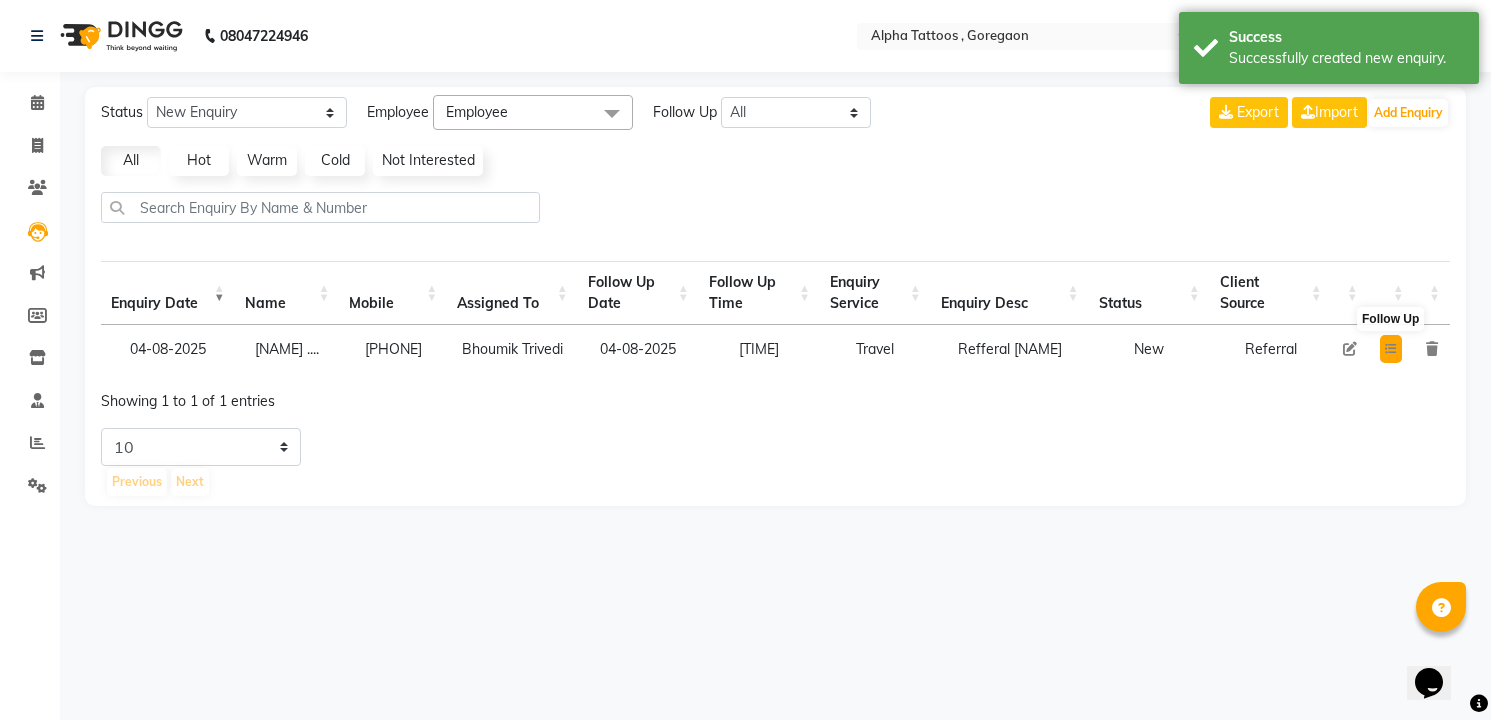 click at bounding box center (1391, 349) 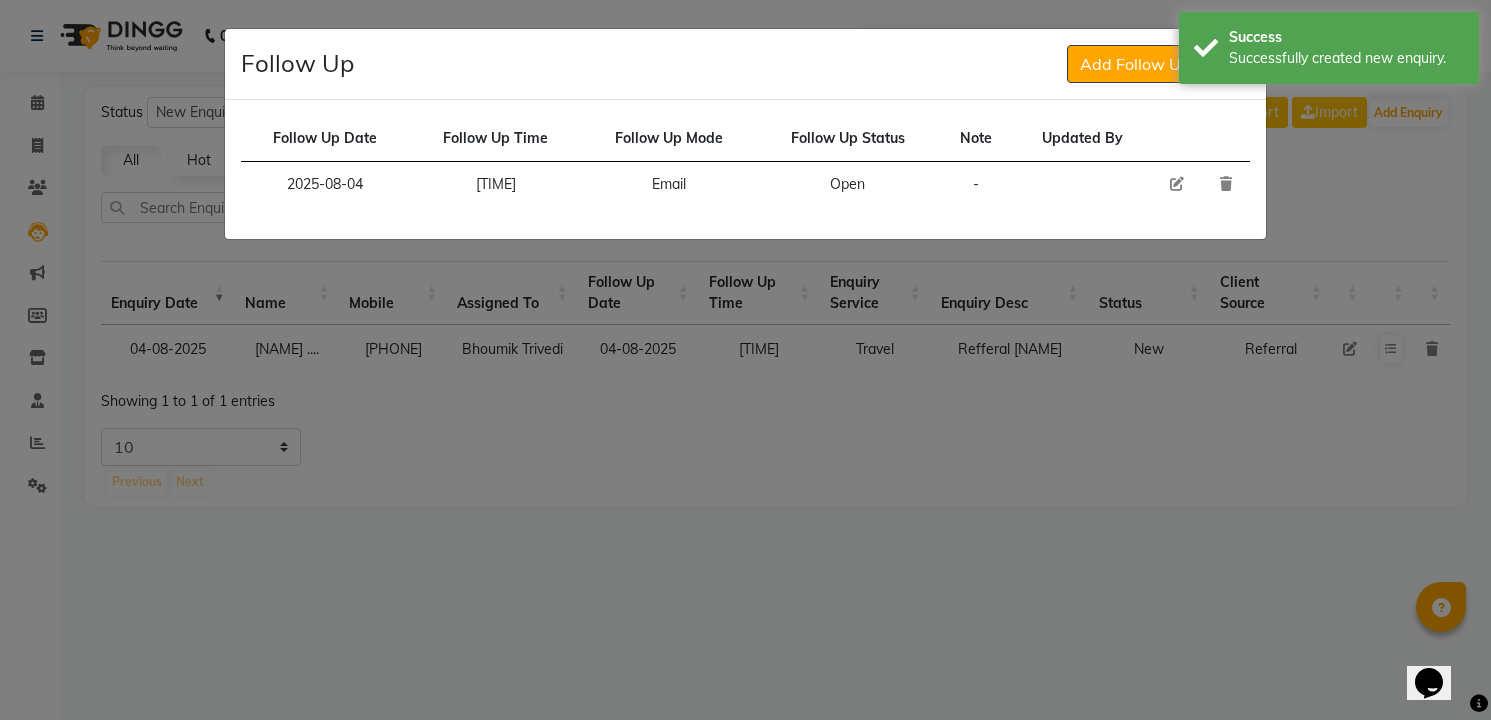 click 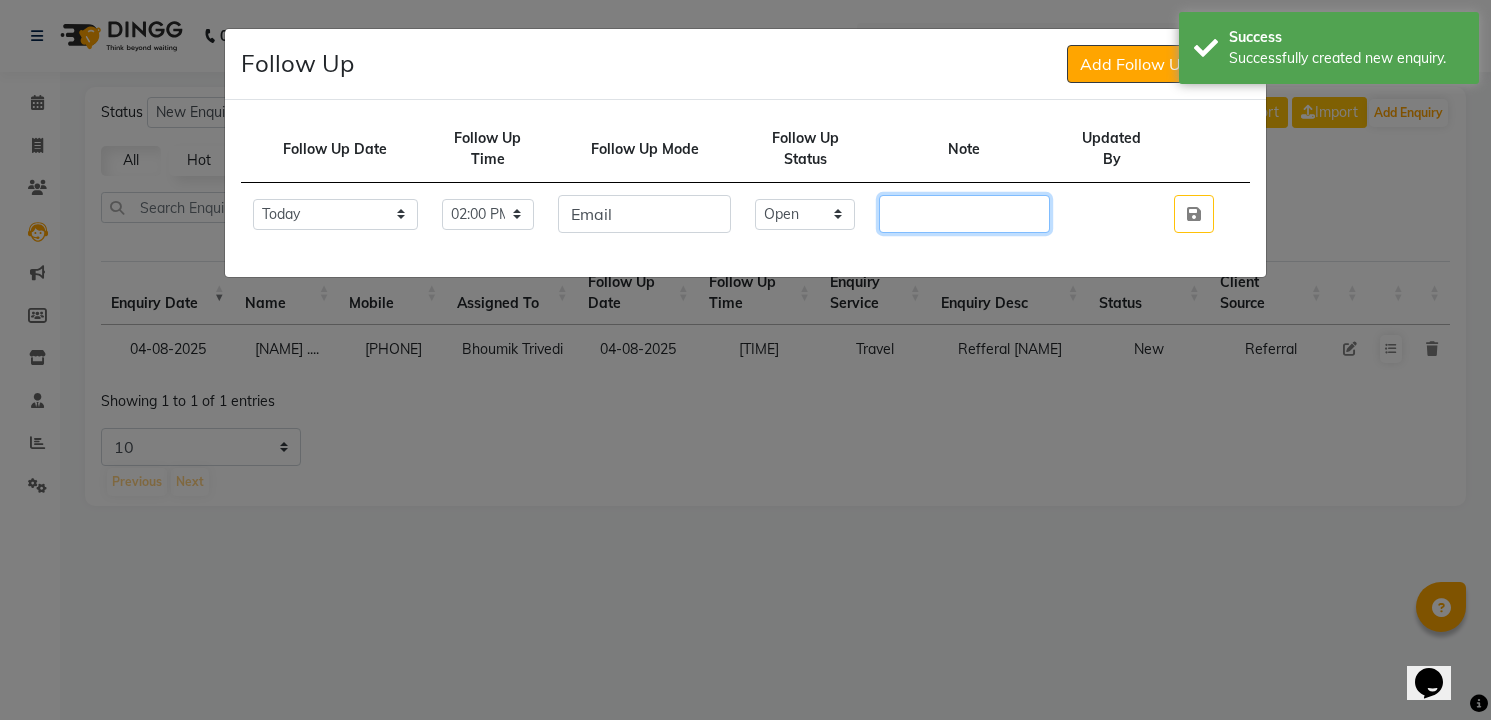 click 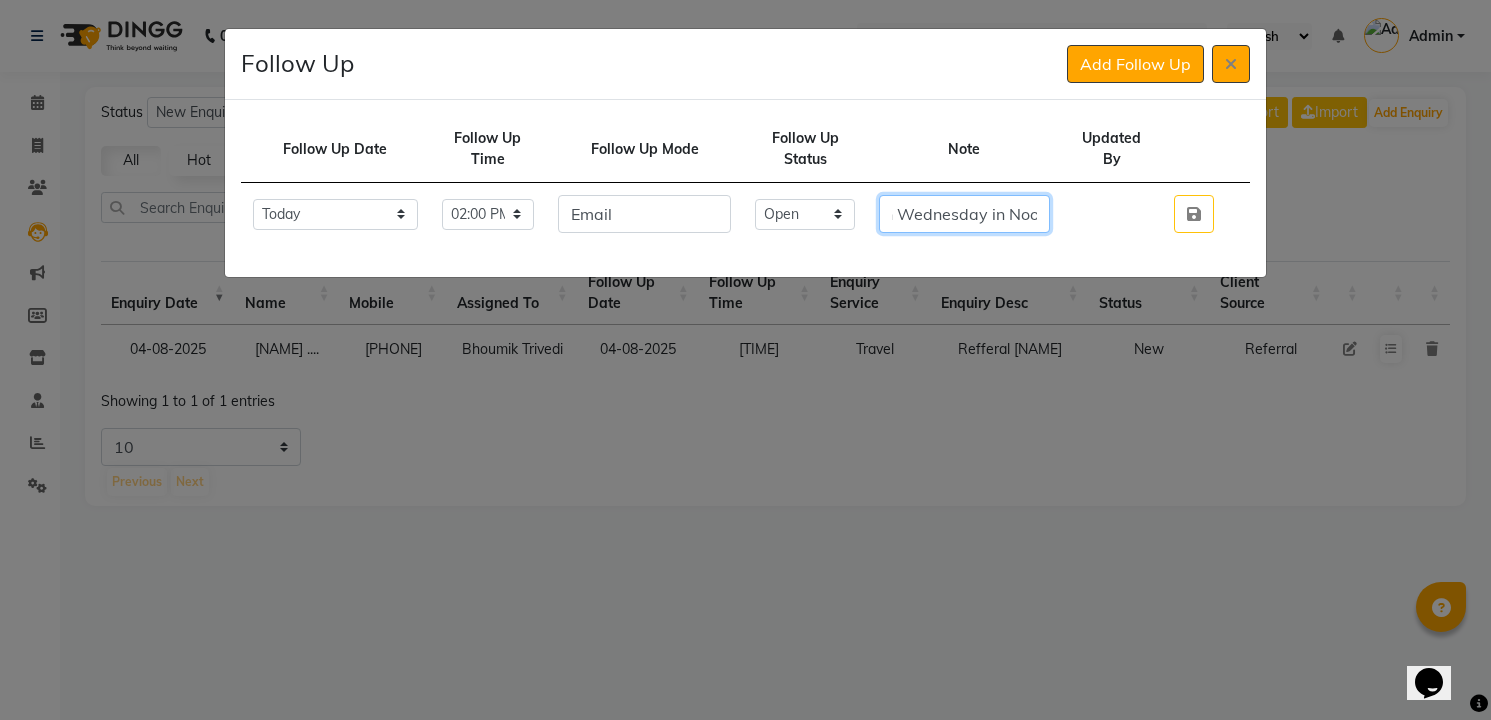 scroll, scrollTop: 0, scrollLeft: 768, axis: horizontal 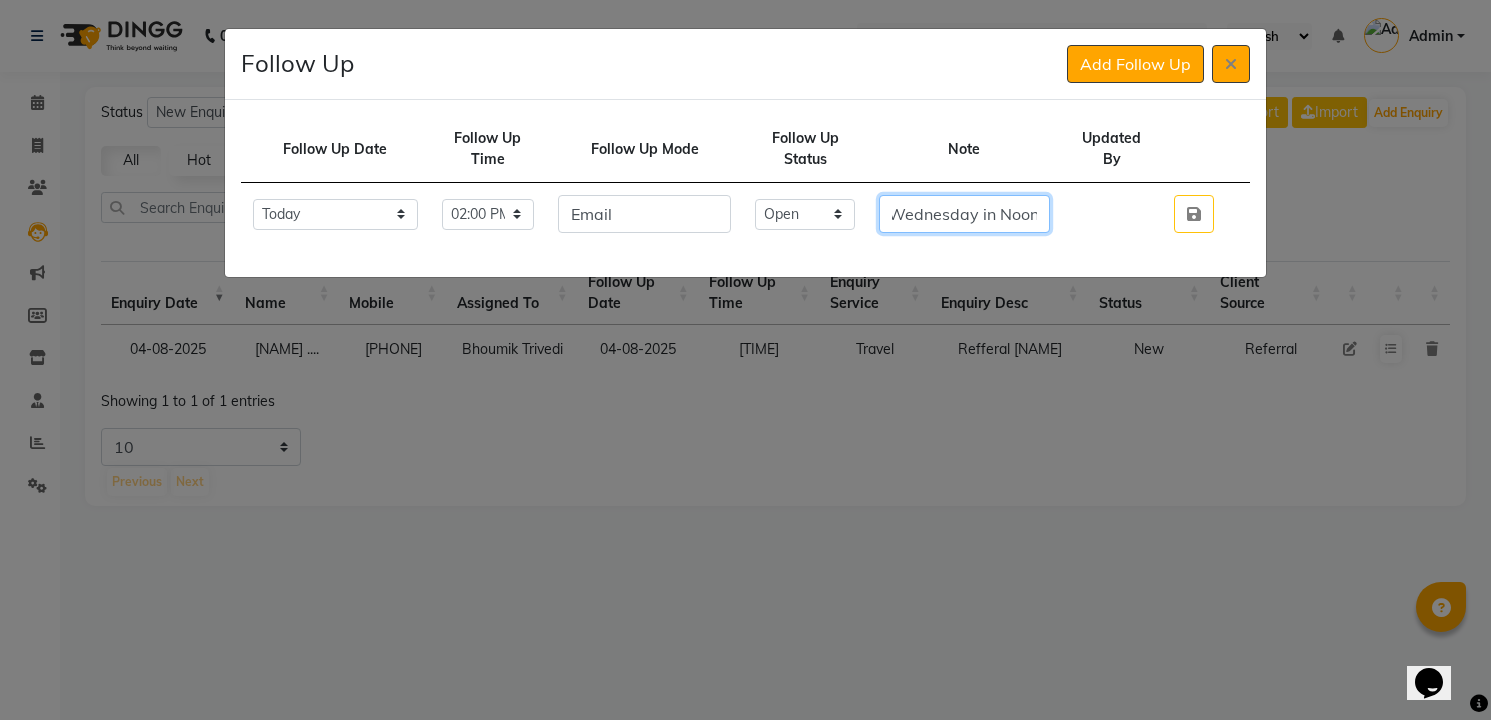type on "He is a friend of [NAME] he is planning for a tattoo on his calf he has send his ref on wa he will come on Wednesday in Noon" 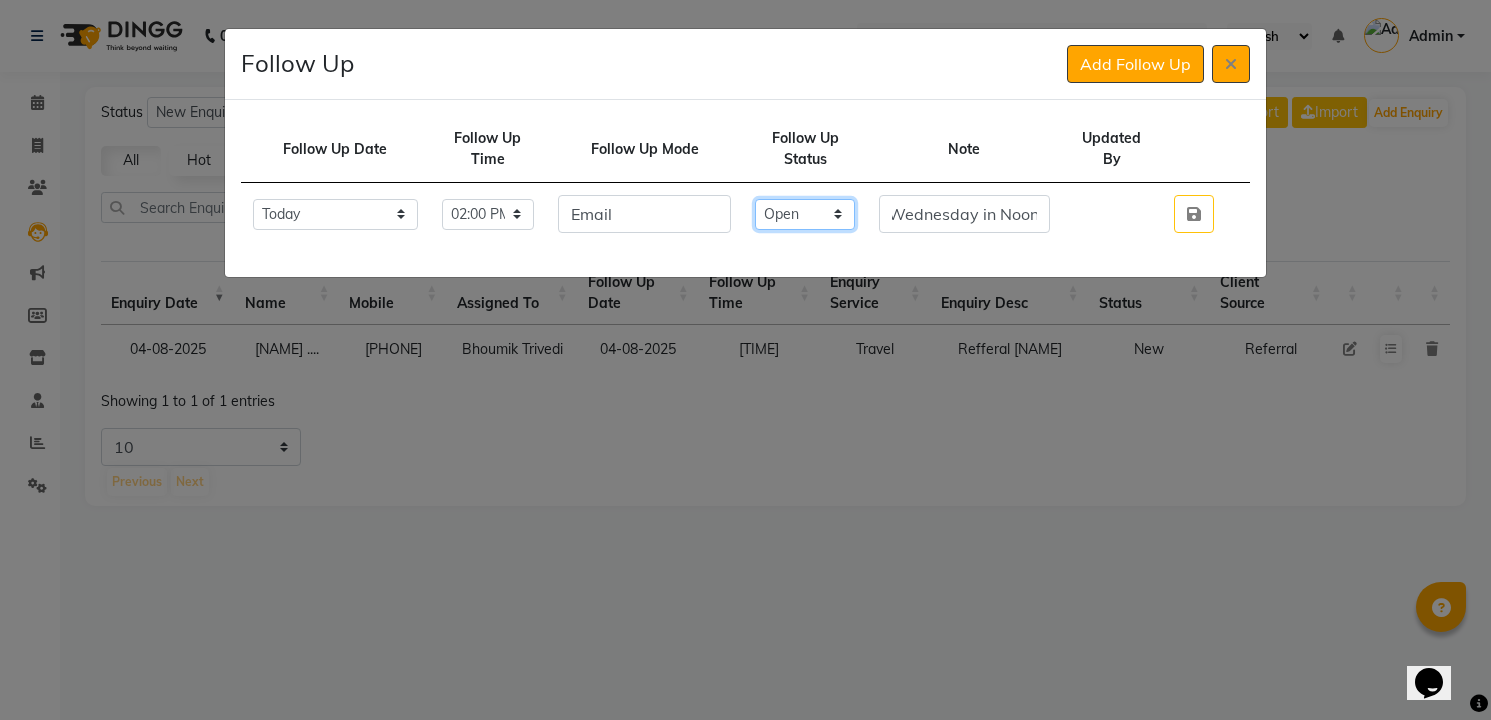 click on "Select Open Pending Done" 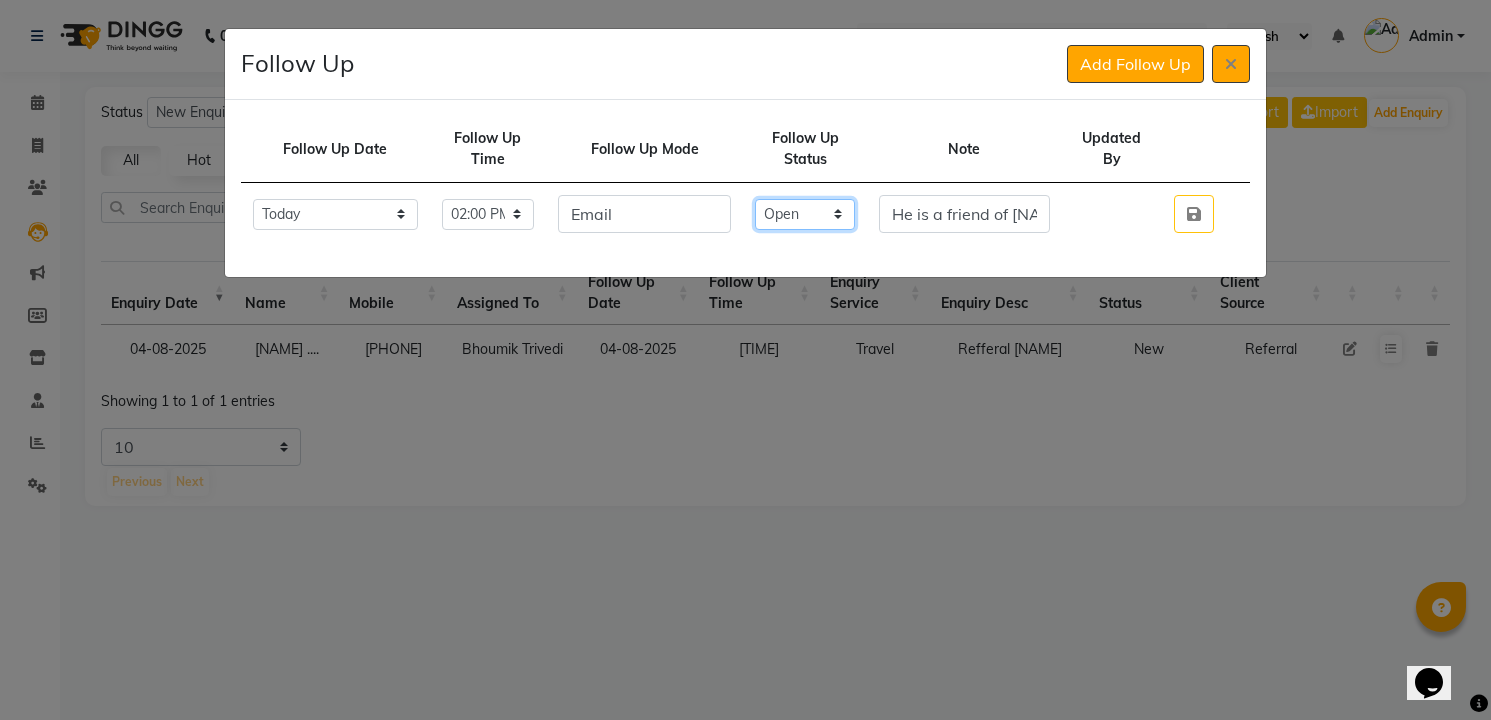 select on "Done" 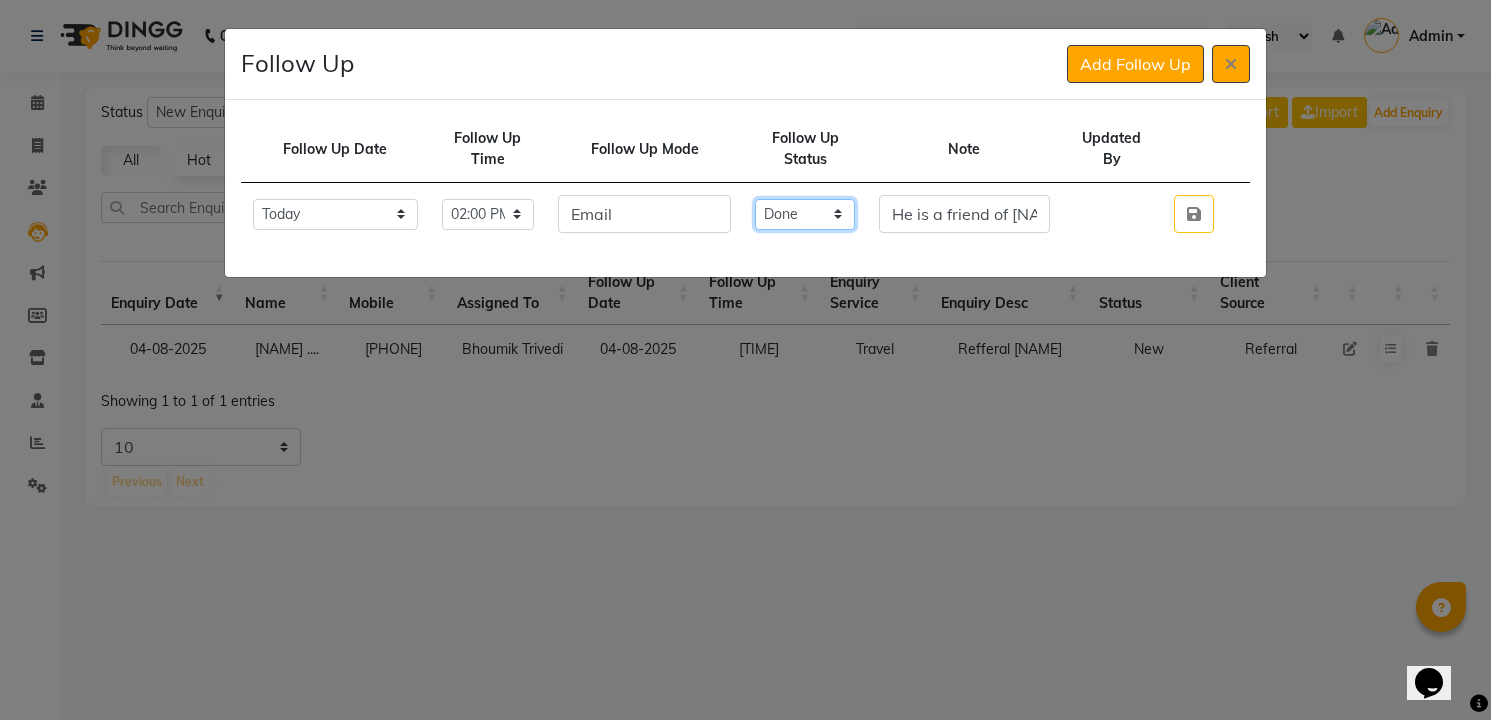 click on "Select Open Pending Done" 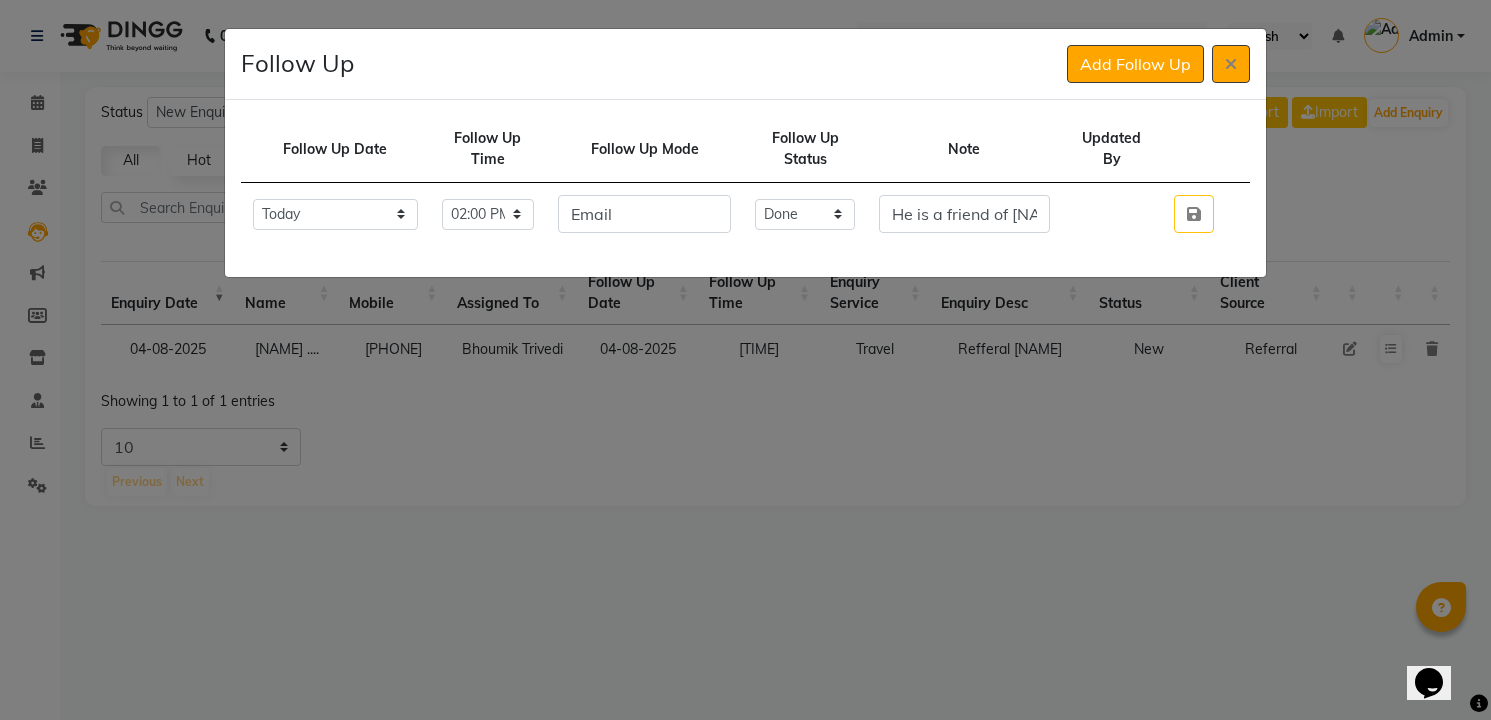 type 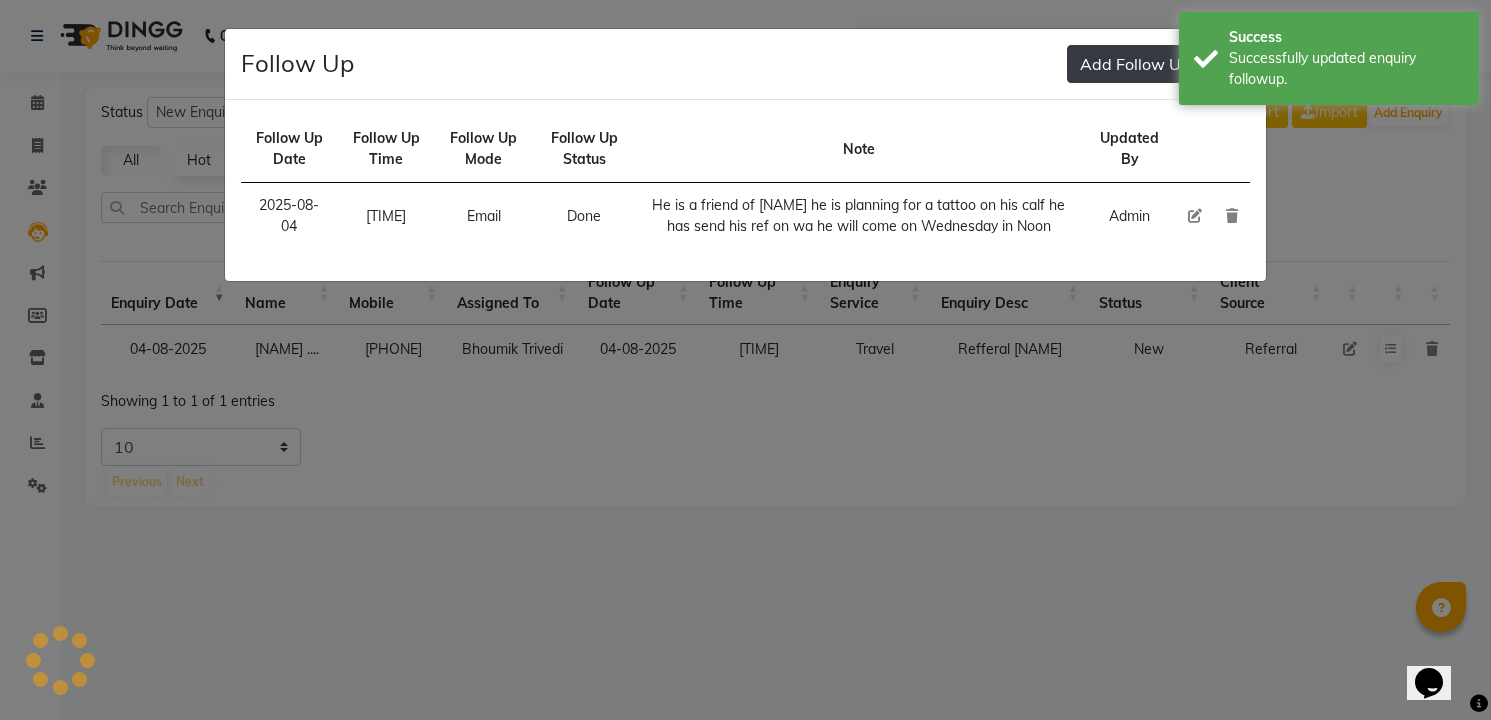 click on "Add Follow Up" 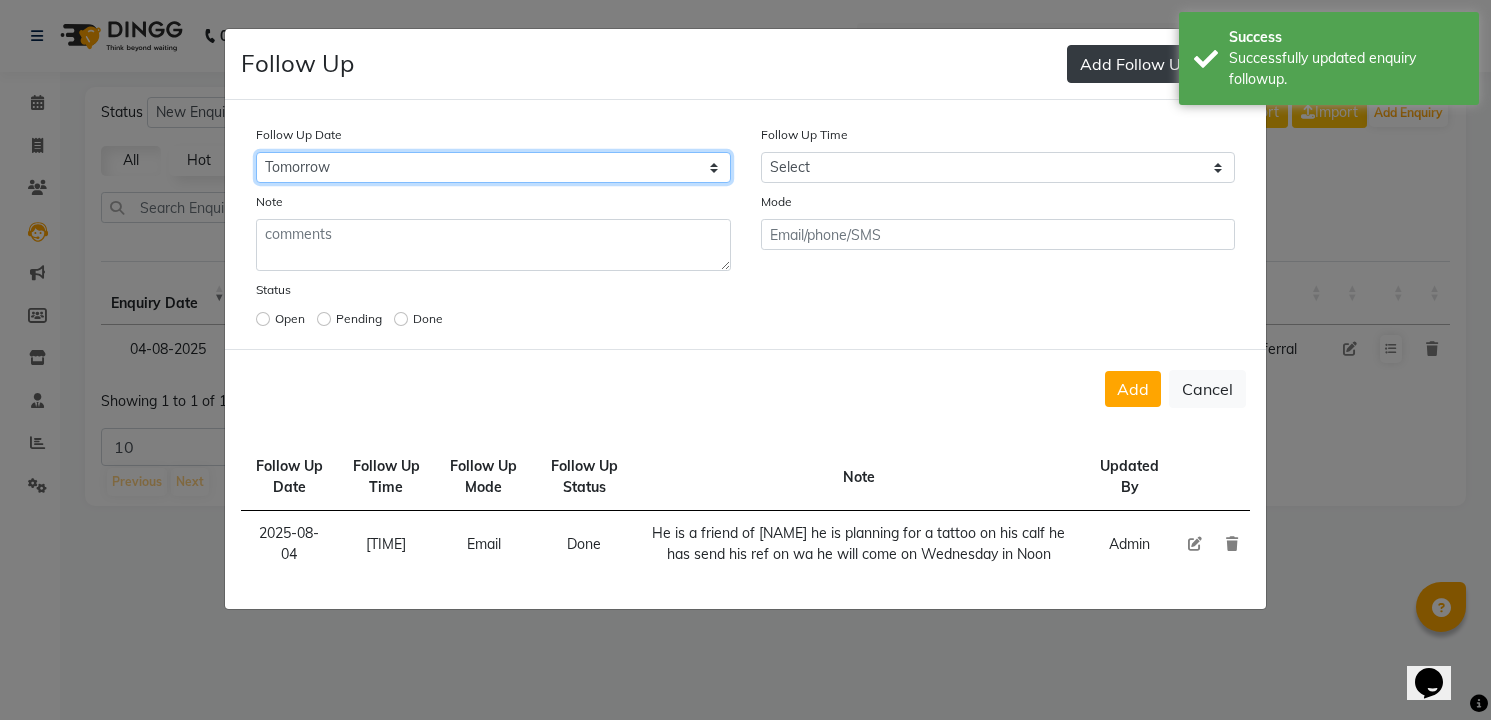 select on "2025-08-06" 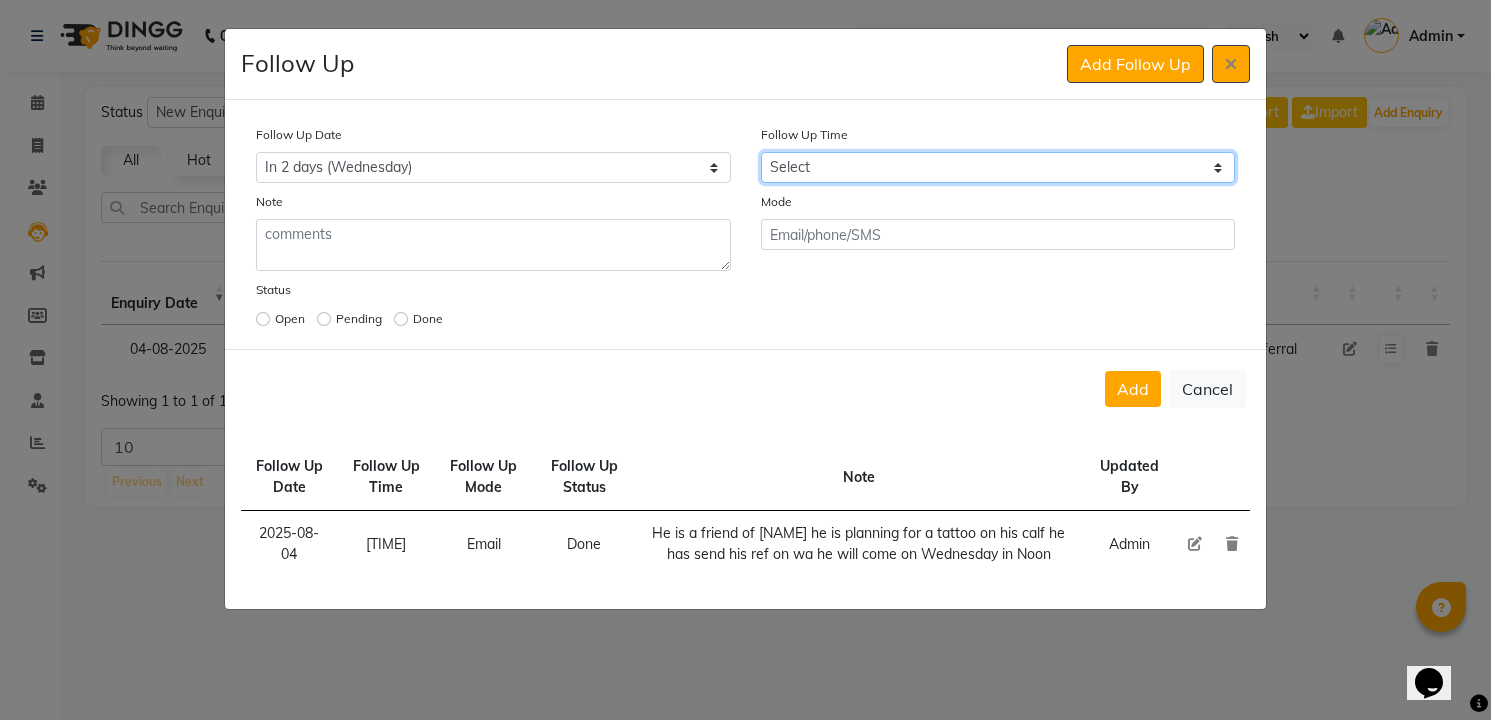 click on "Select 07:00 AM 07:15 AM 07:30 AM 07:45 AM 08:00 AM 08:15 AM 08:30 AM 08:45 AM 09:00 AM 09:15 AM 09:30 AM 09:45 AM 10:00 AM 10:15 AM 10:30 AM 10:45 AM 11:00 AM 11:15 AM 11:30 AM 11:45 AM 12:00 PM 12:15 PM 12:30 PM 12:45 PM 01:00 PM 01:15 PM 01:30 PM 01:45 PM 02:00 PM 02:15 PM 02:30 PM 02:45 PM 03:00 PM 03:15 PM 03:30 PM 03:45 PM 04:00 PM 04:15 PM 04:30 PM 04:45 PM 05:00 PM 05:15 PM 05:30 PM 05:45 PM 06:00 PM 06:15 PM 06:30 PM 06:45 PM 07:00 PM 07:15 PM 07:30 PM 07:45 PM 08:00 PM 08:15 PM 08:30 PM 08:45 PM 09:00 PM 09:15 PM 09:30 PM 09:45 PM 10:00 PM" at bounding box center [998, 167] 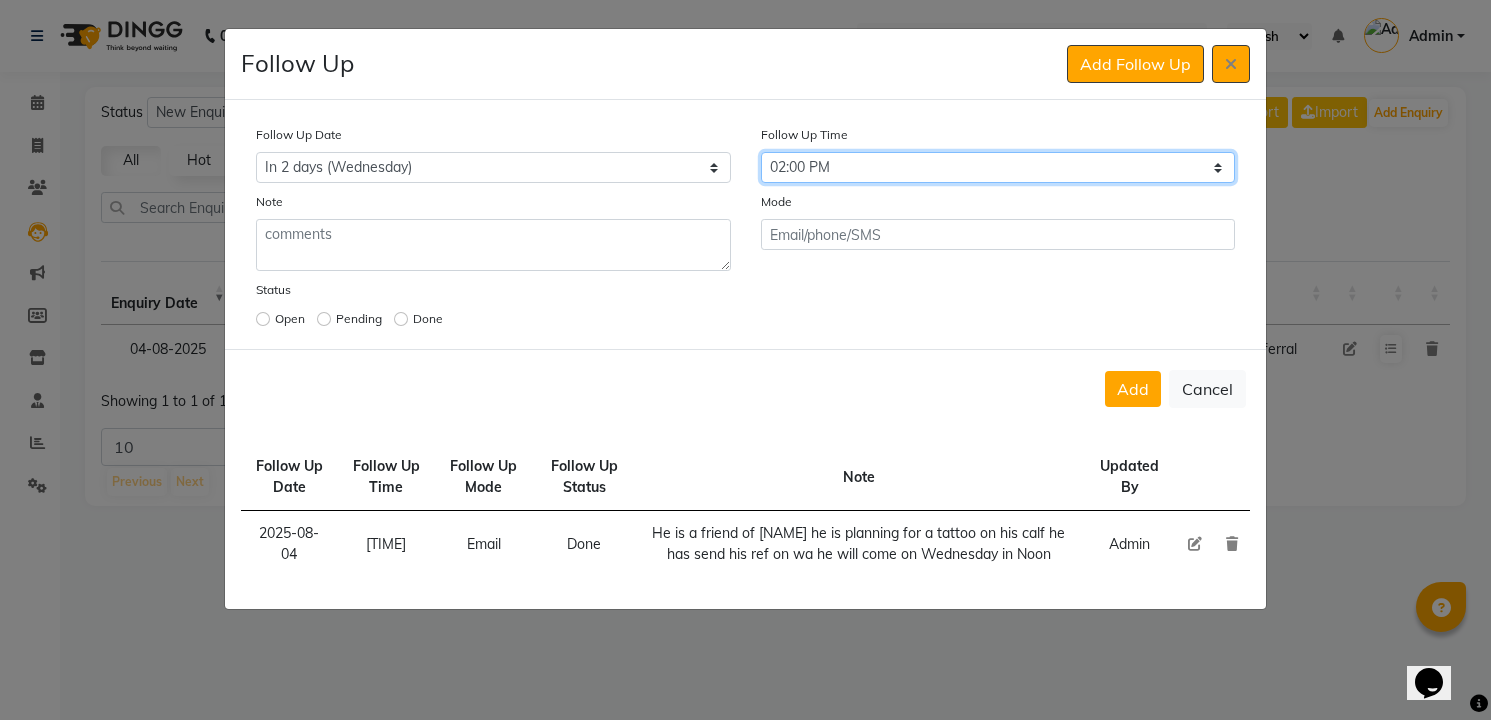click on "Select 07:00 AM 07:15 AM 07:30 AM 07:45 AM 08:00 AM 08:15 AM 08:30 AM 08:45 AM 09:00 AM 09:15 AM 09:30 AM 09:45 AM 10:00 AM 10:15 AM 10:30 AM 10:45 AM 11:00 AM 11:15 AM 11:30 AM 11:45 AM 12:00 PM 12:15 PM 12:30 PM 12:45 PM 01:00 PM 01:15 PM 01:30 PM 01:45 PM 02:00 PM 02:15 PM 02:30 PM 02:45 PM 03:00 PM 03:15 PM 03:30 PM 03:45 PM 04:00 PM 04:15 PM 04:30 PM 04:45 PM 05:00 PM 05:15 PM 05:30 PM 05:45 PM 06:00 PM 06:15 PM 06:30 PM 06:45 PM 07:00 PM 07:15 PM 07:30 PM 07:45 PM 08:00 PM 08:15 PM 08:30 PM 08:45 PM 09:00 PM 09:15 PM 09:30 PM 09:45 PM 10:00 PM" at bounding box center (998, 167) 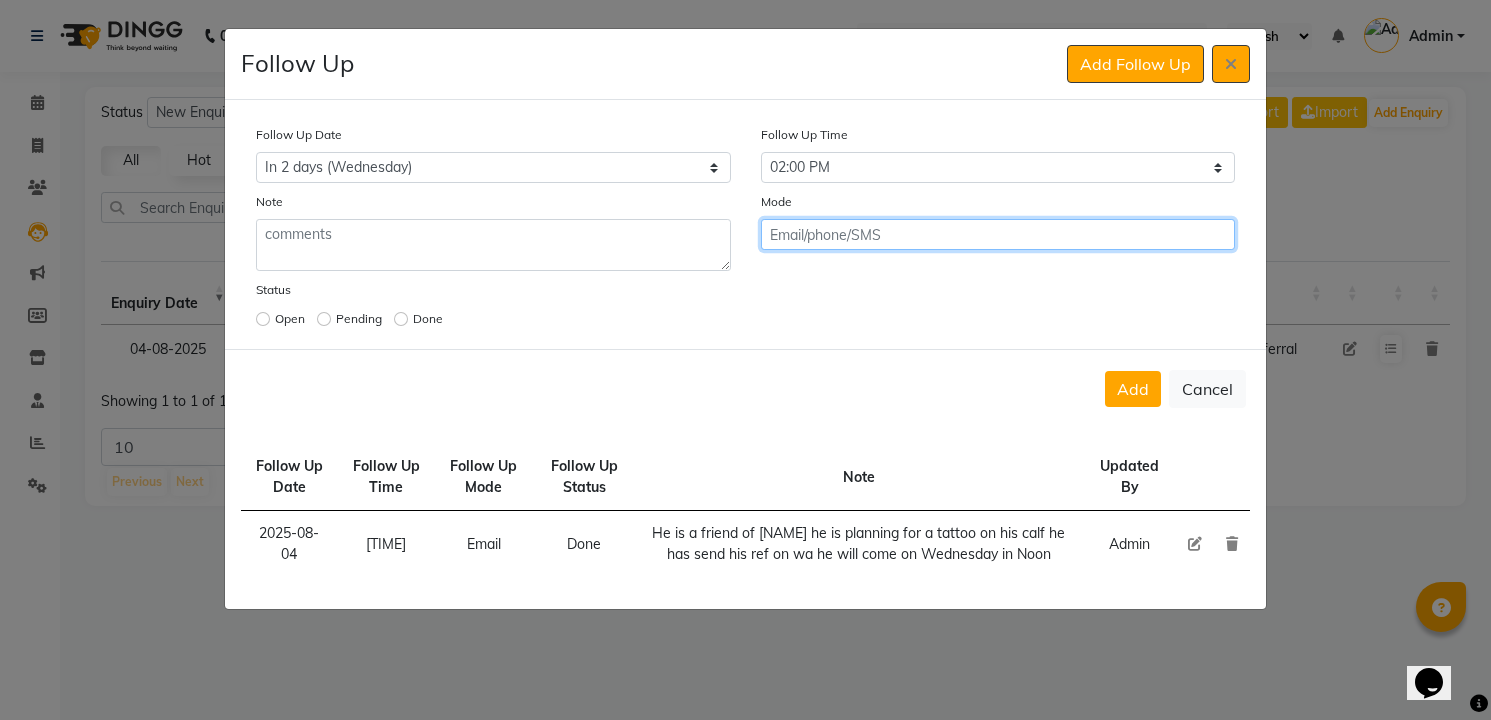 click on "Add" 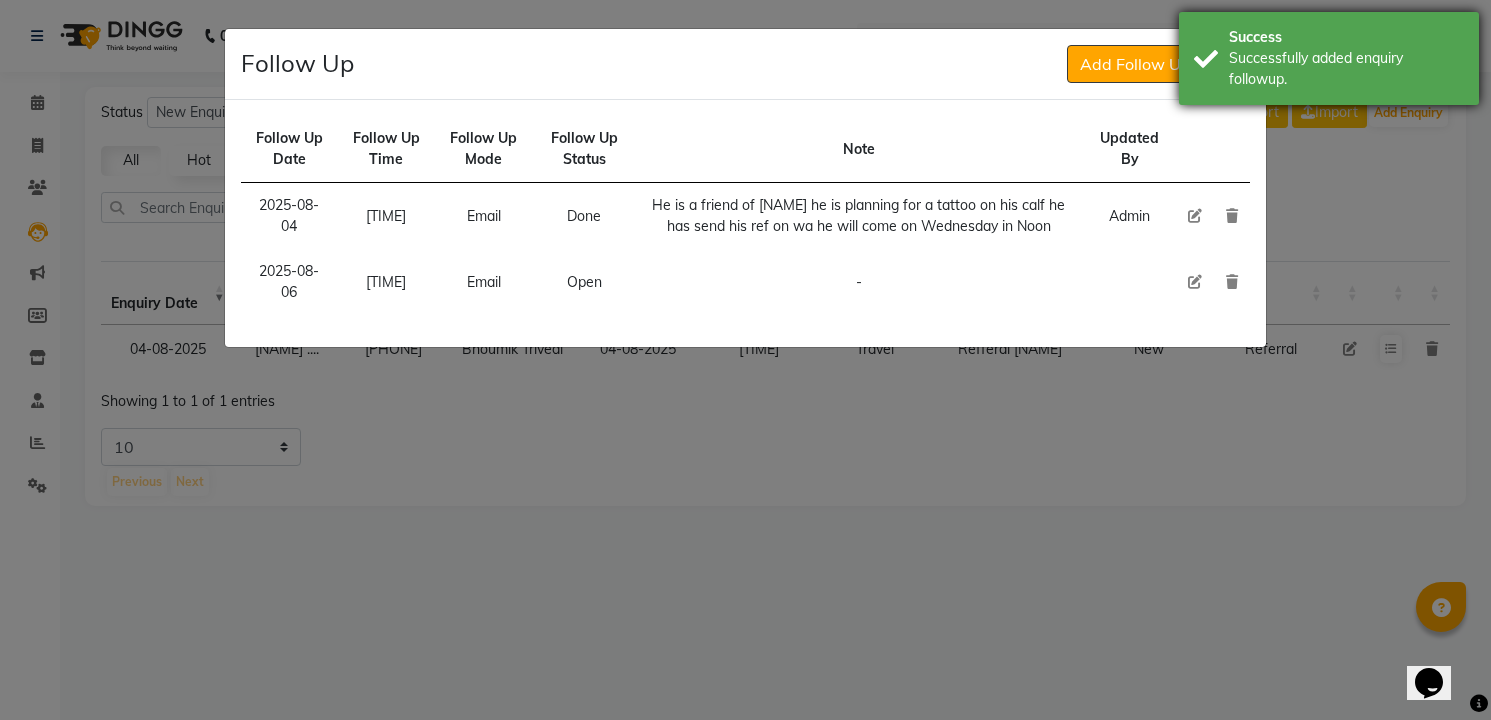click on "Success   Successfully added enquiry followup." at bounding box center [1329, 58] 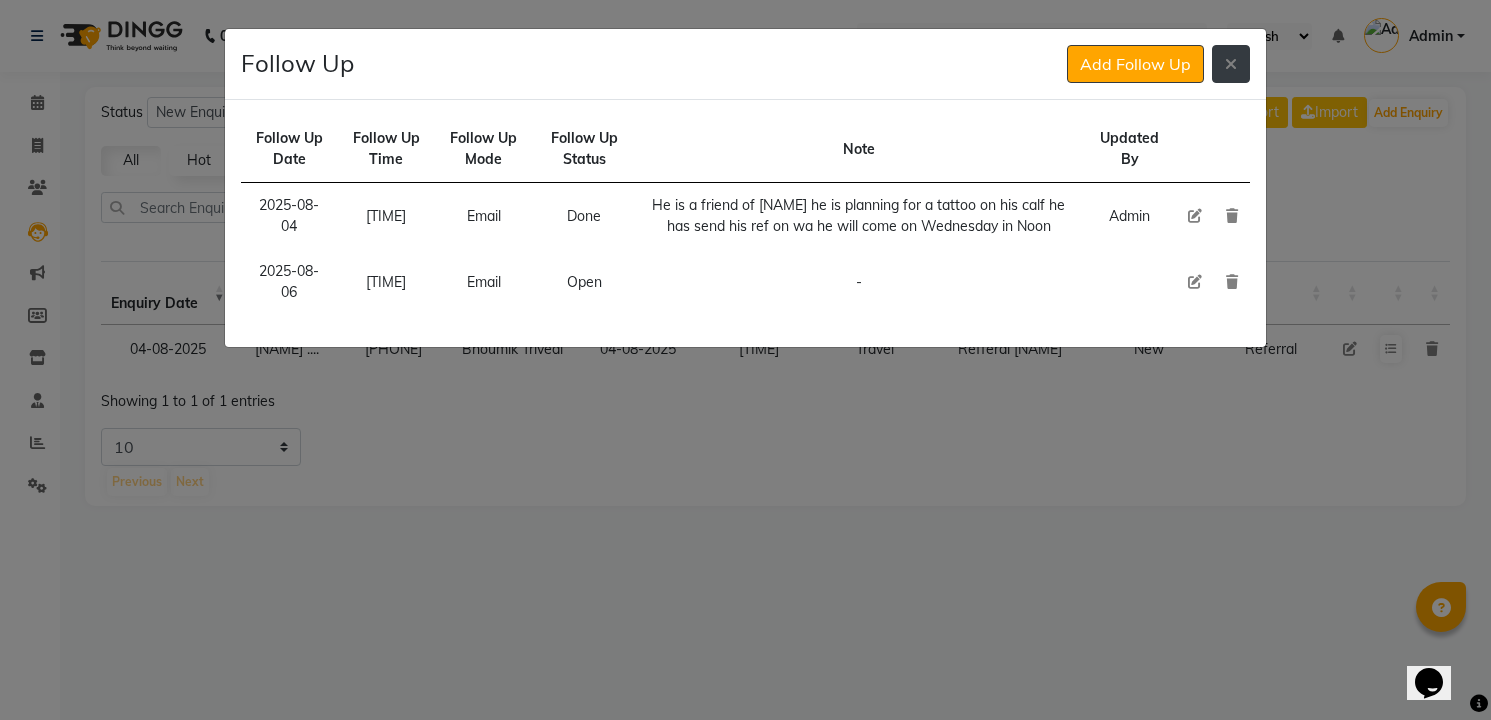 click 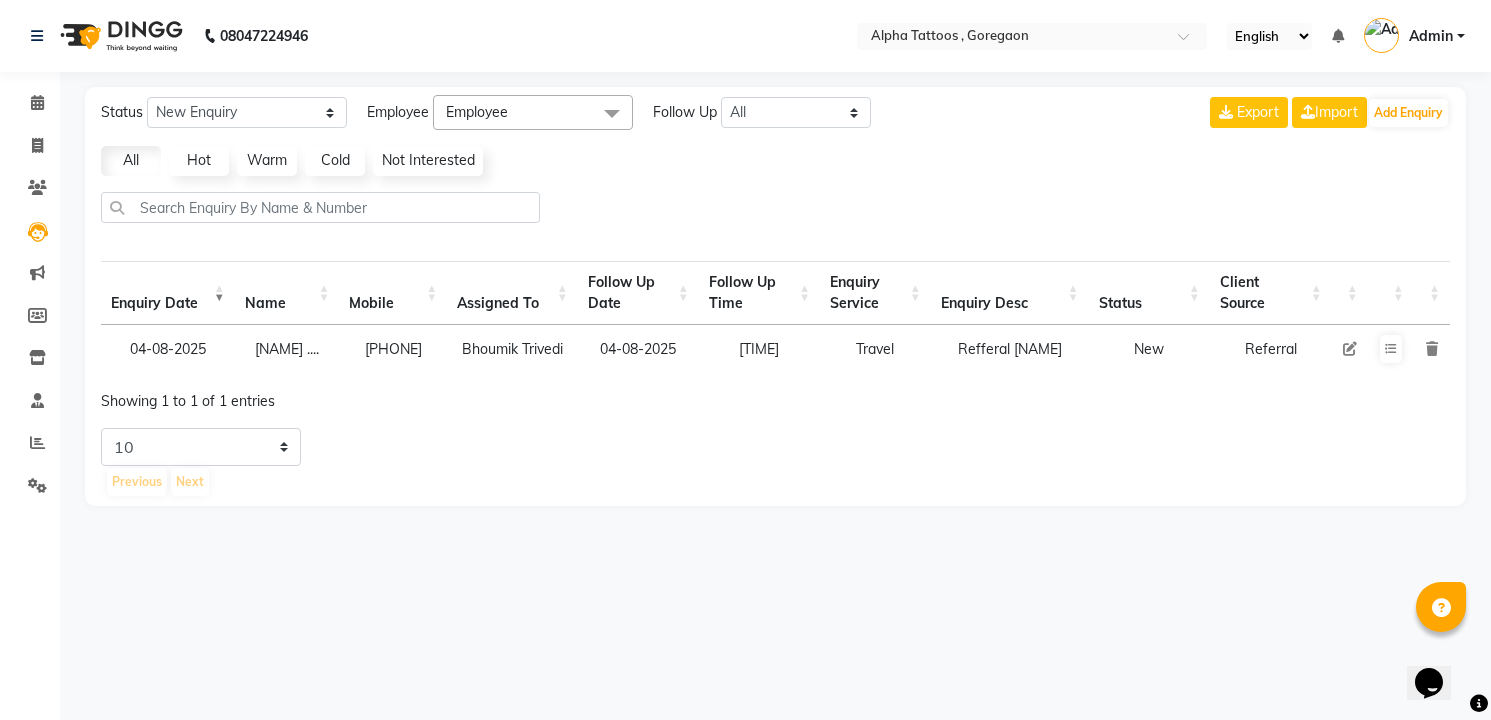 click on "[PHONE]" at bounding box center (393, 349) 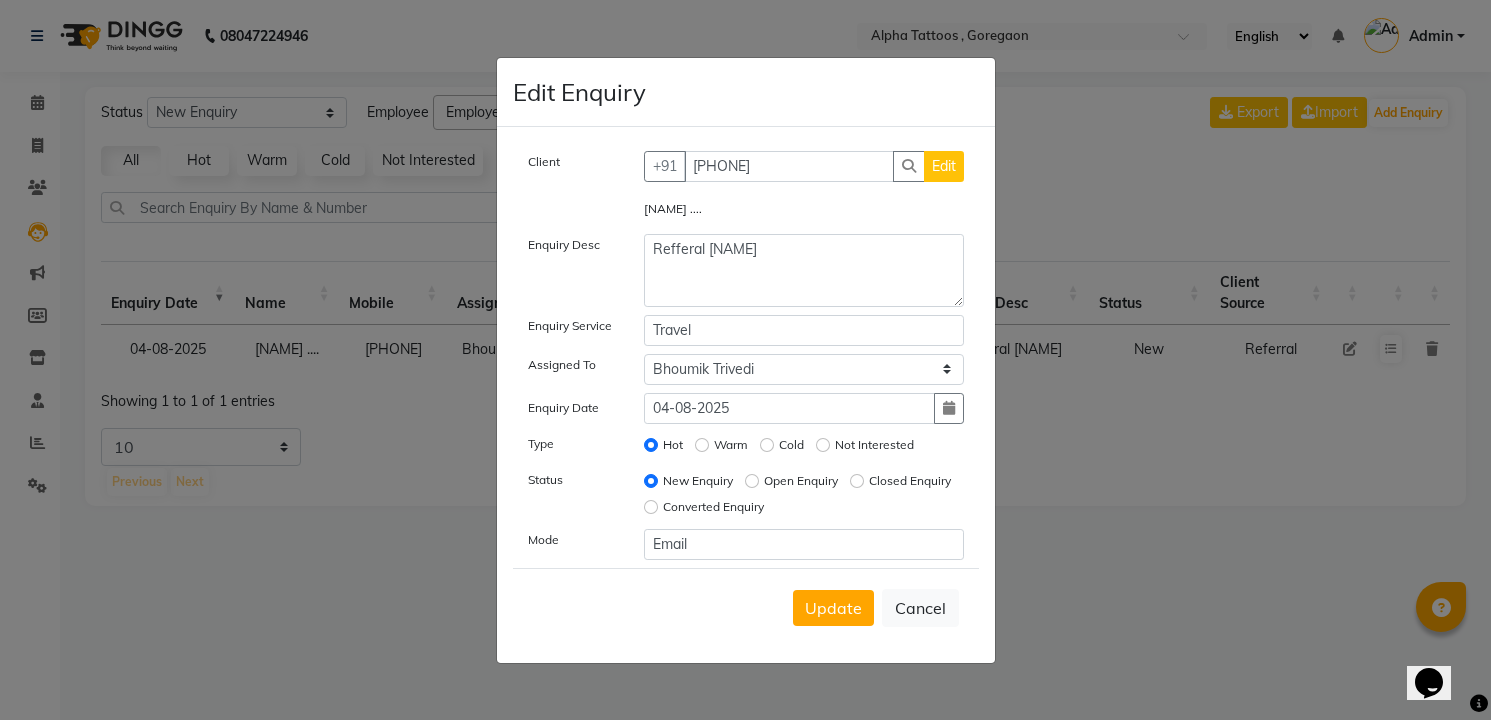 click on "Open Enquiry" 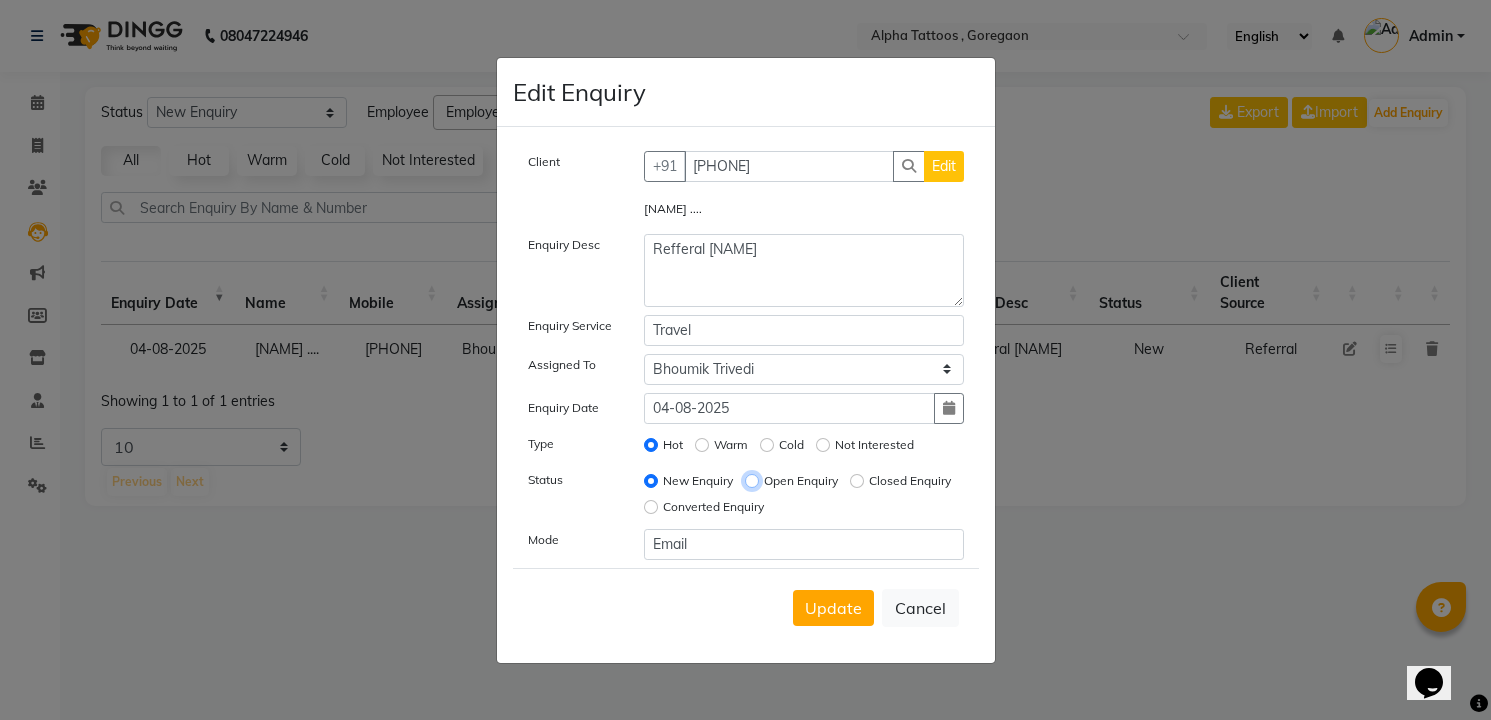 click on "Open Enquiry" at bounding box center [752, 481] 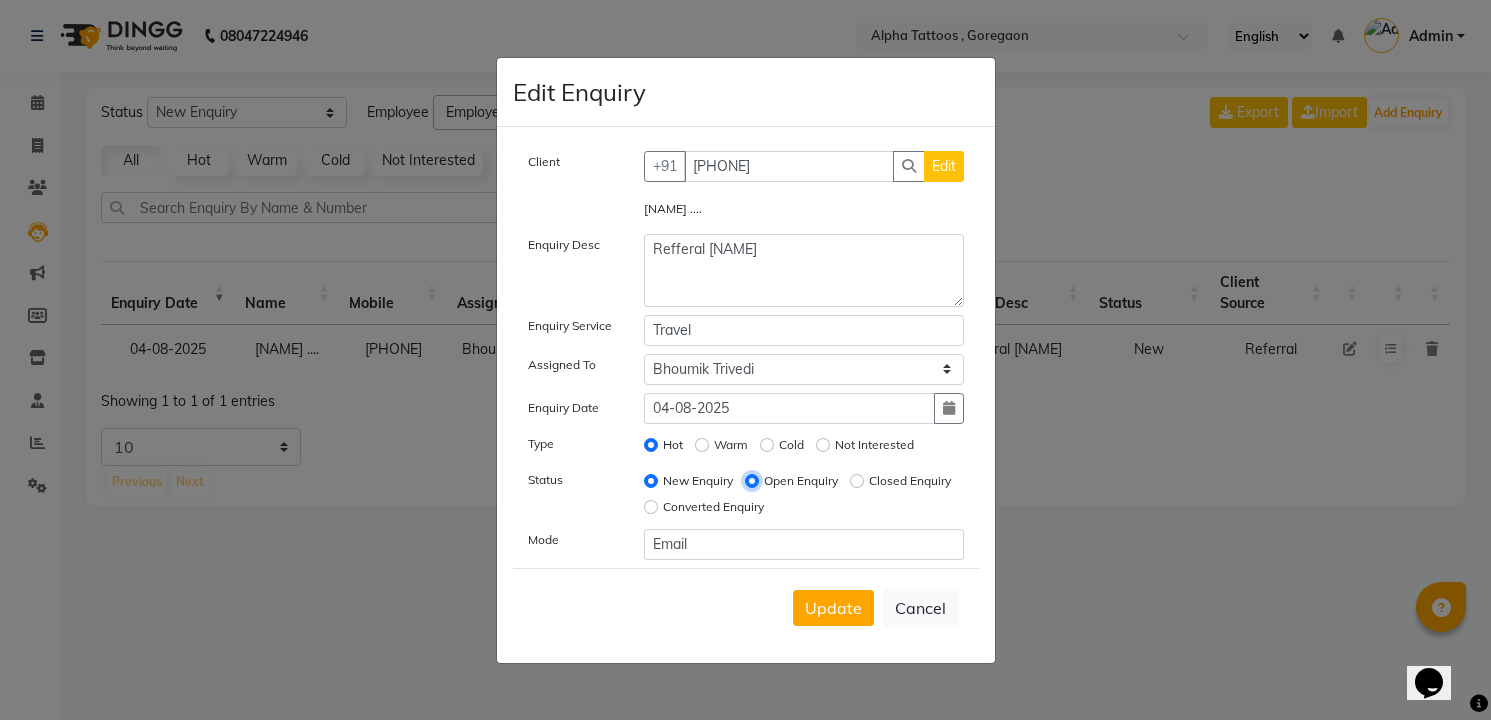 radio on "false" 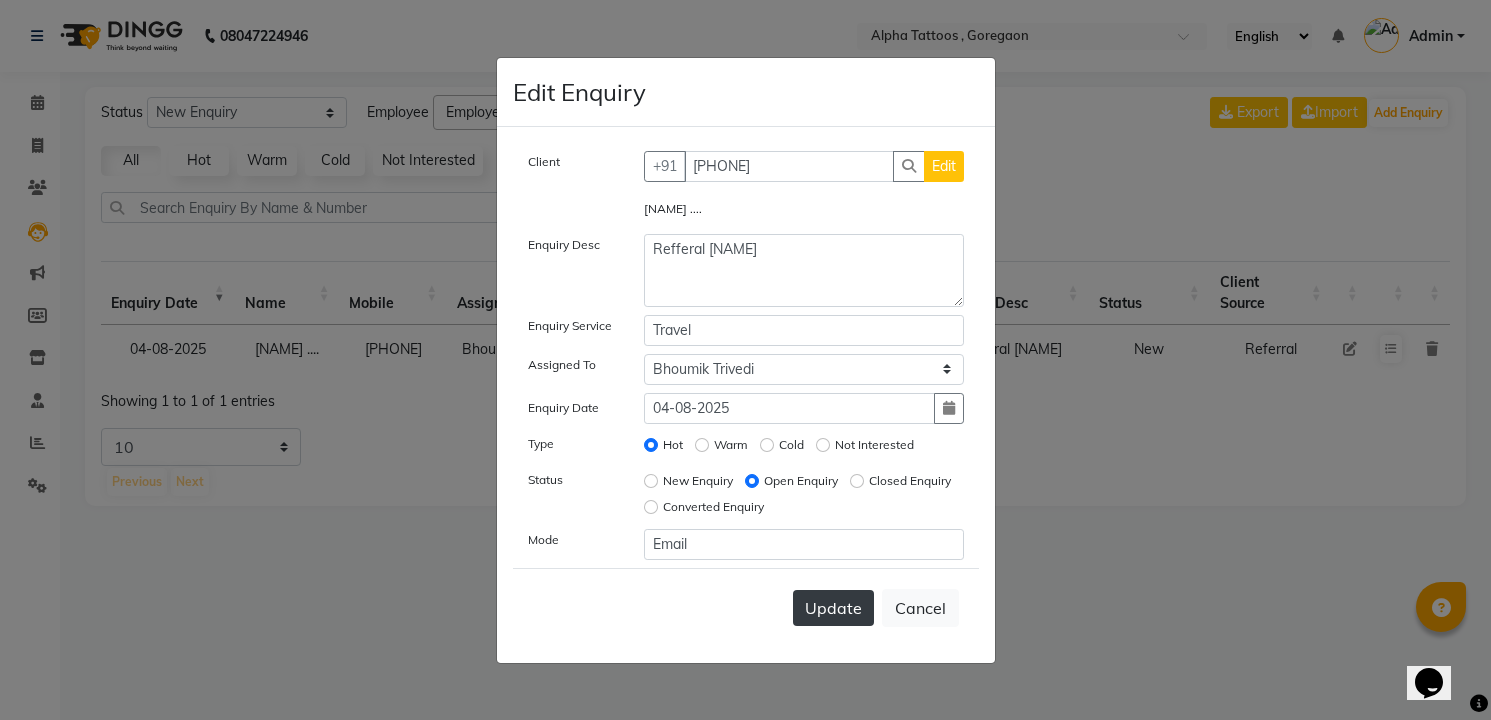 click on "Update" at bounding box center (833, 608) 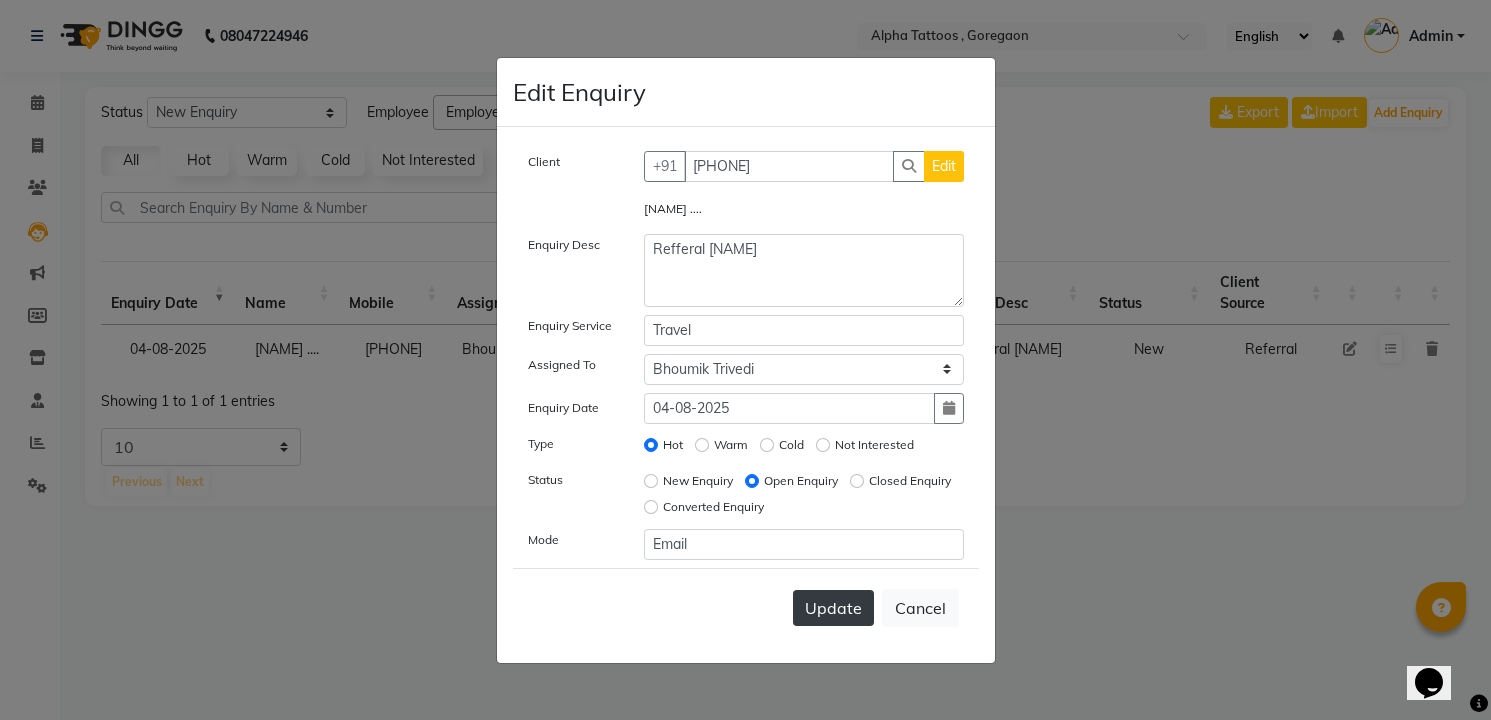 type 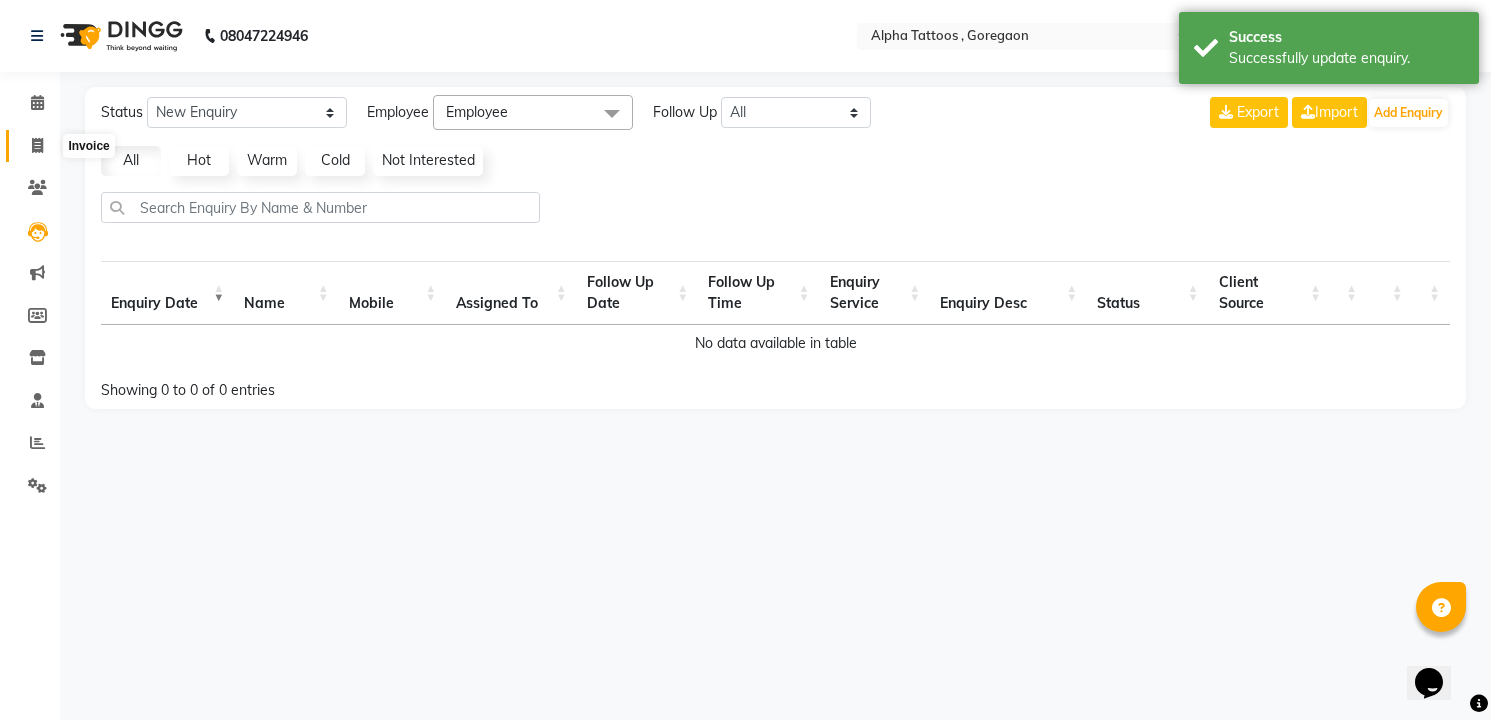 click 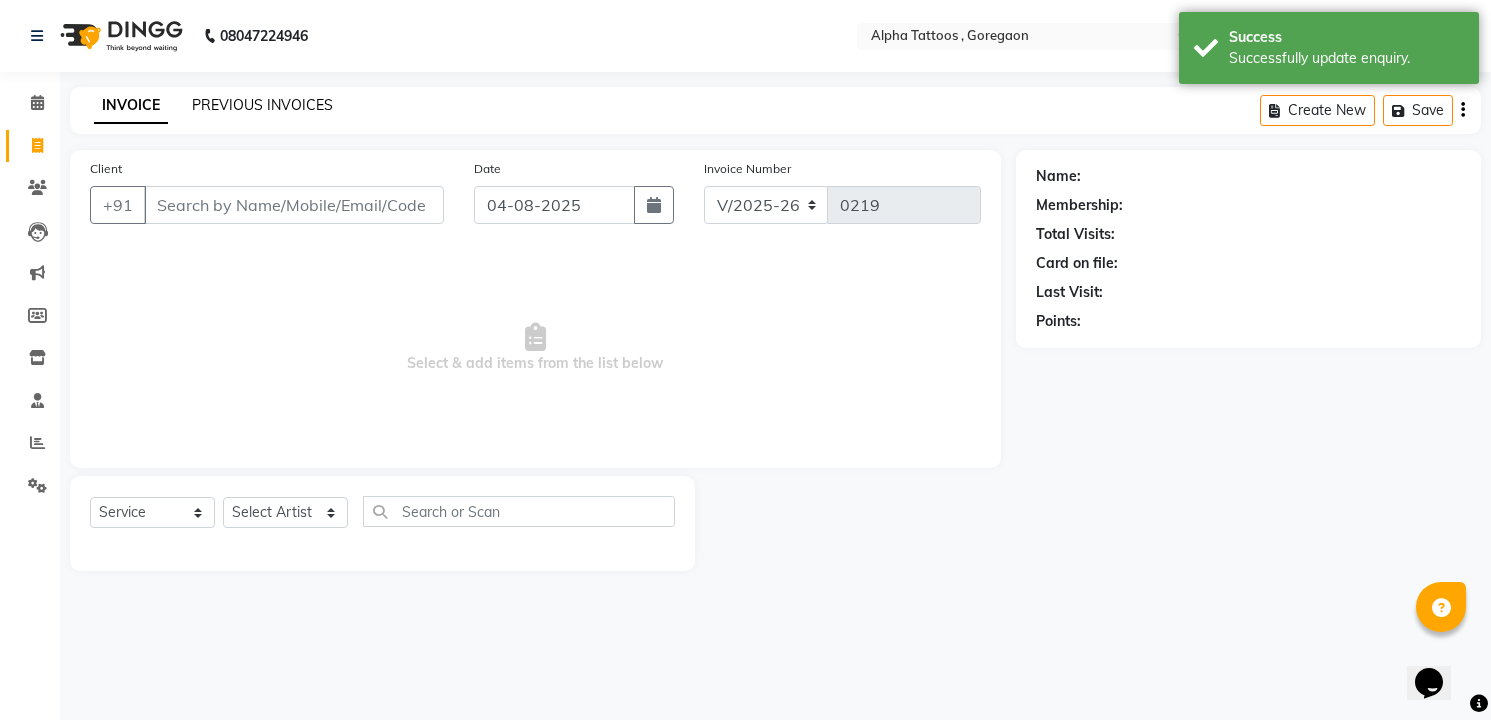 click on "PREVIOUS INVOICES" 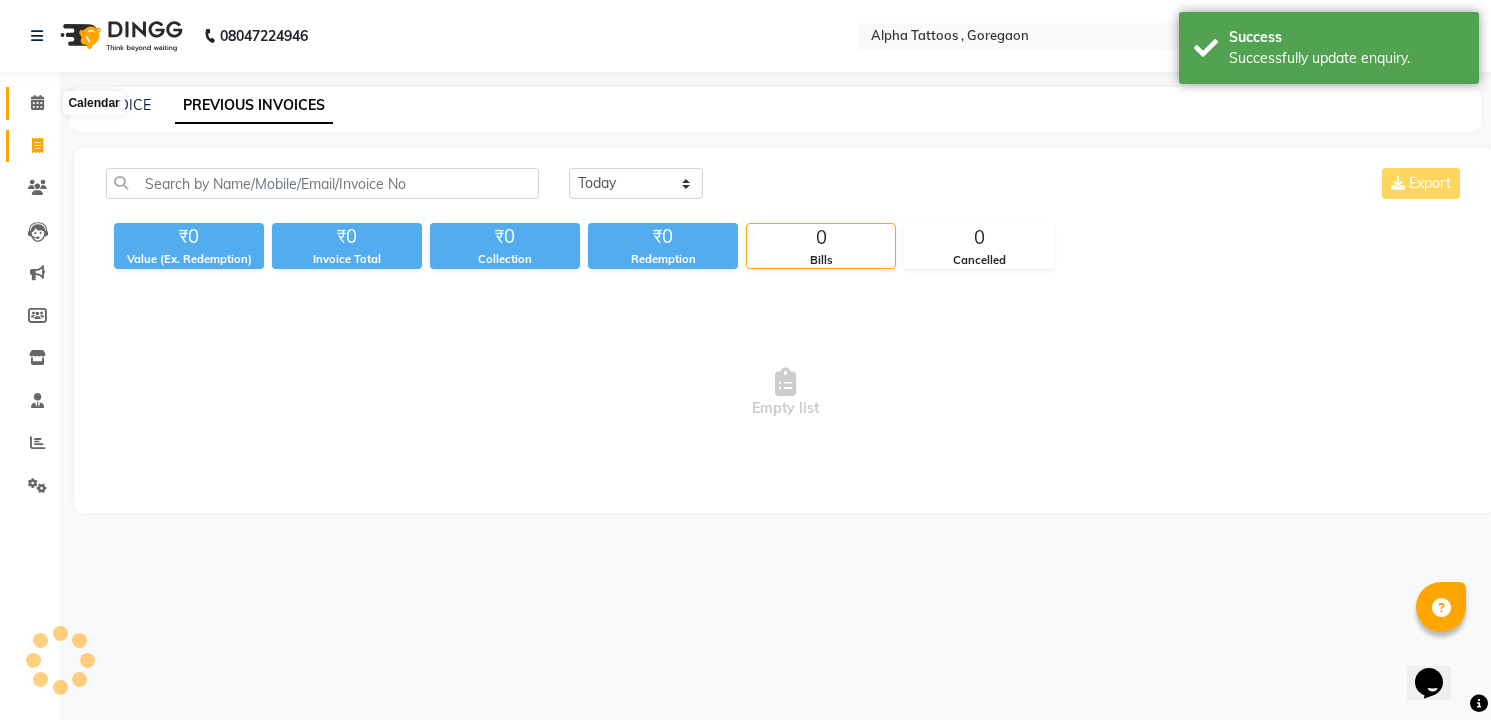 click 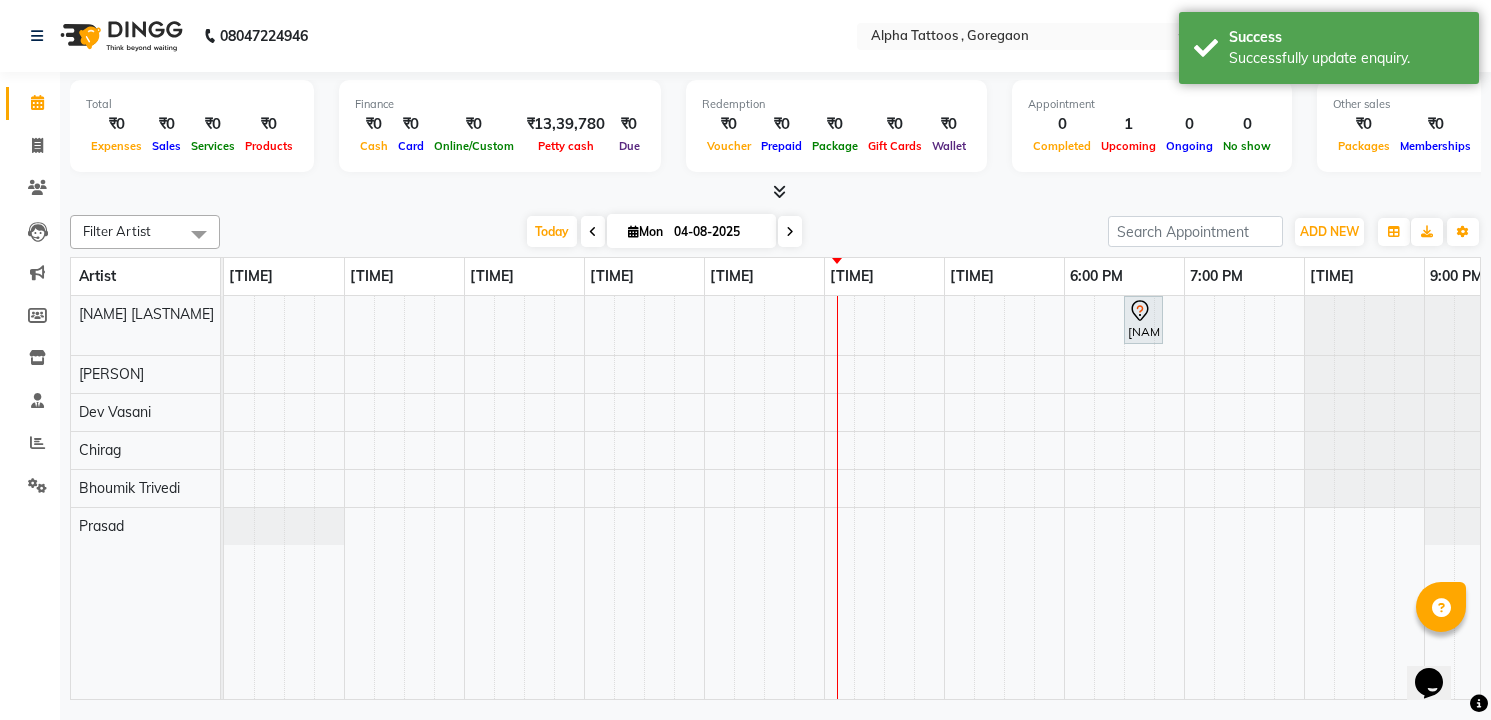 click at bounding box center (790, 231) 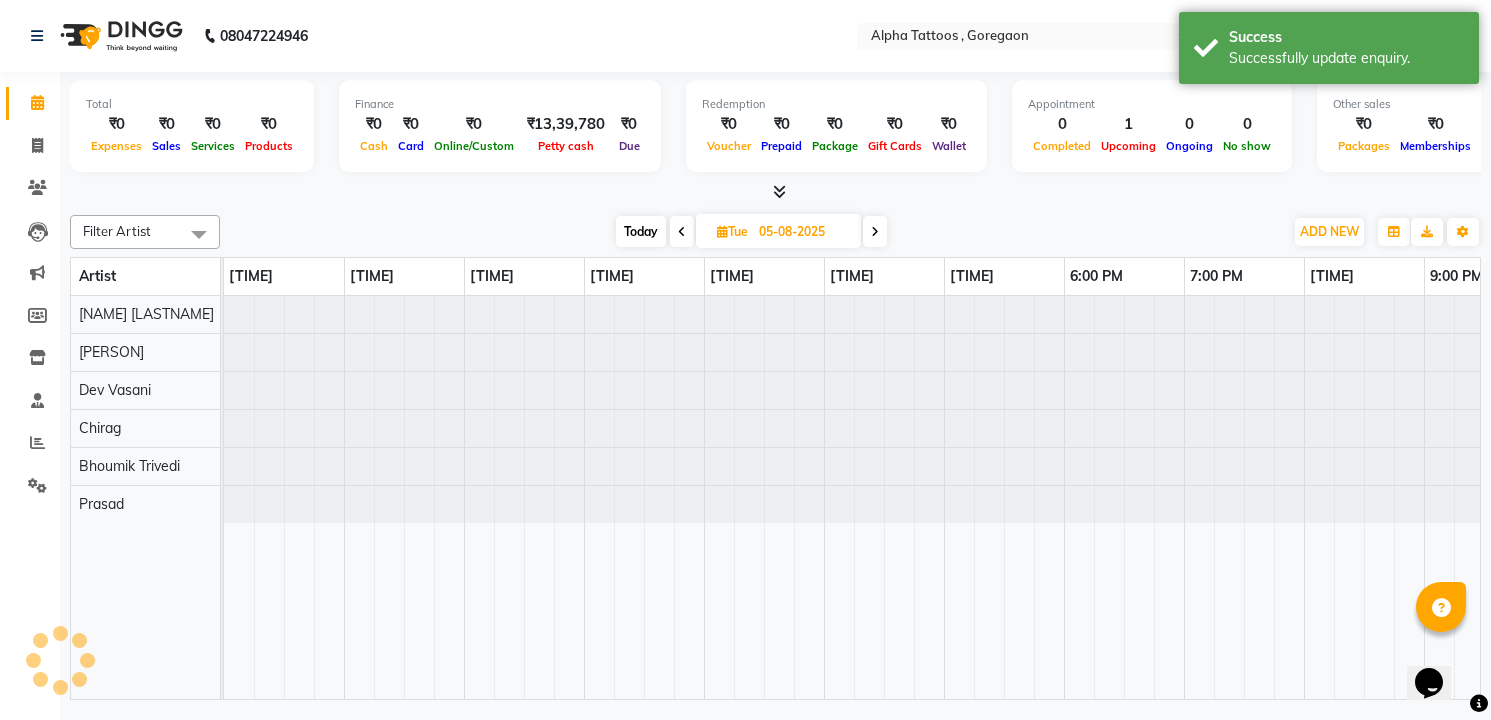 scroll, scrollTop: 0, scrollLeft: 64, axis: horizontal 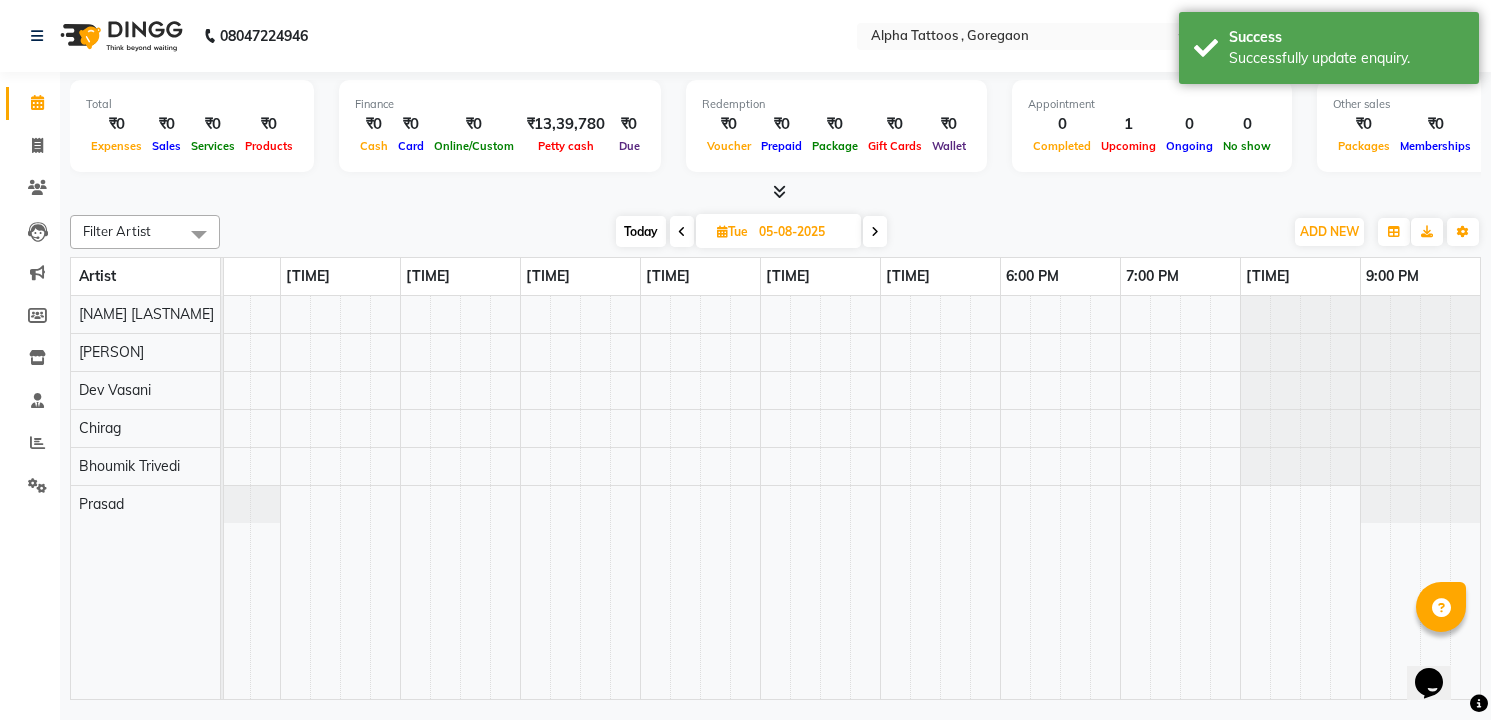 click at bounding box center (875, 231) 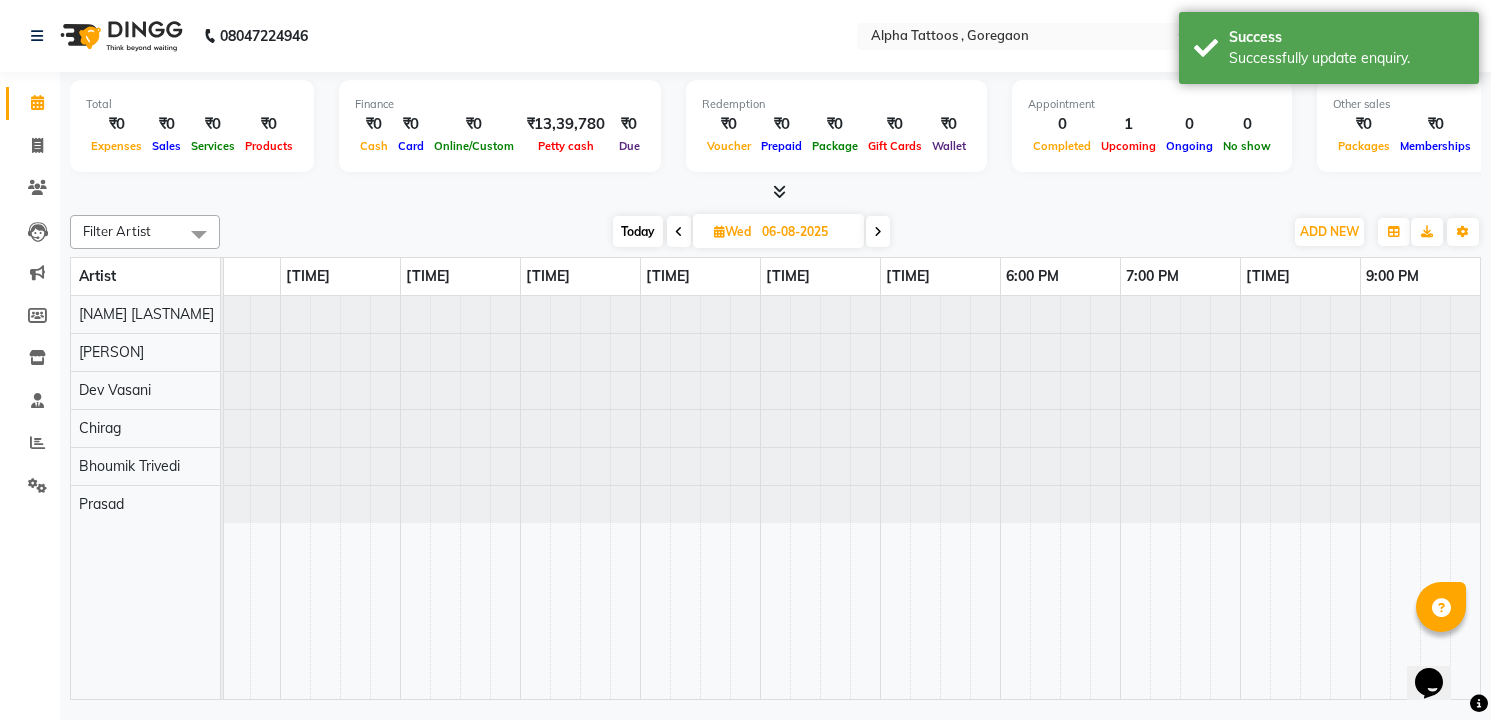 scroll, scrollTop: 0, scrollLeft: 0, axis: both 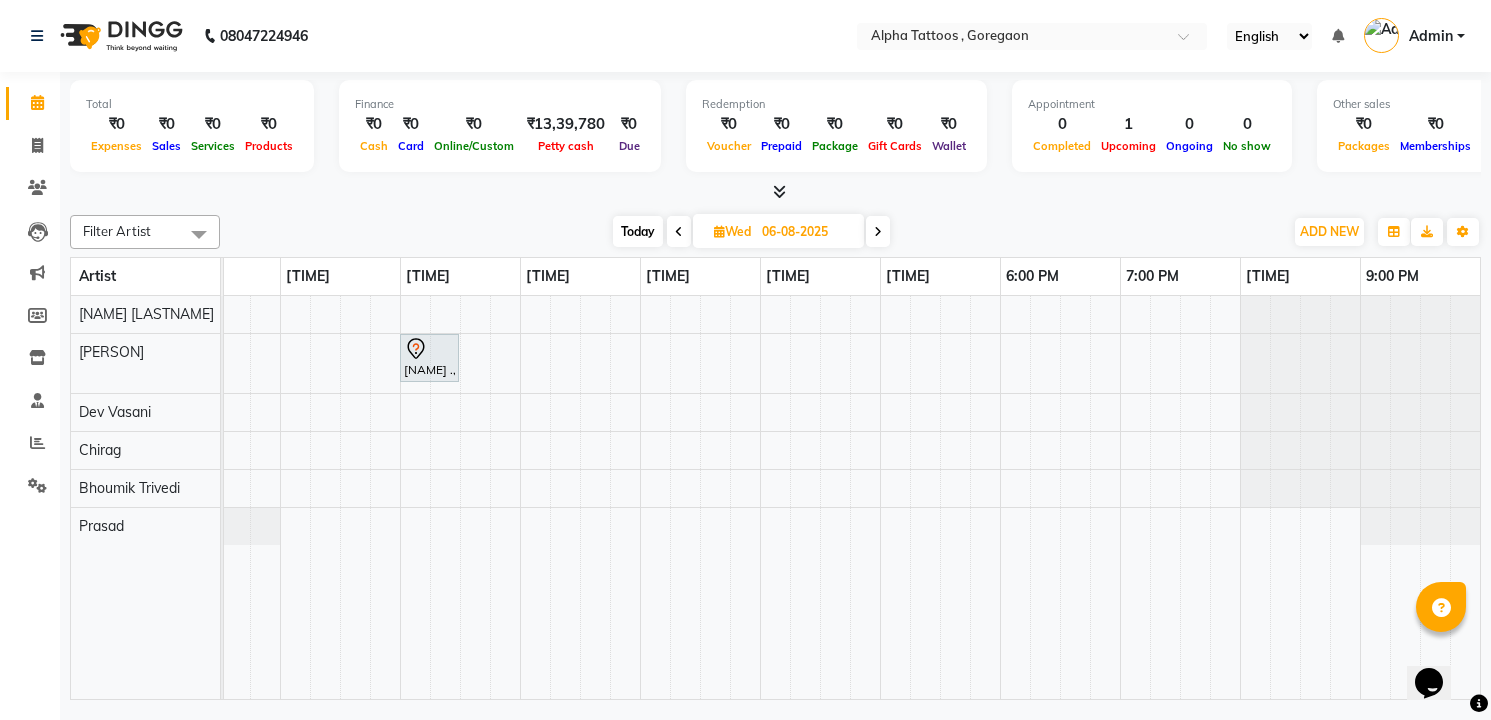 click on "[NAME] ., [TIME]-[TIME], Realistic" at bounding box center [820, 497] 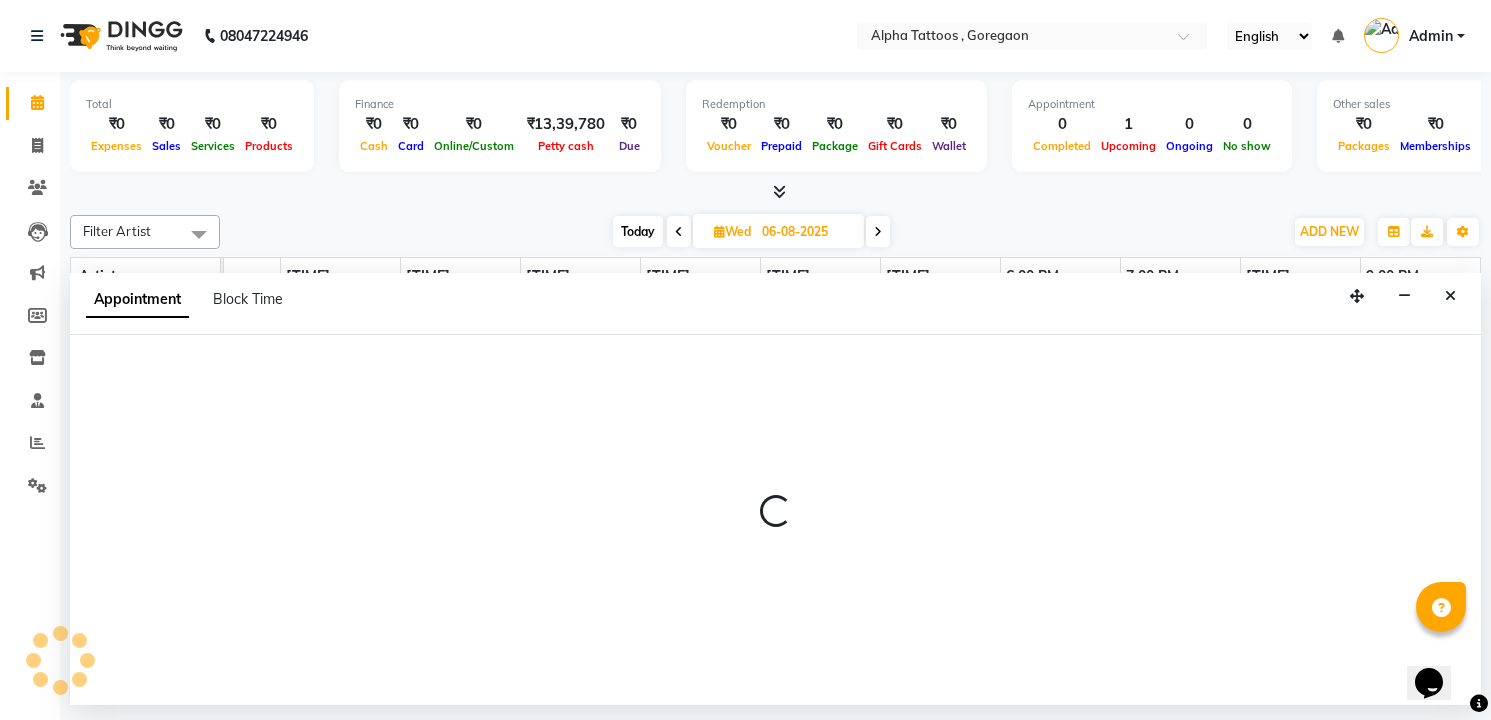 select on "32645" 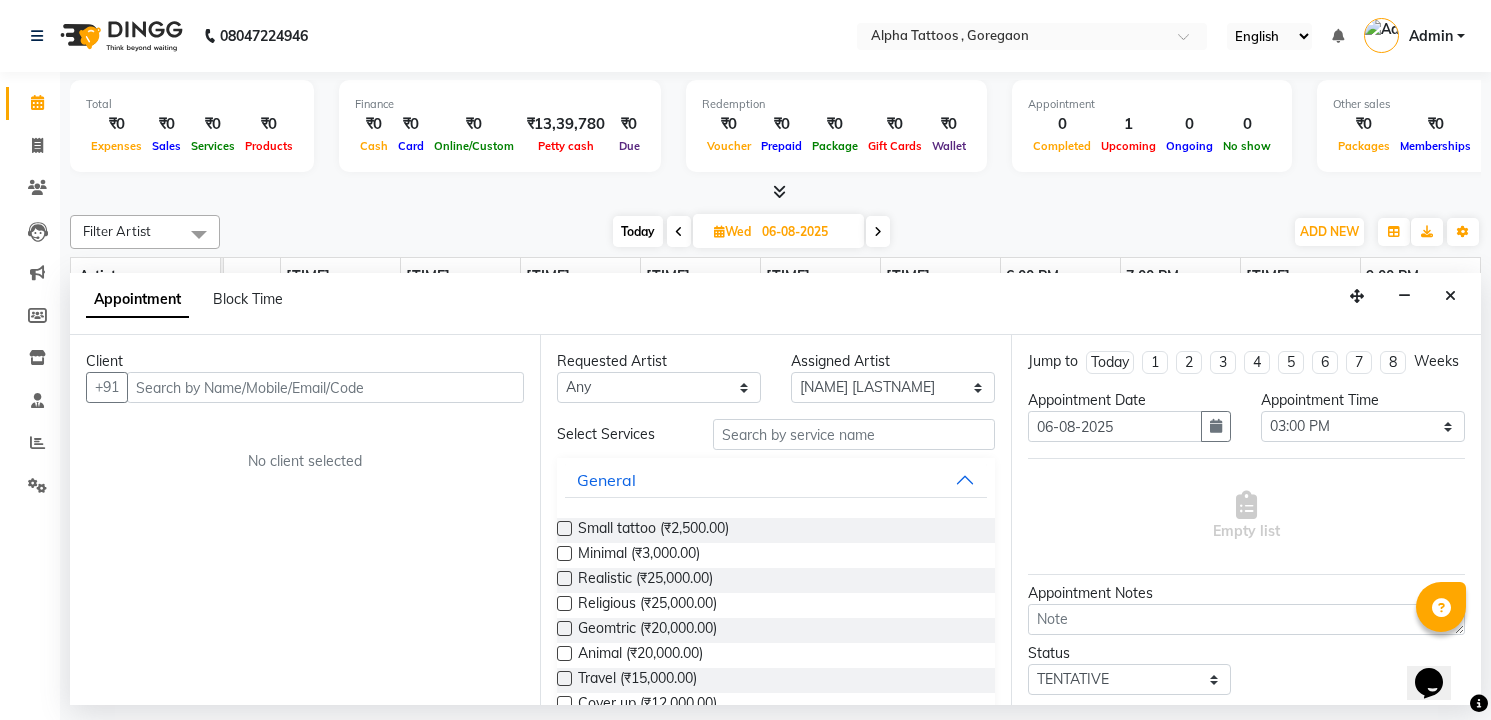 click at bounding box center (325, 387) 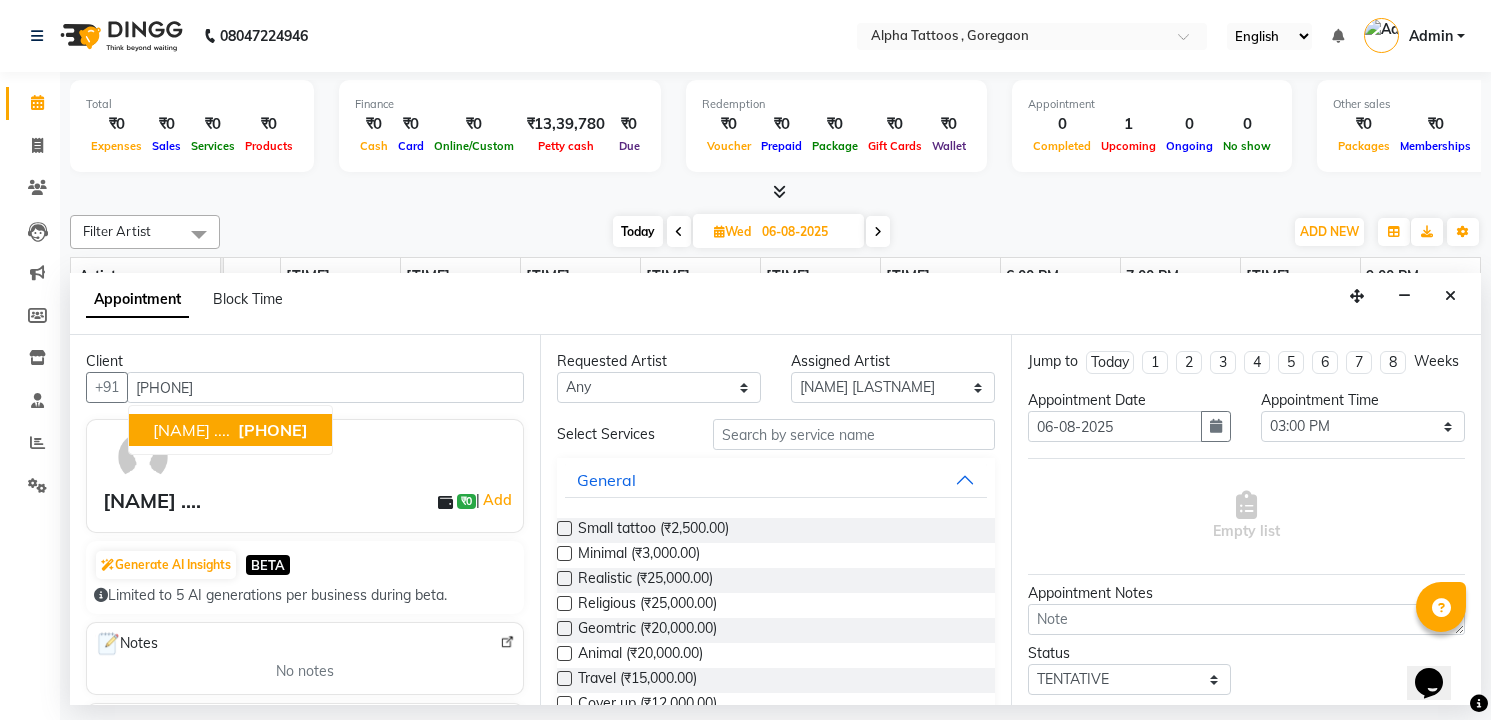 click on "[NAME] .... [PHONE]" at bounding box center (230, 430) 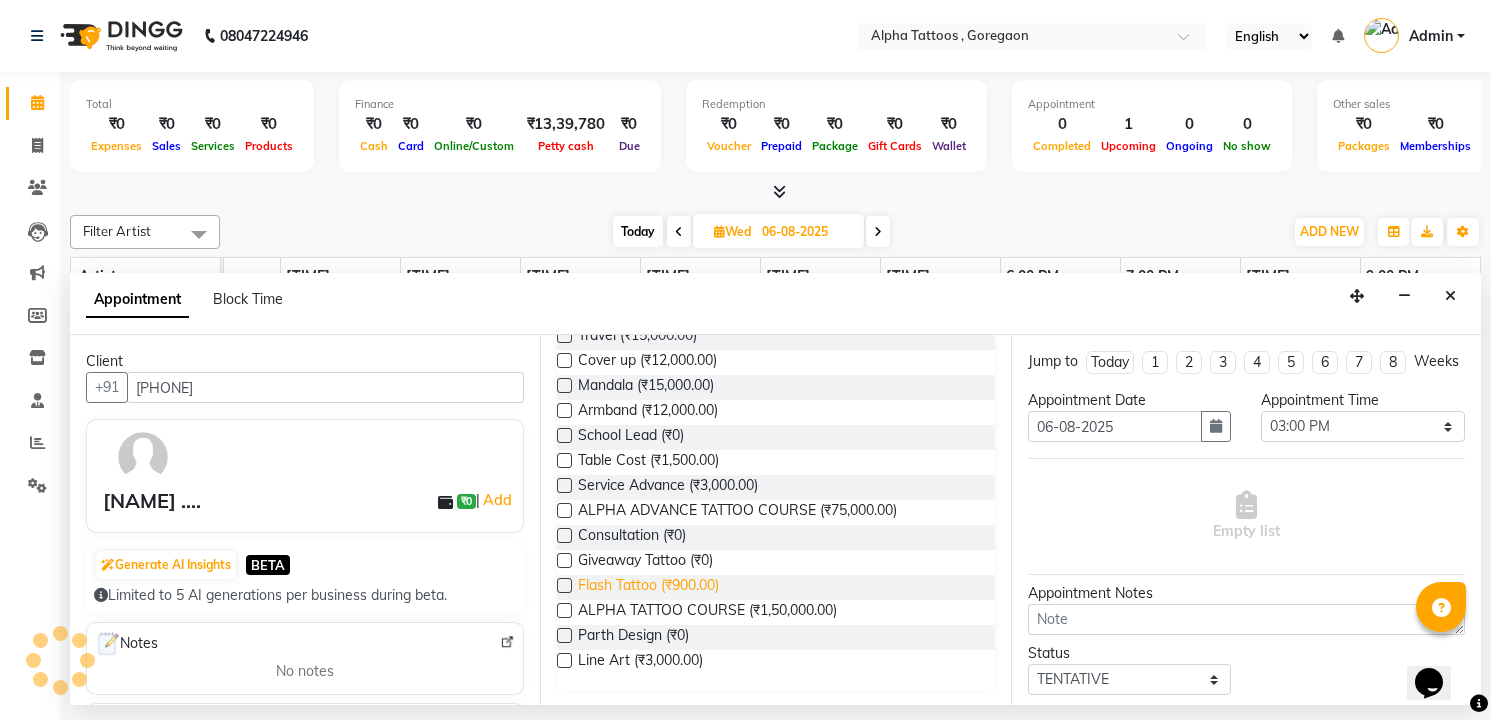 scroll, scrollTop: 345, scrollLeft: 0, axis: vertical 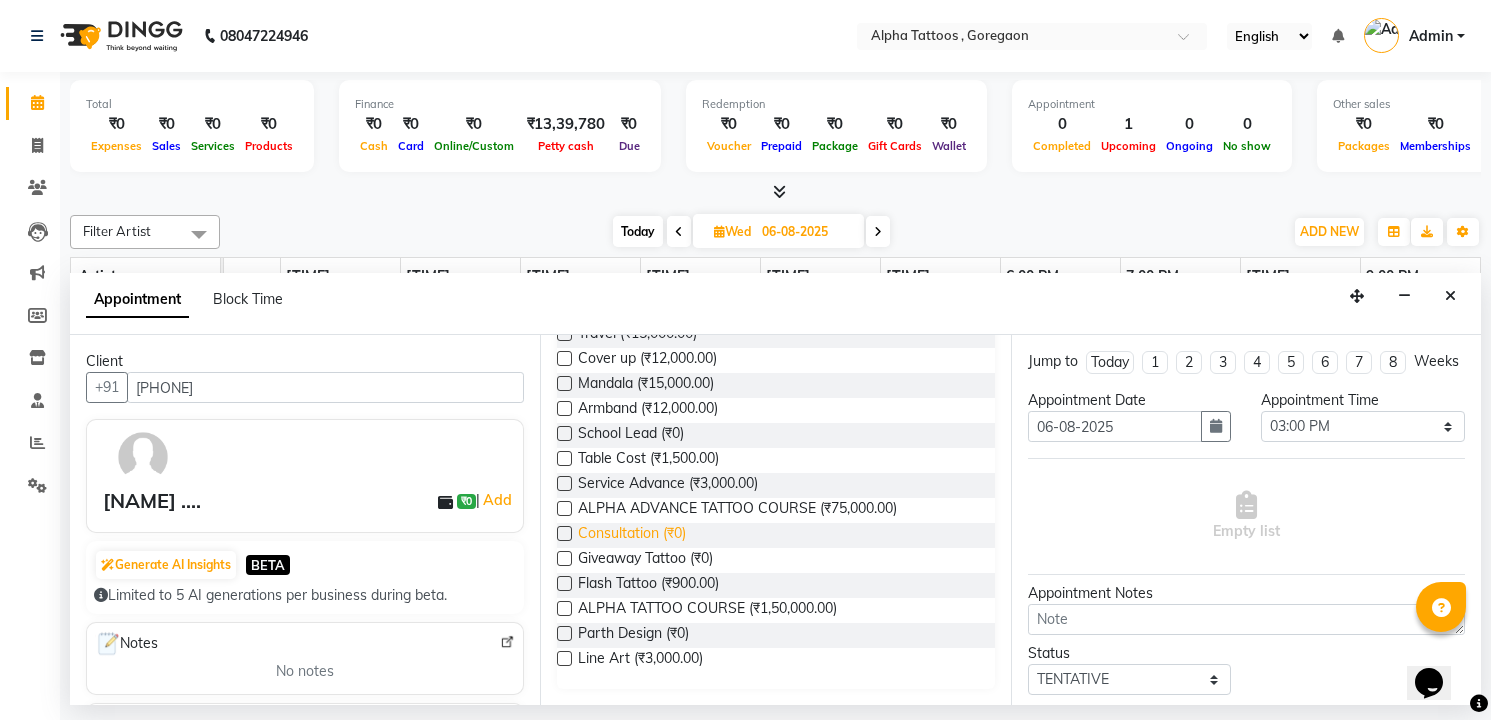 type on "[PHONE]" 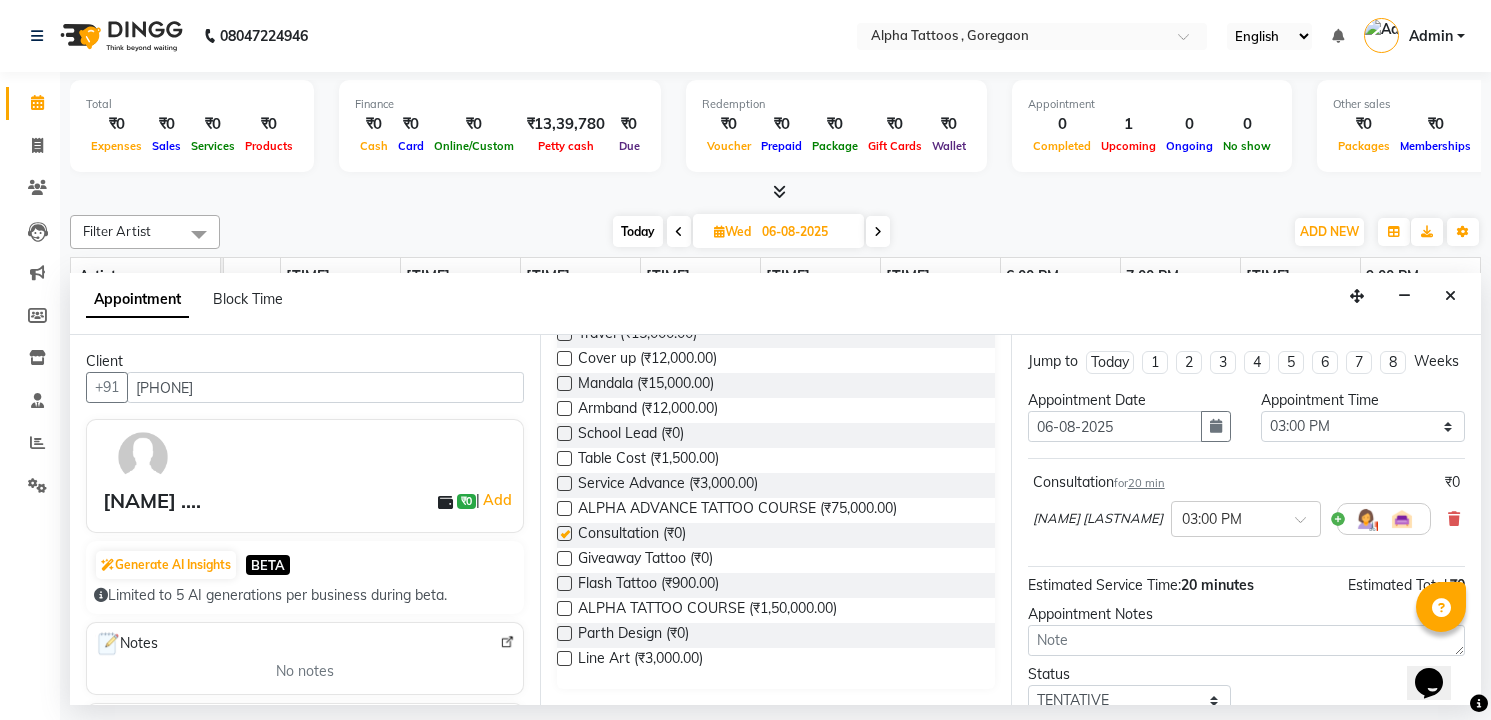checkbox on "false" 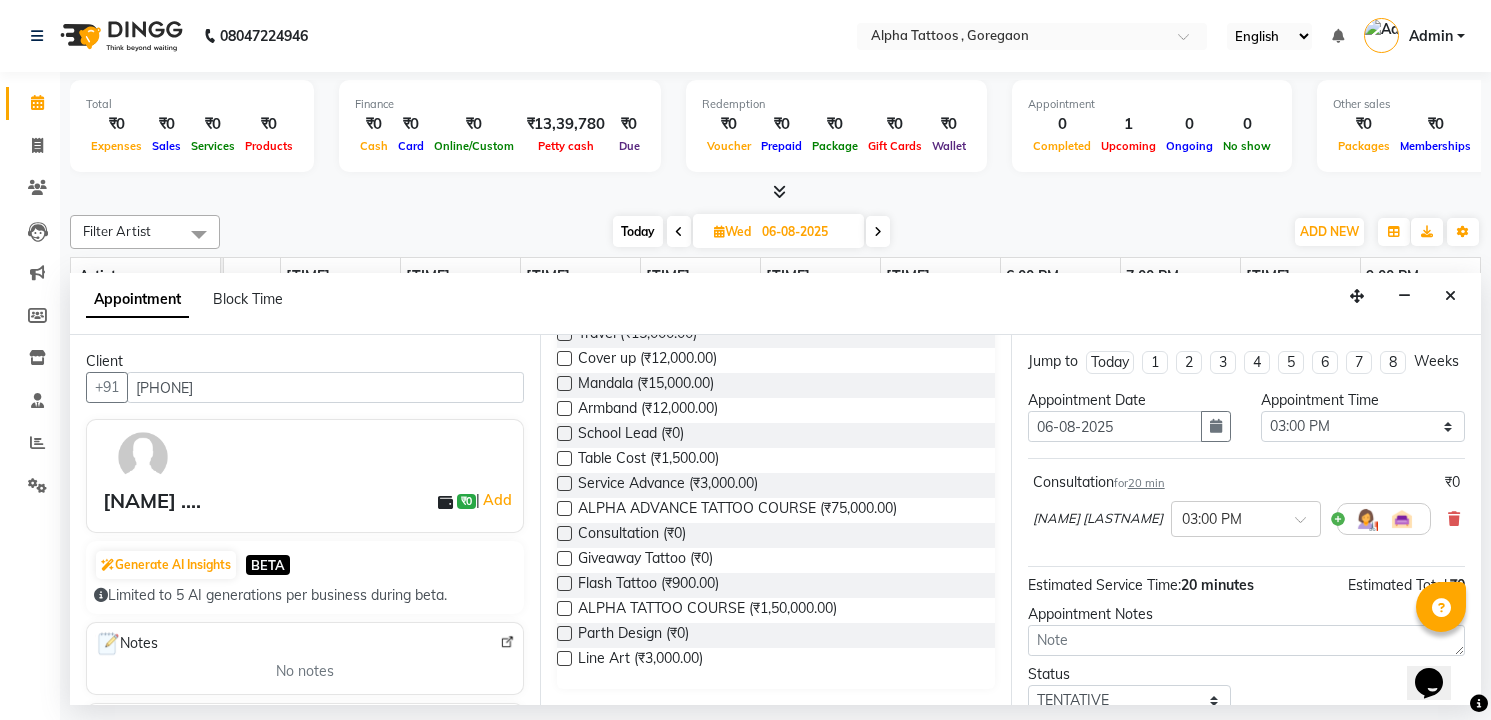 scroll, scrollTop: 156, scrollLeft: 0, axis: vertical 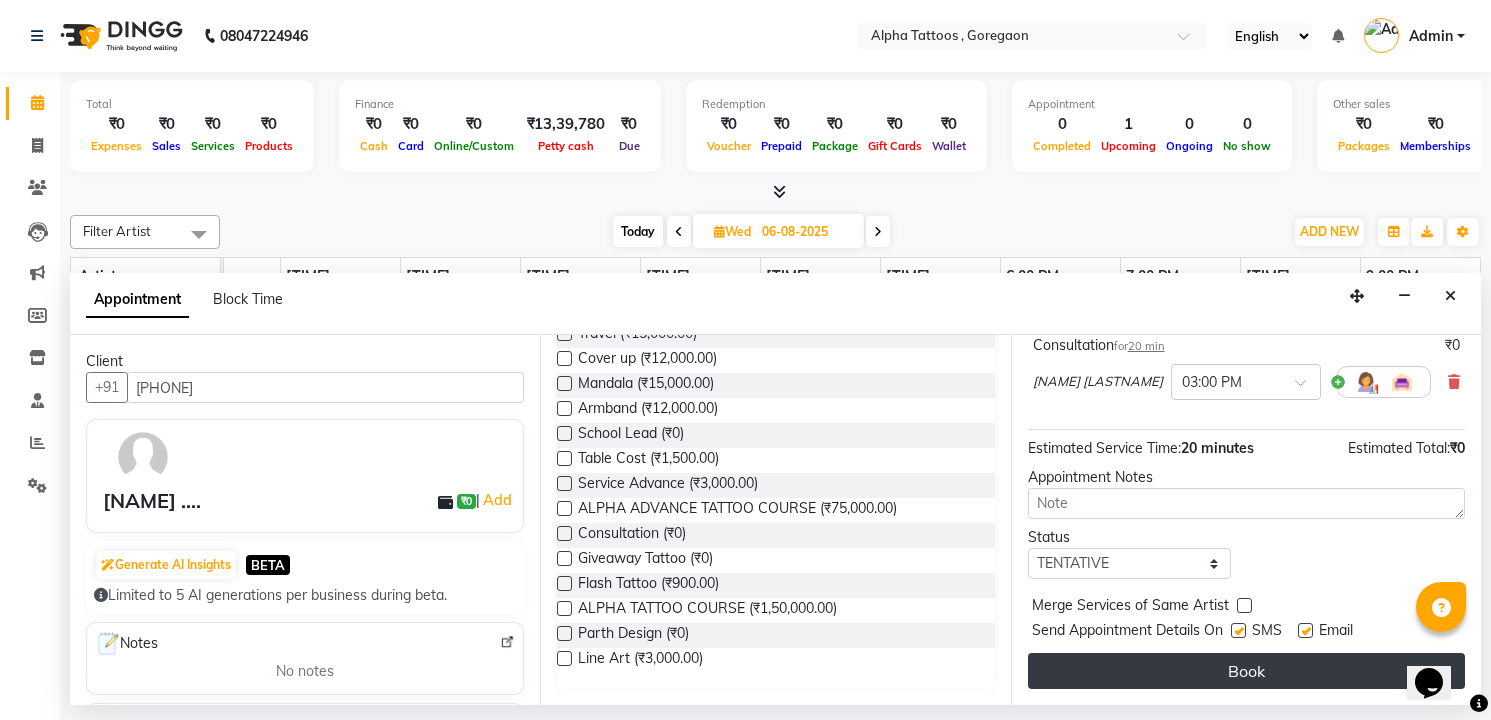 click on "Book" at bounding box center [1246, 671] 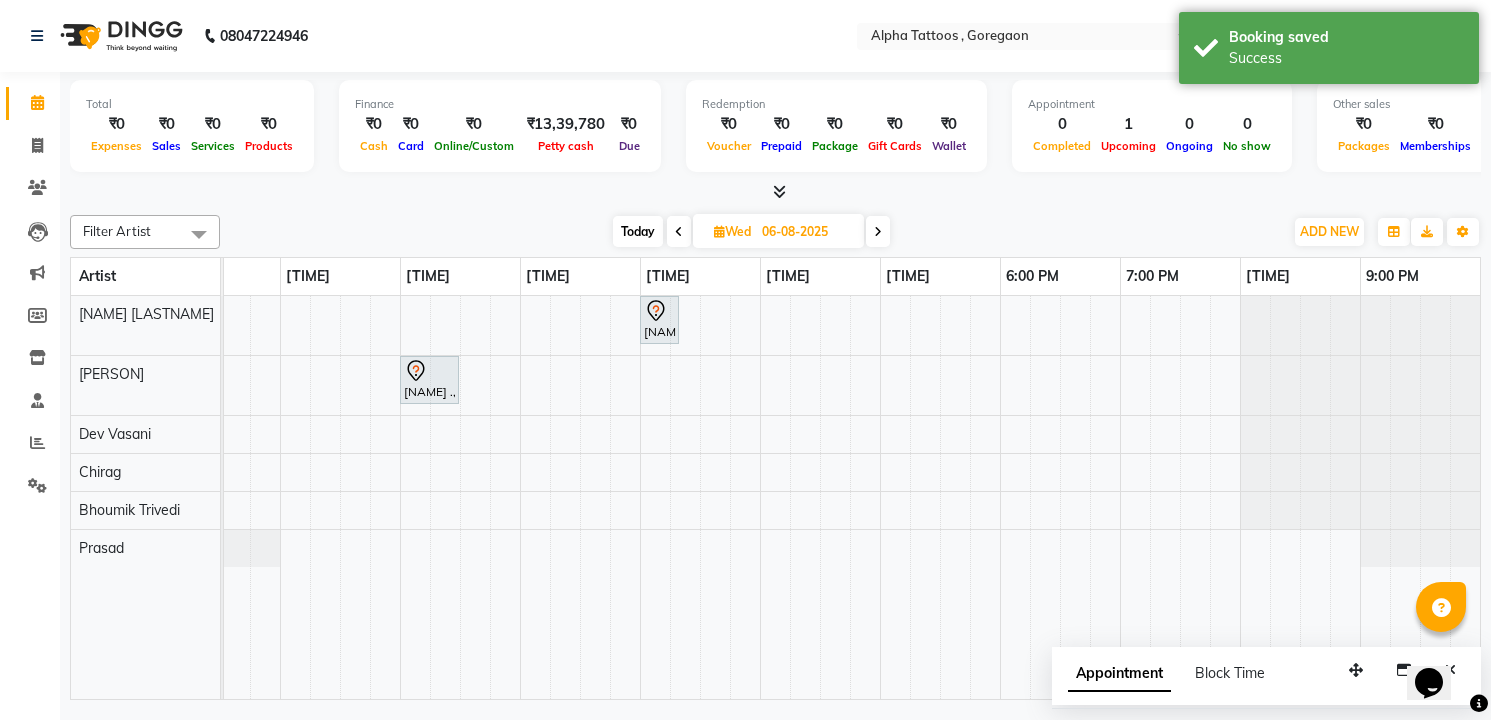 click on "Today" at bounding box center [638, 231] 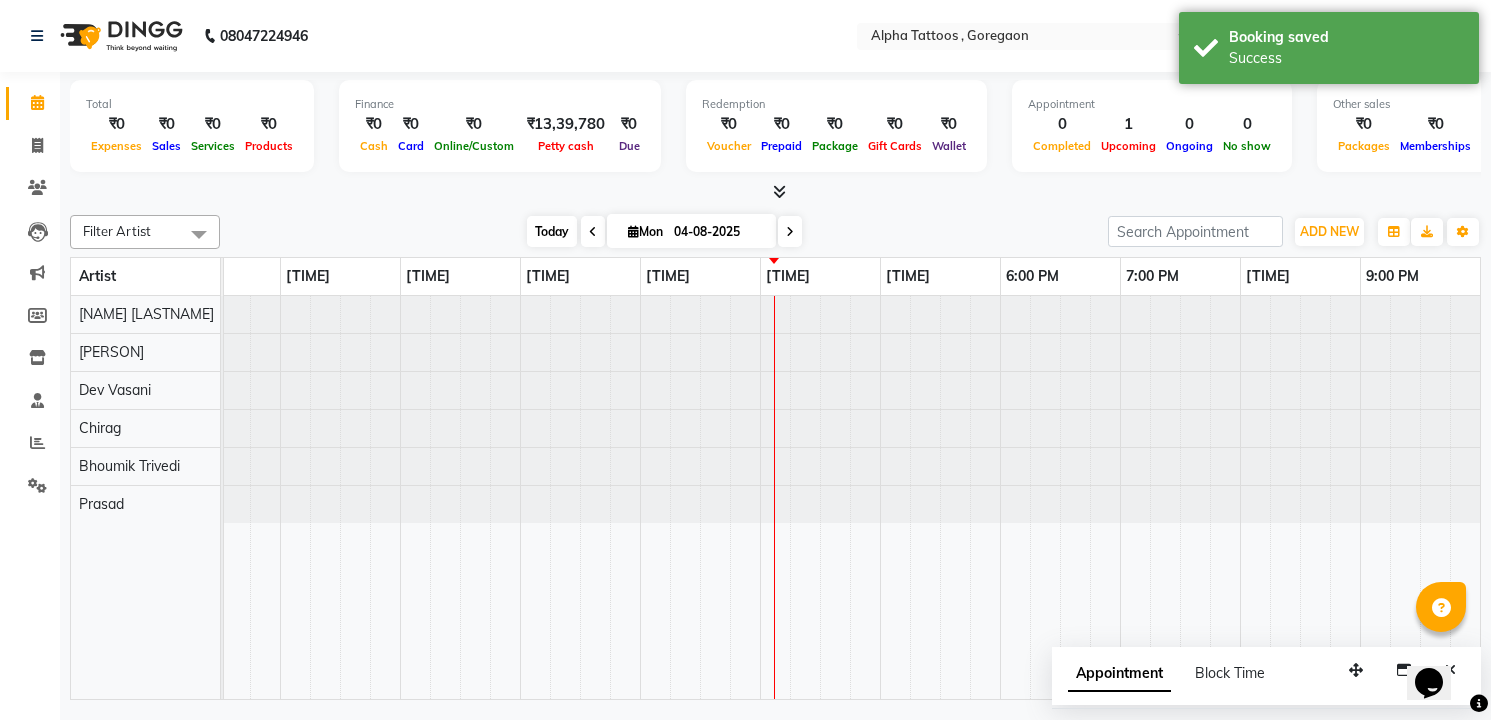 scroll, scrollTop: 0, scrollLeft: 64, axis: horizontal 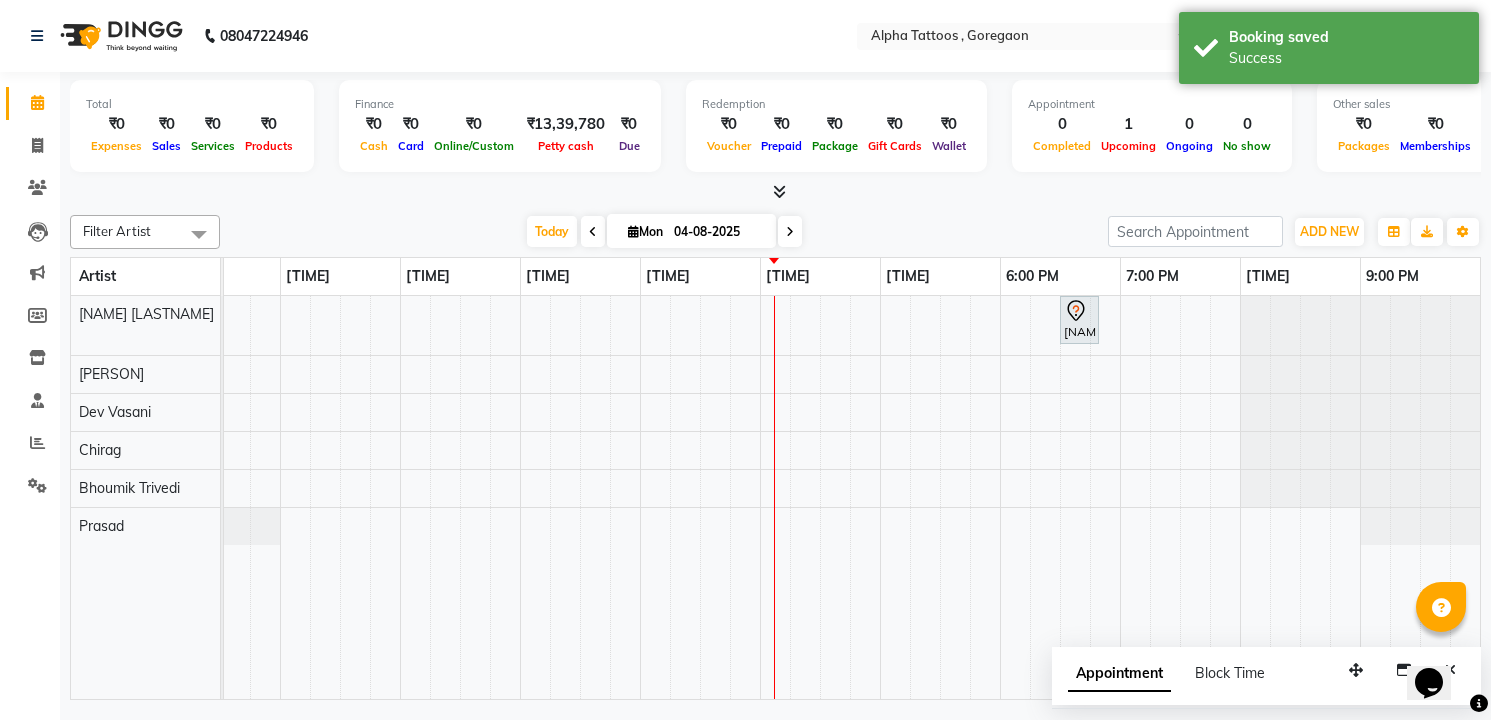 click at bounding box center [790, 231] 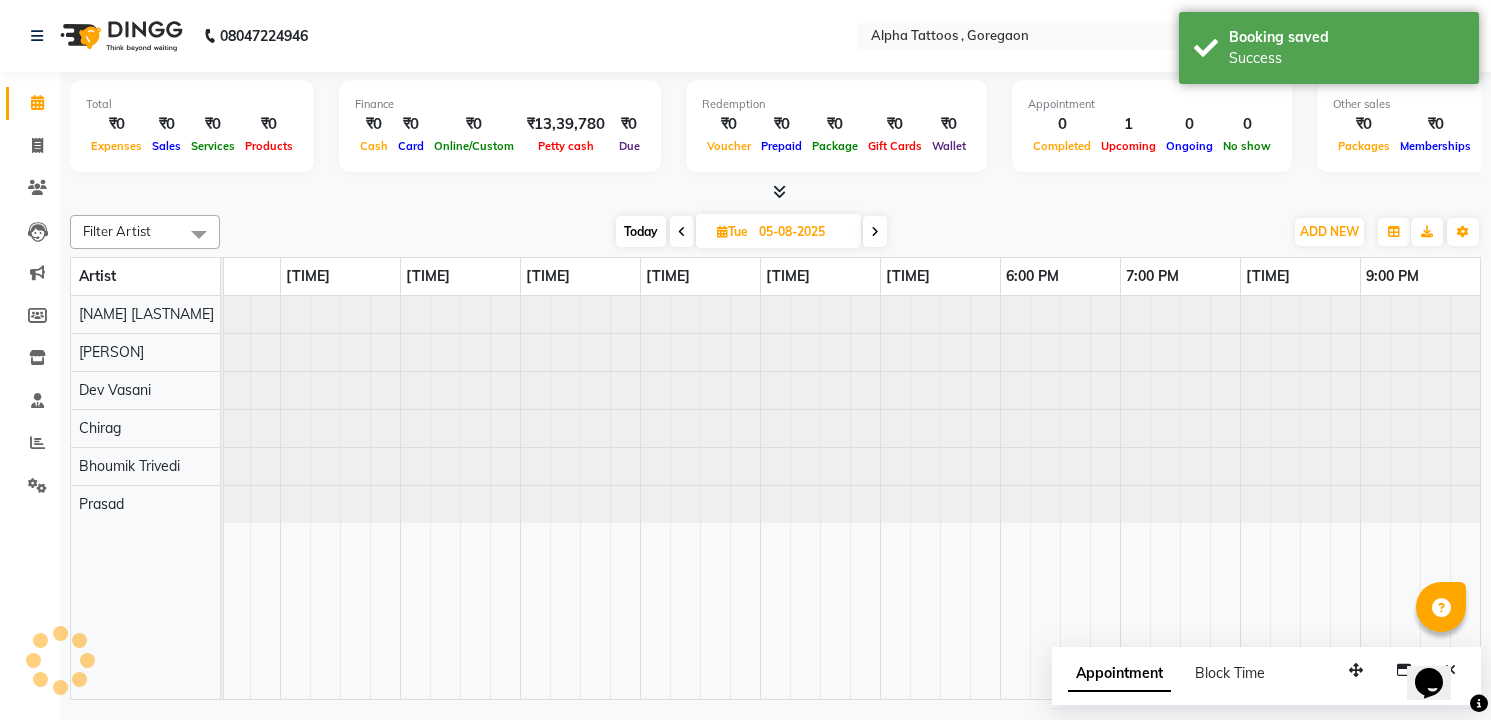scroll, scrollTop: 0, scrollLeft: 64, axis: horizontal 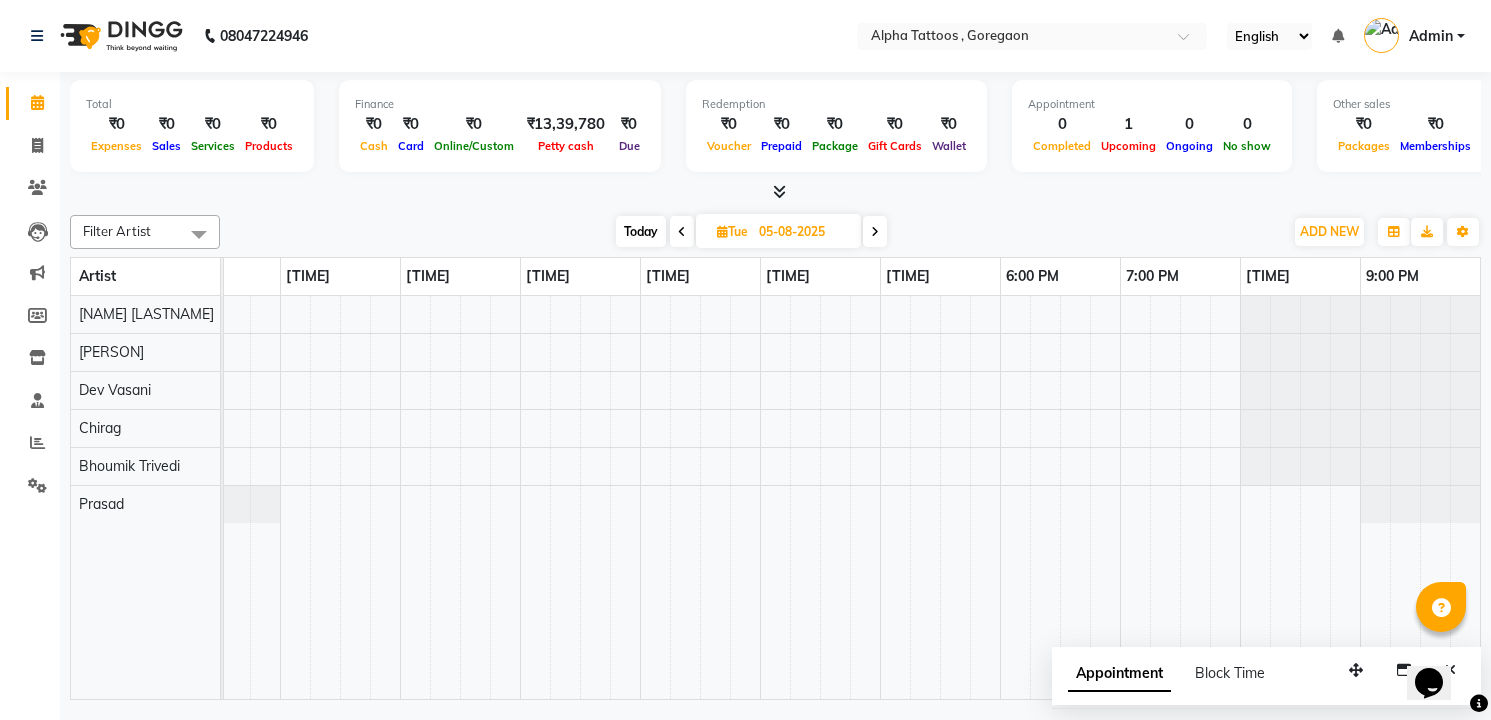 click at bounding box center (875, 231) 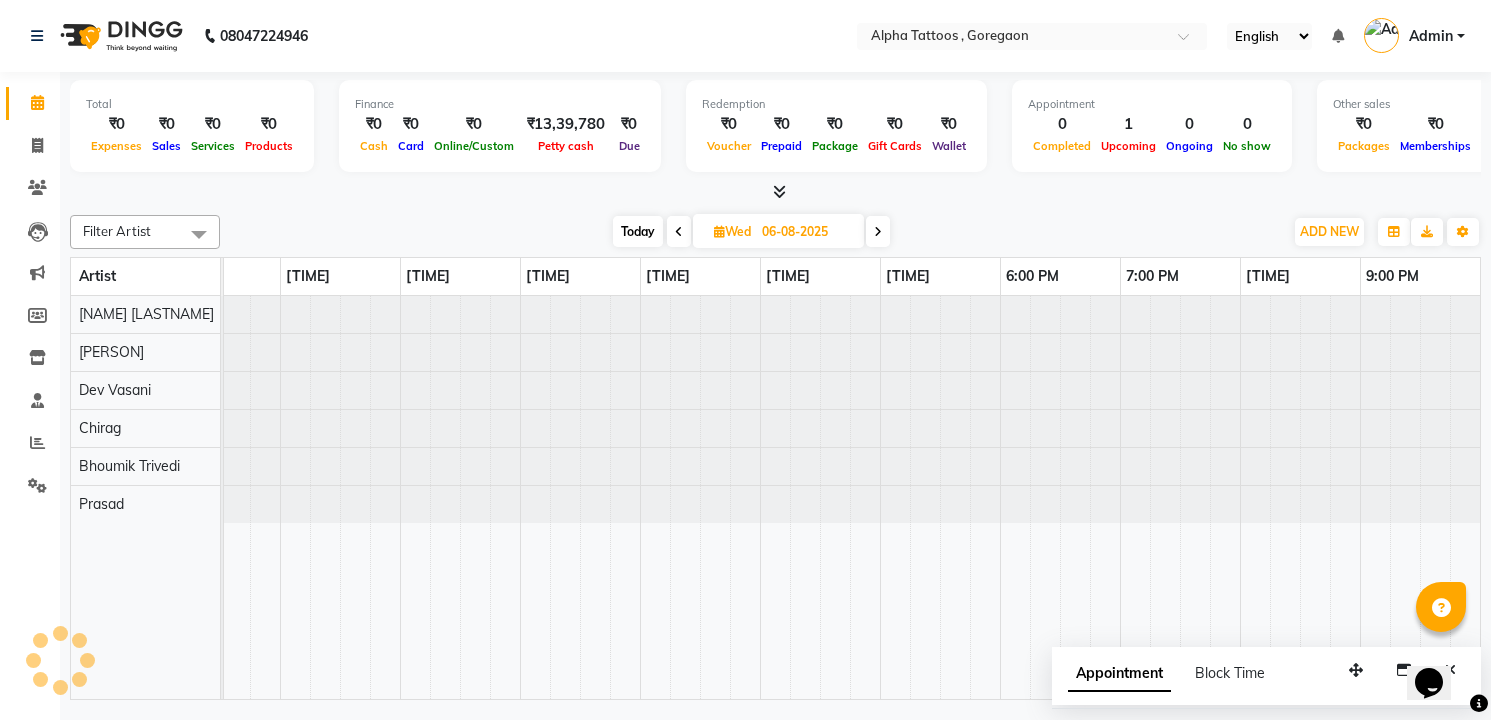 scroll, scrollTop: 0, scrollLeft: 0, axis: both 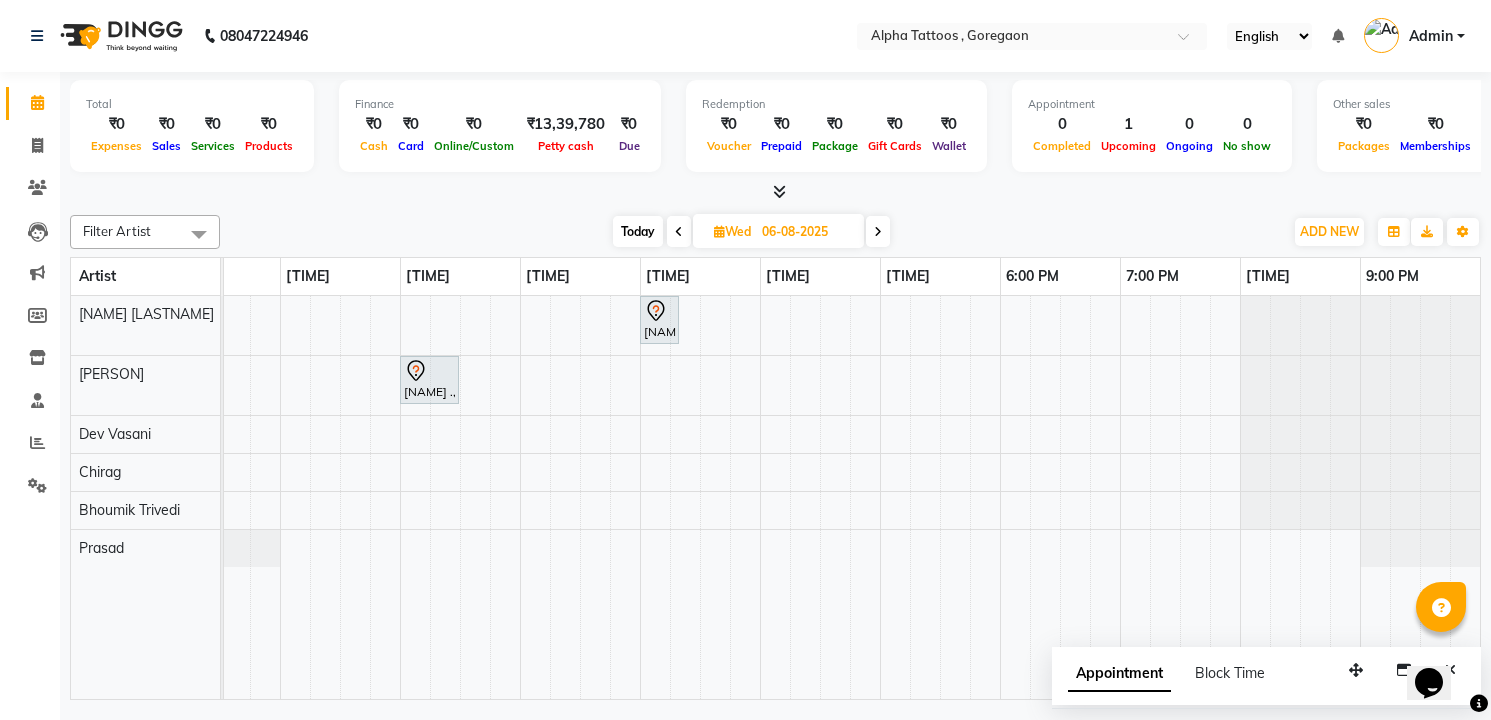 click on "[PERSON] ...., 03:00 PM-03:20 PM, Consultation             [PERSON] ., 01:00 PM-01:30 PM, Realistic" at bounding box center [820, 497] 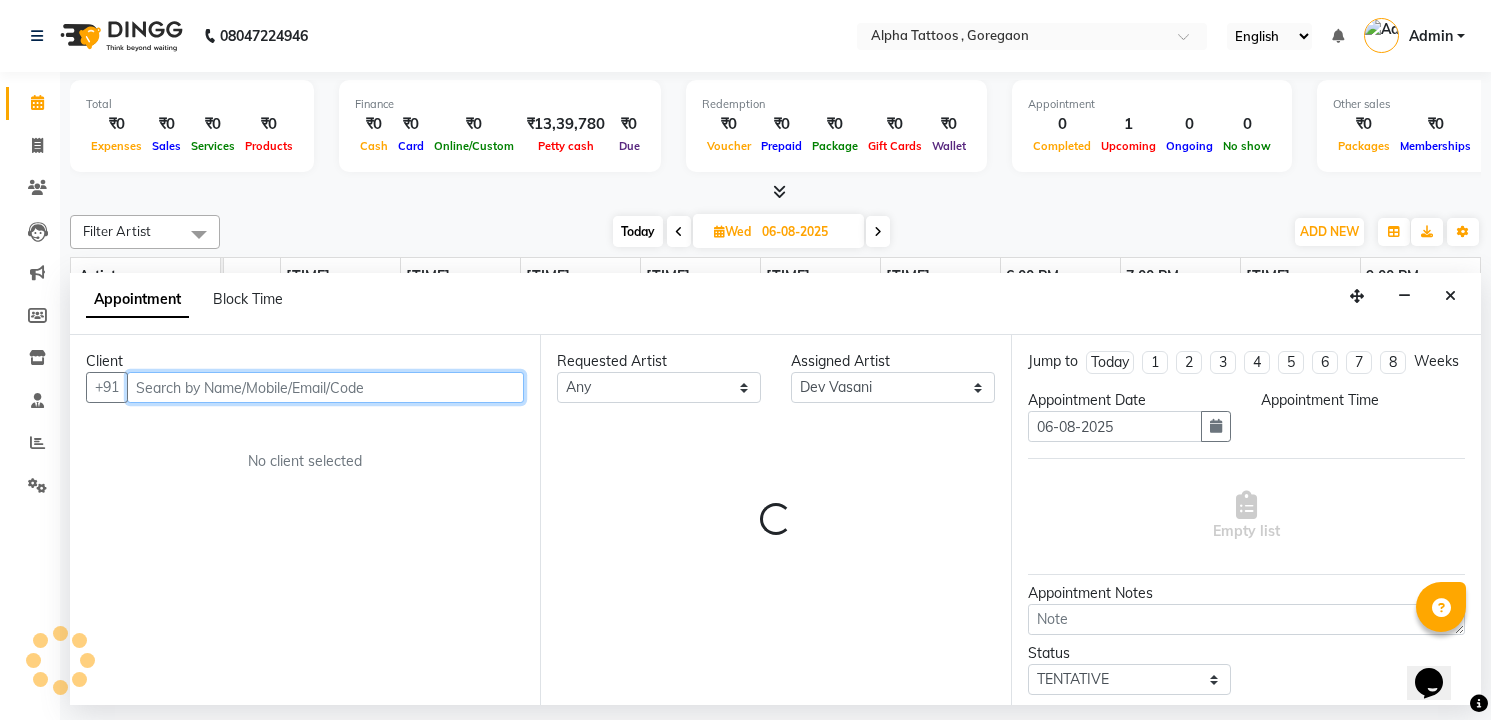 select on "780" 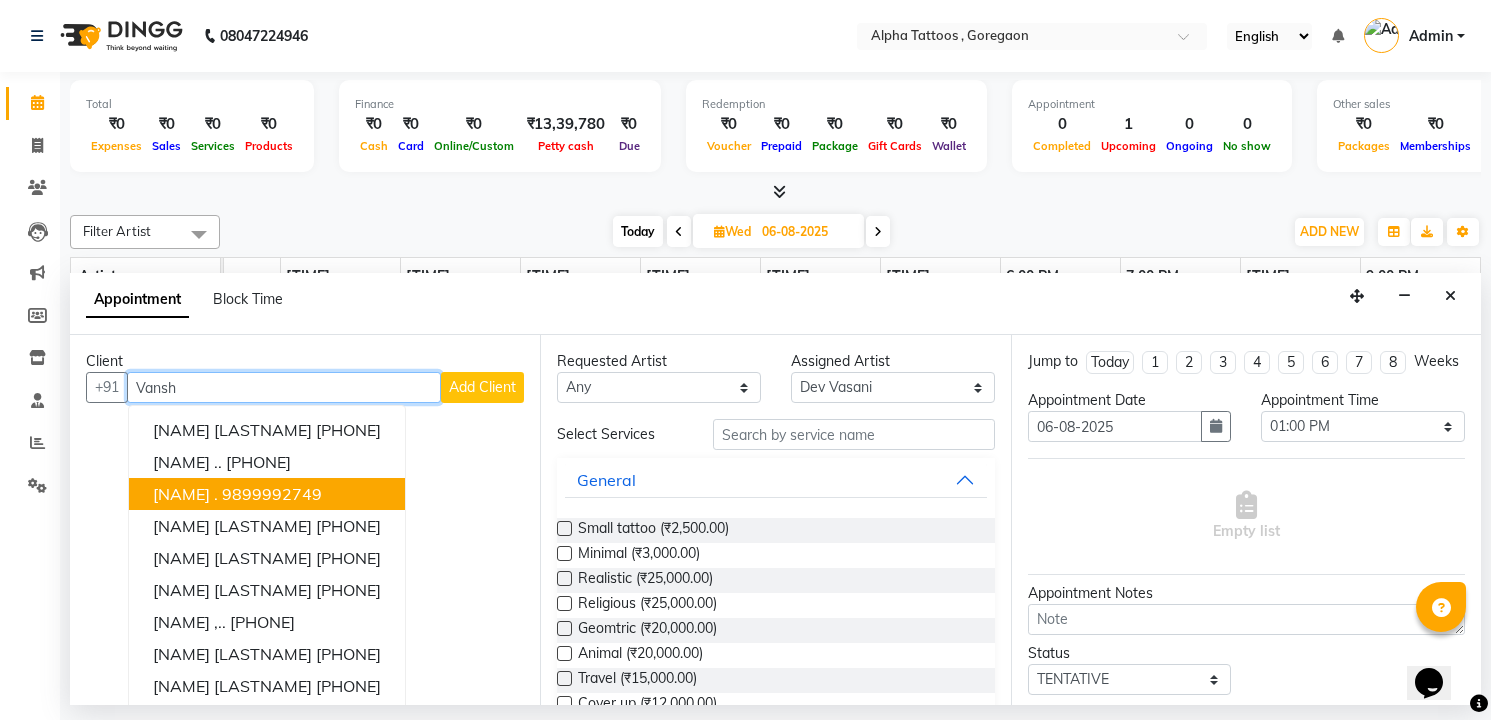 click on "9899992749" at bounding box center [272, 494] 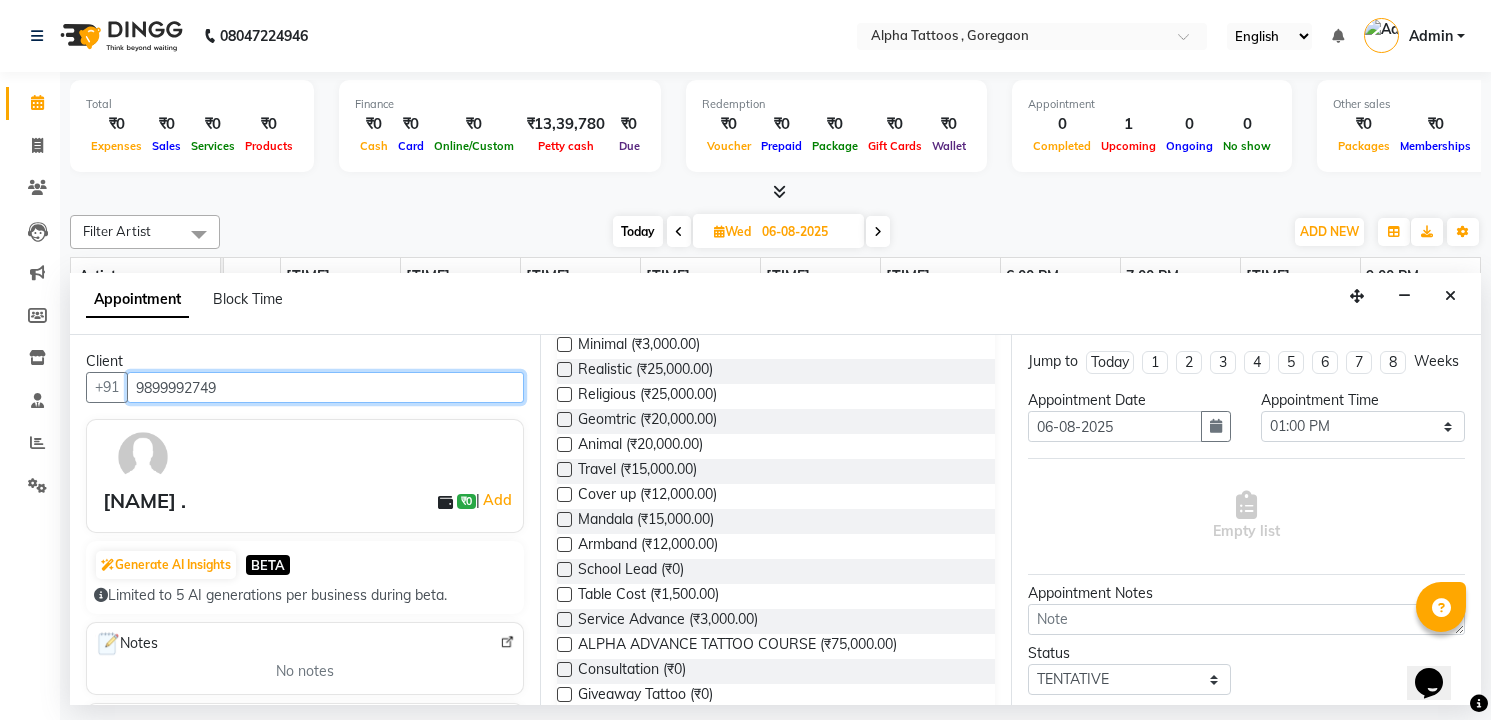 scroll, scrollTop: 218, scrollLeft: 0, axis: vertical 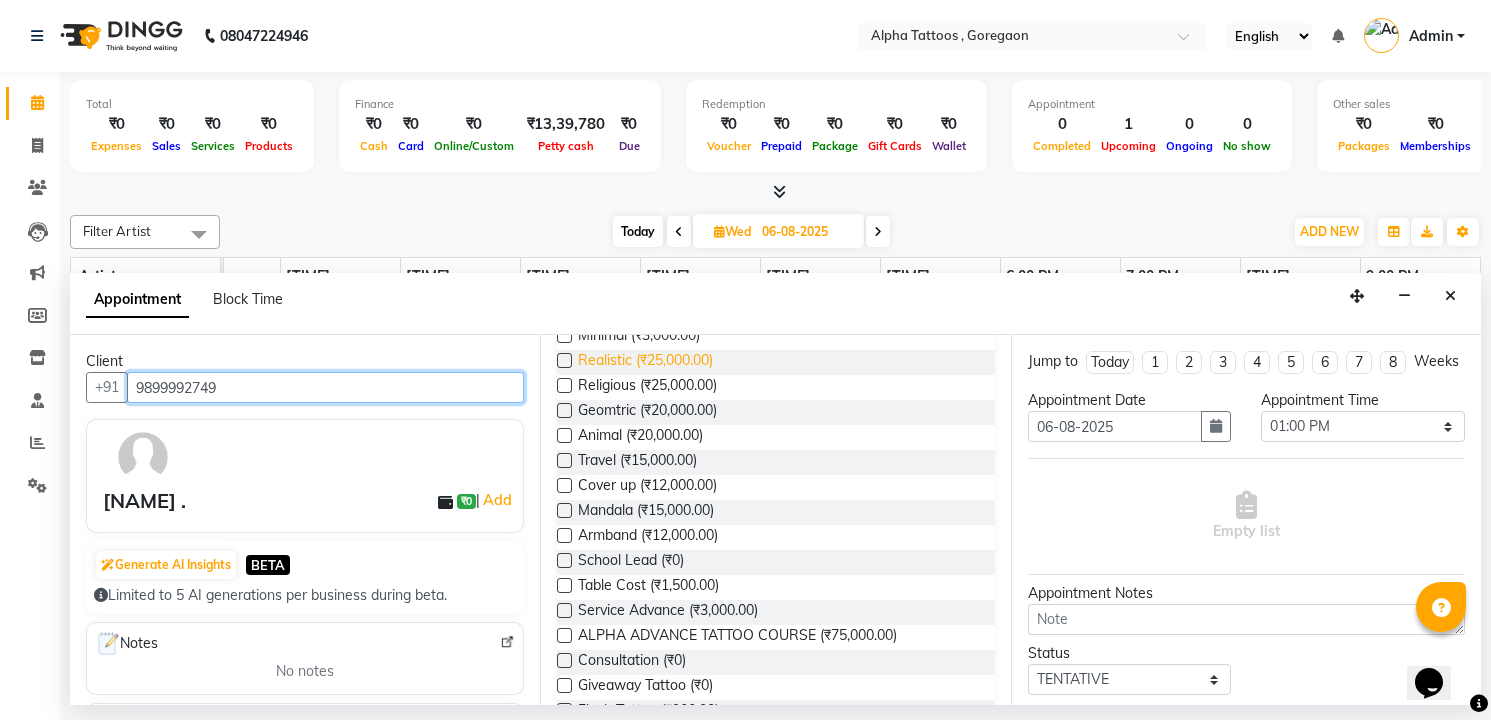type on "9899992749" 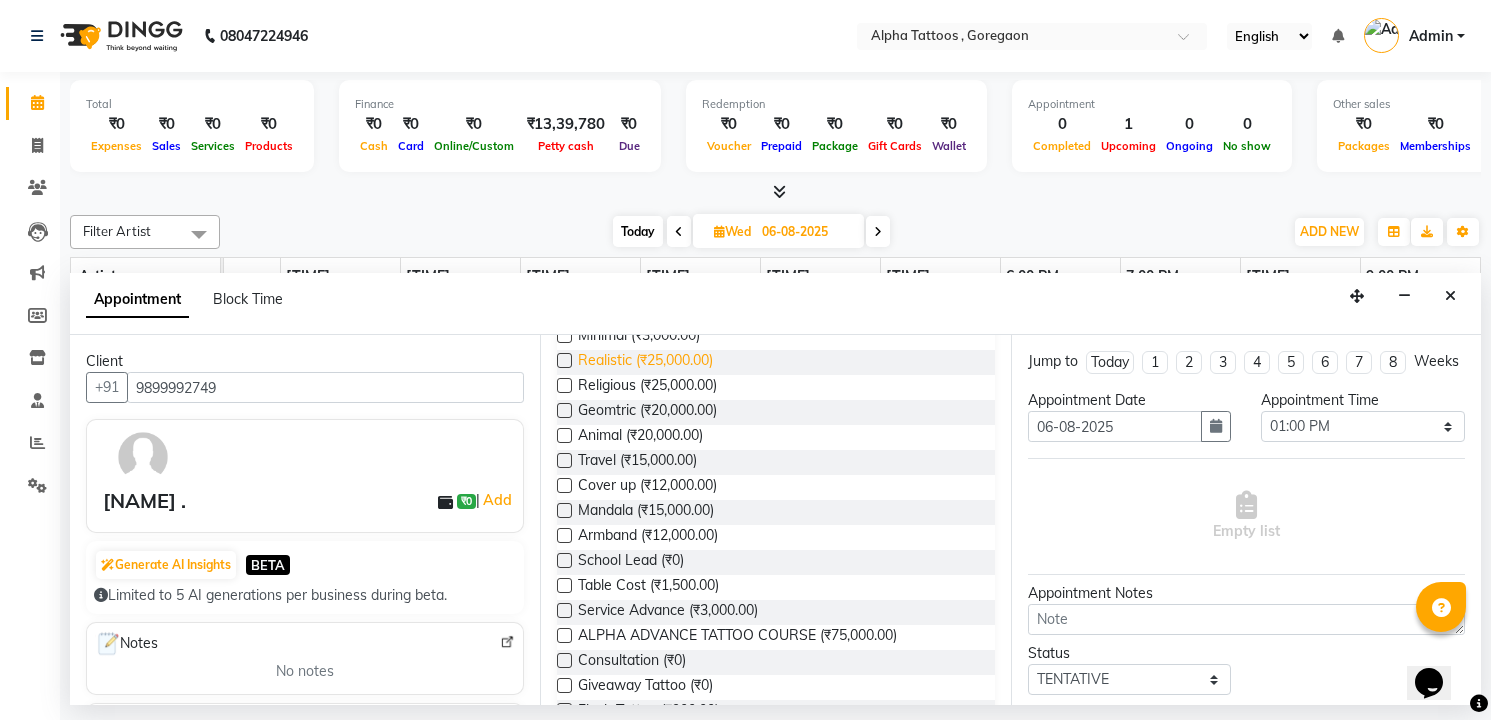 click on "Realistic  (₹25,000.00)" at bounding box center [645, 362] 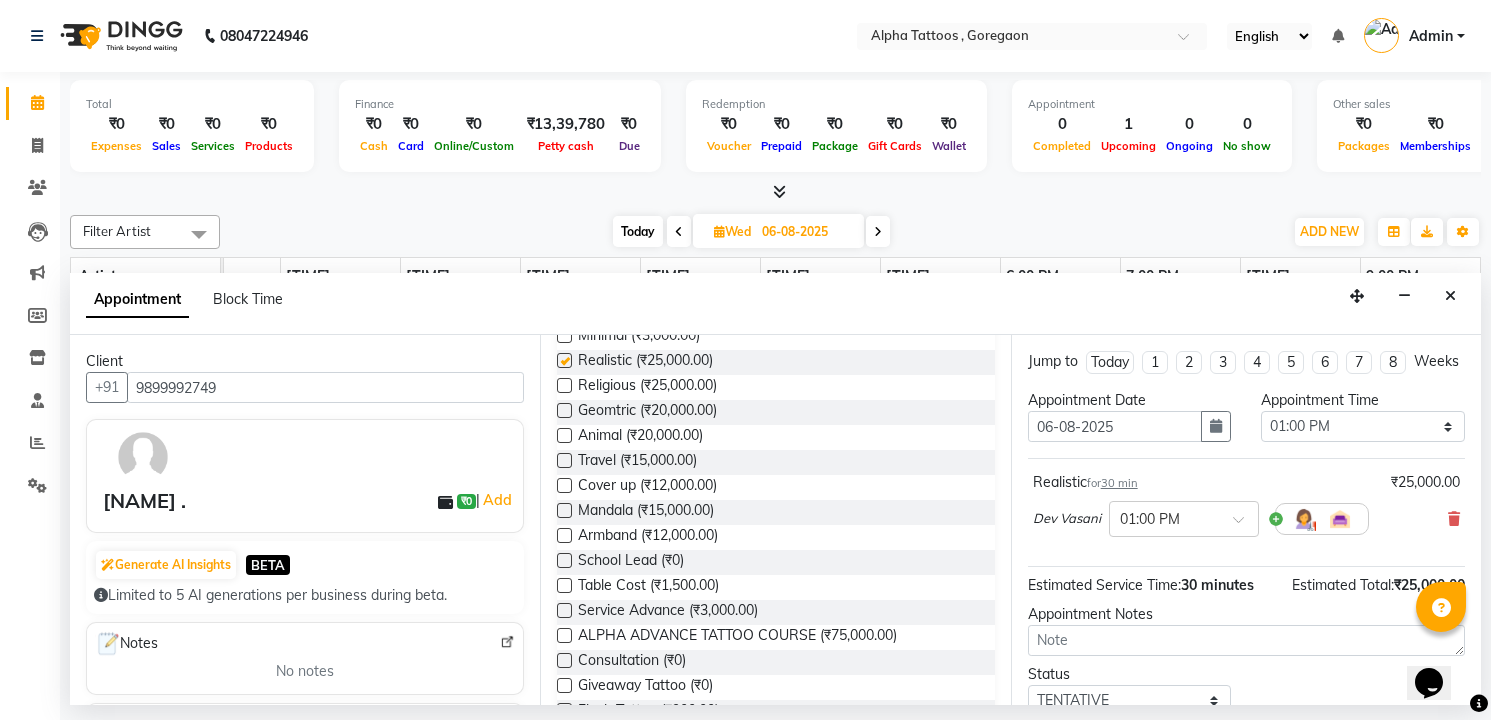 checkbox on "false" 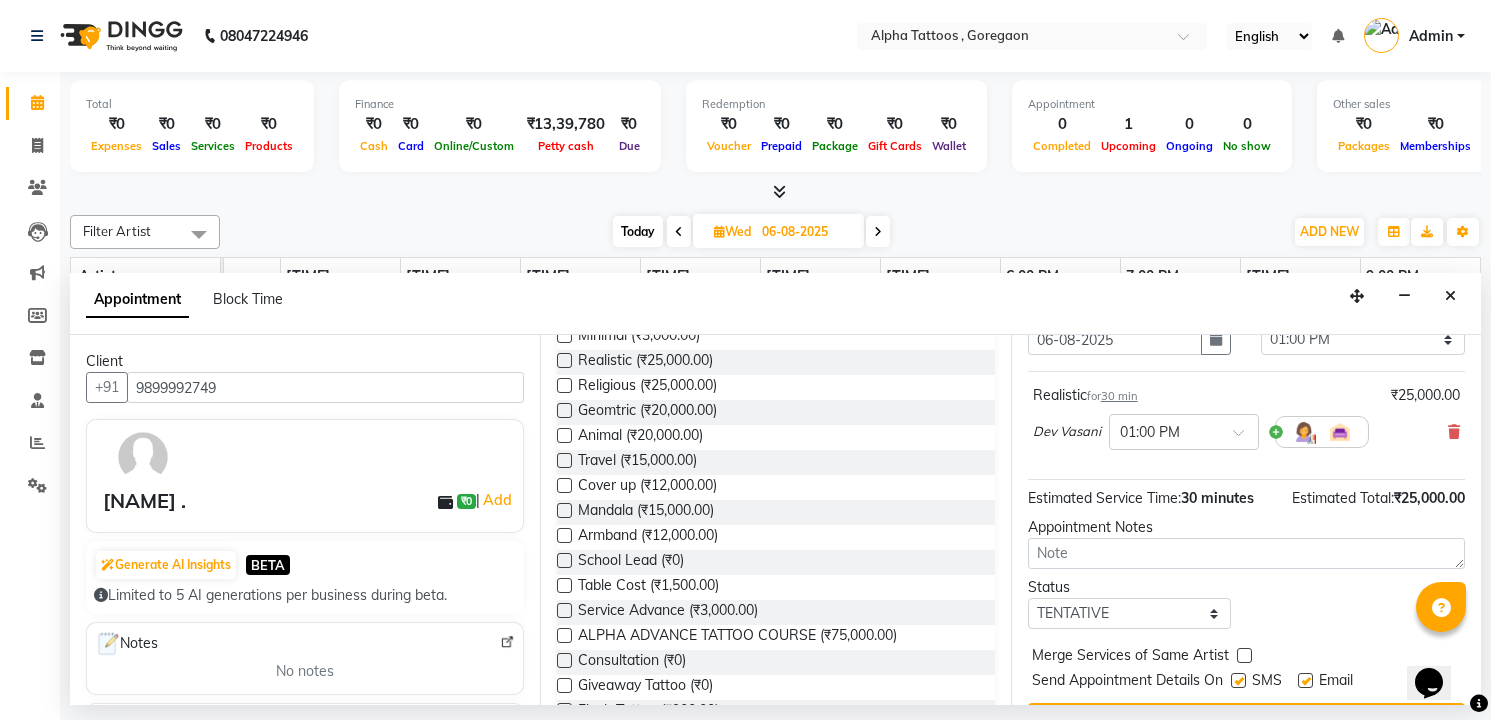 scroll, scrollTop: 156, scrollLeft: 0, axis: vertical 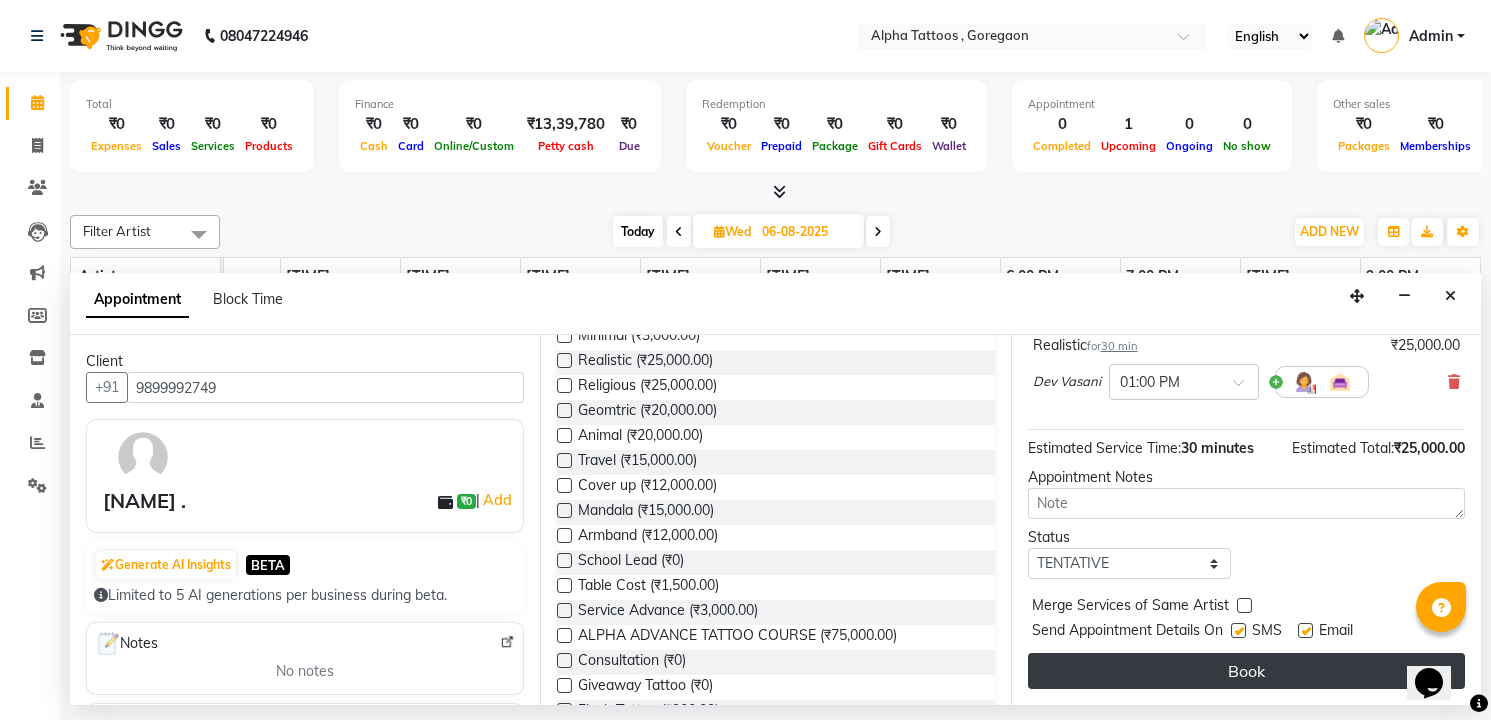 click on "Book" at bounding box center [1246, 671] 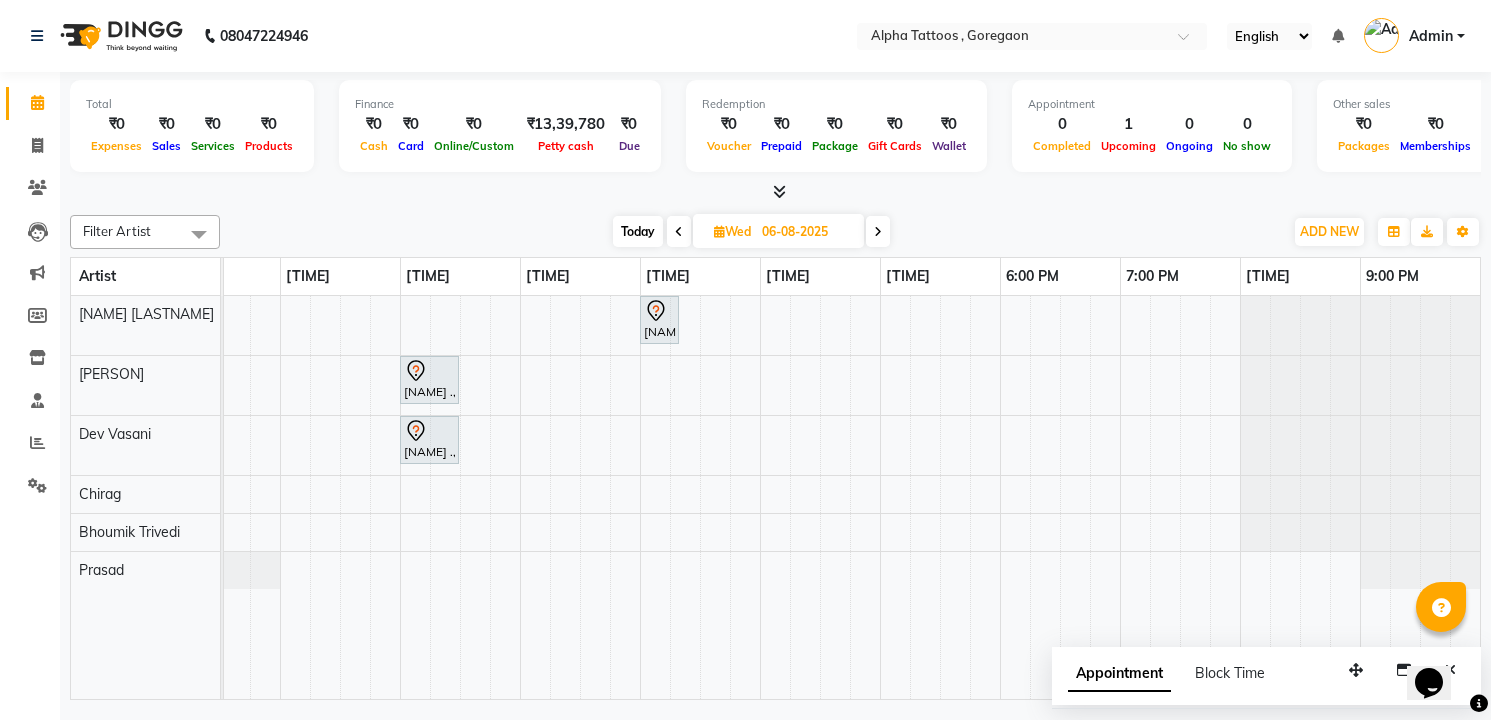 click on "Today" at bounding box center [638, 231] 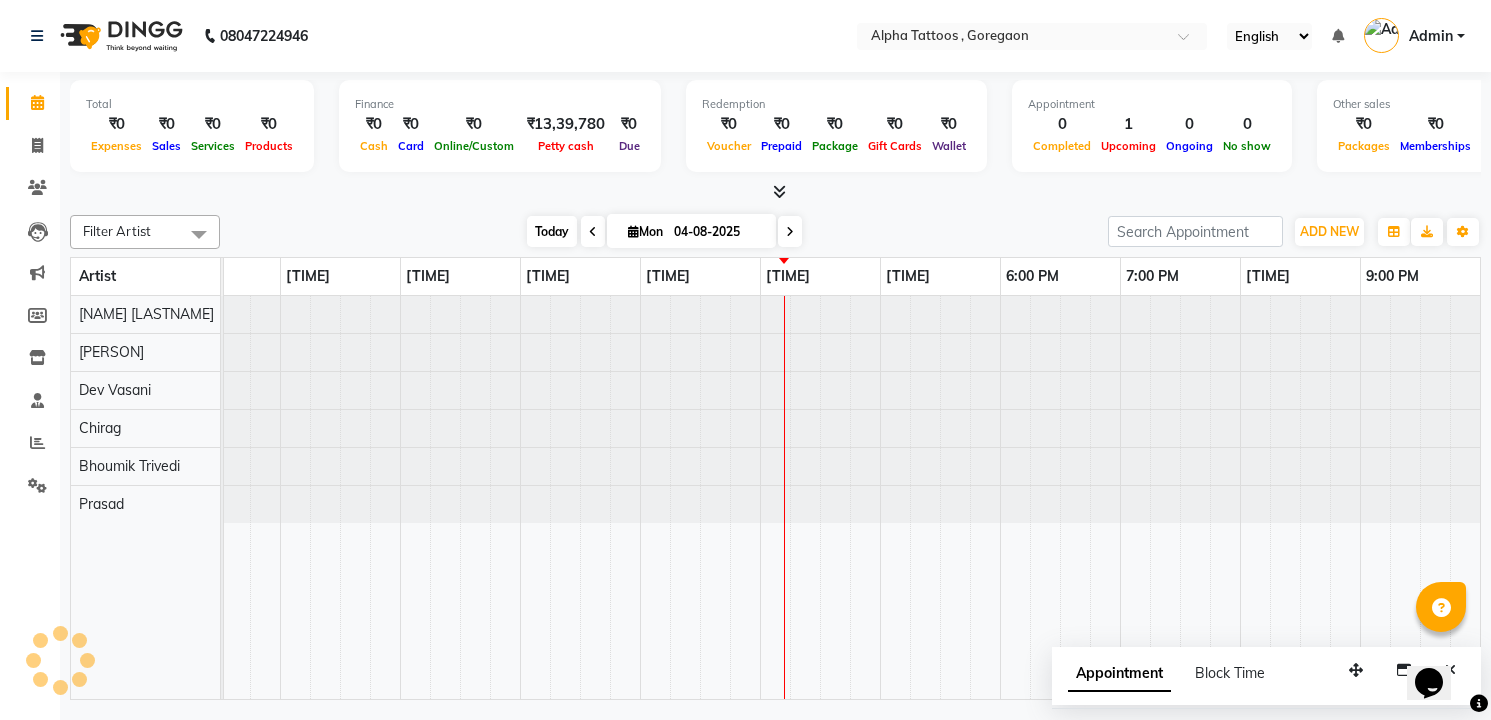 scroll, scrollTop: 0, scrollLeft: 64, axis: horizontal 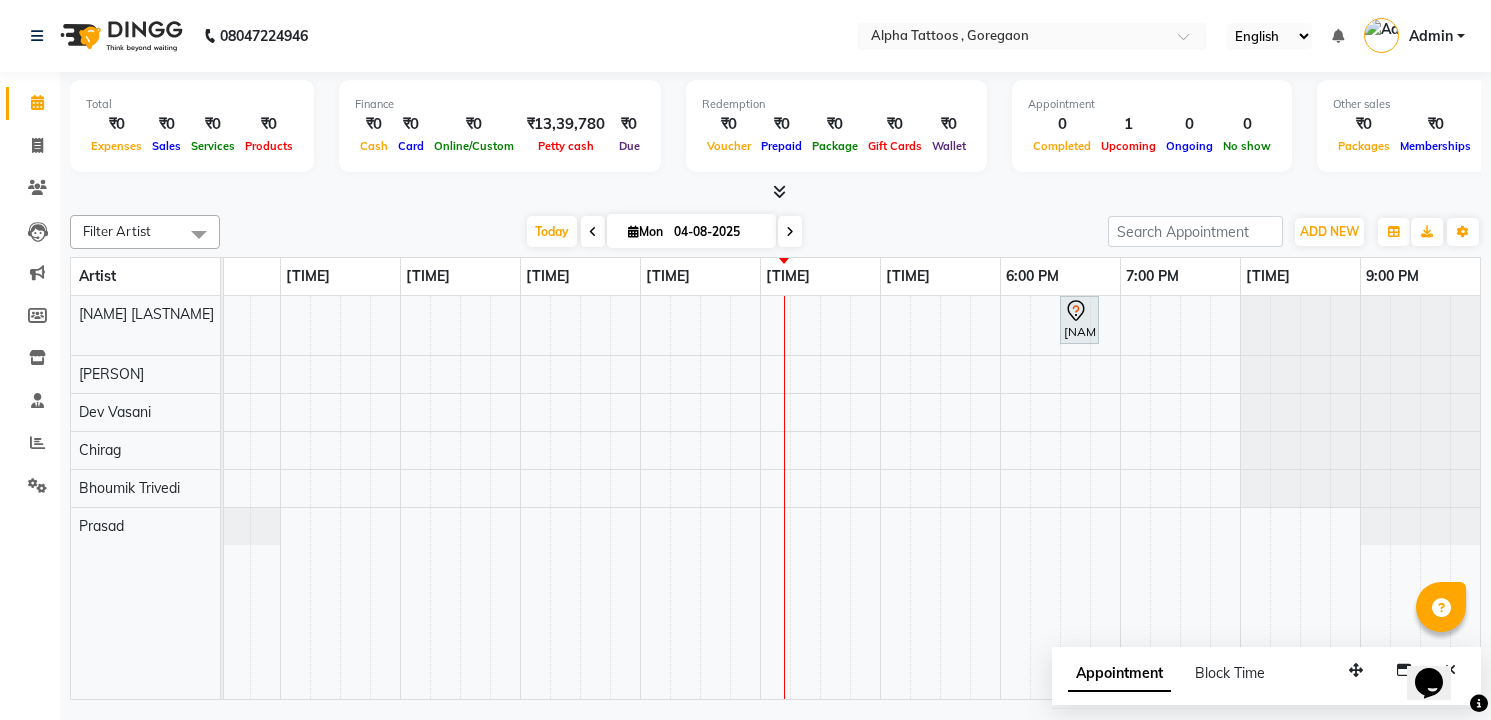 click on "[NAME], TK01, [TIME]-[TIME], Consultation" at bounding box center (820, 497) 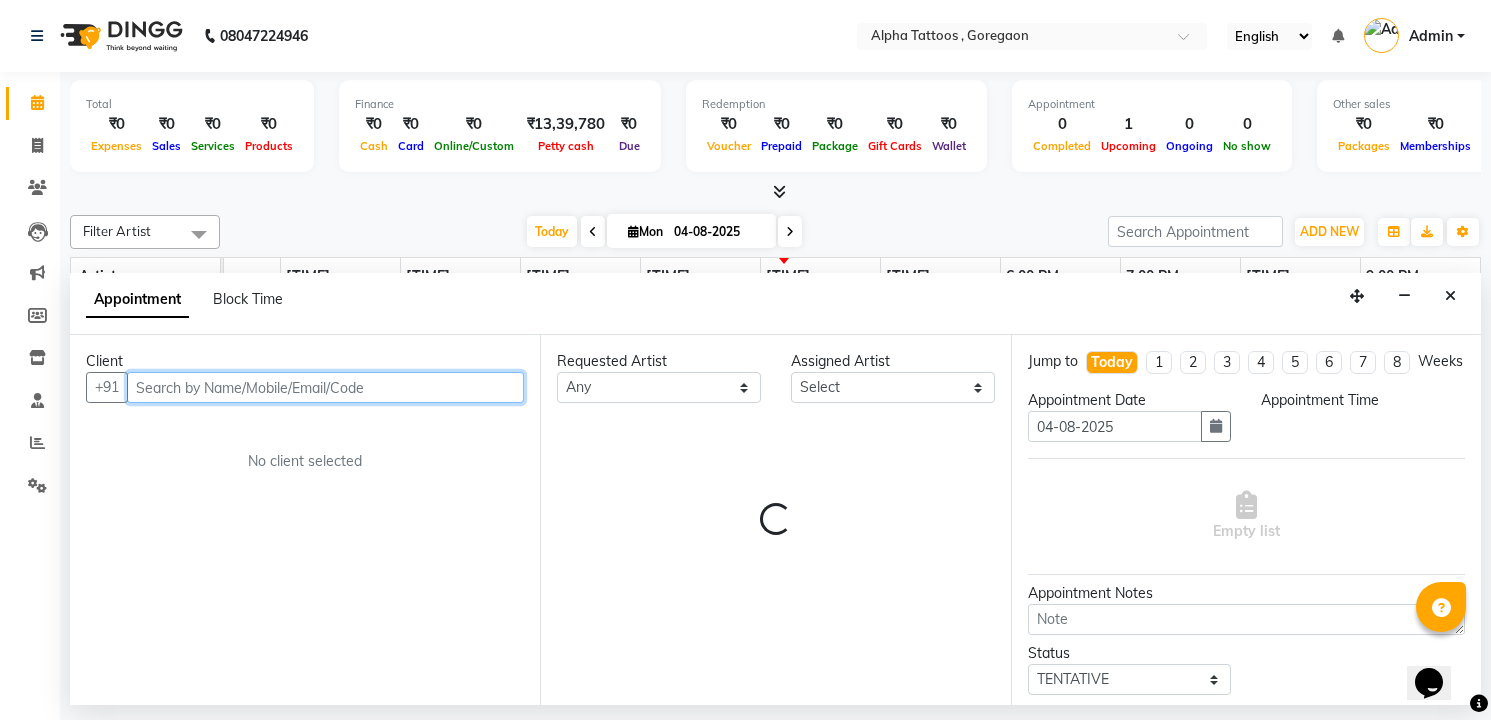 select on "1050" 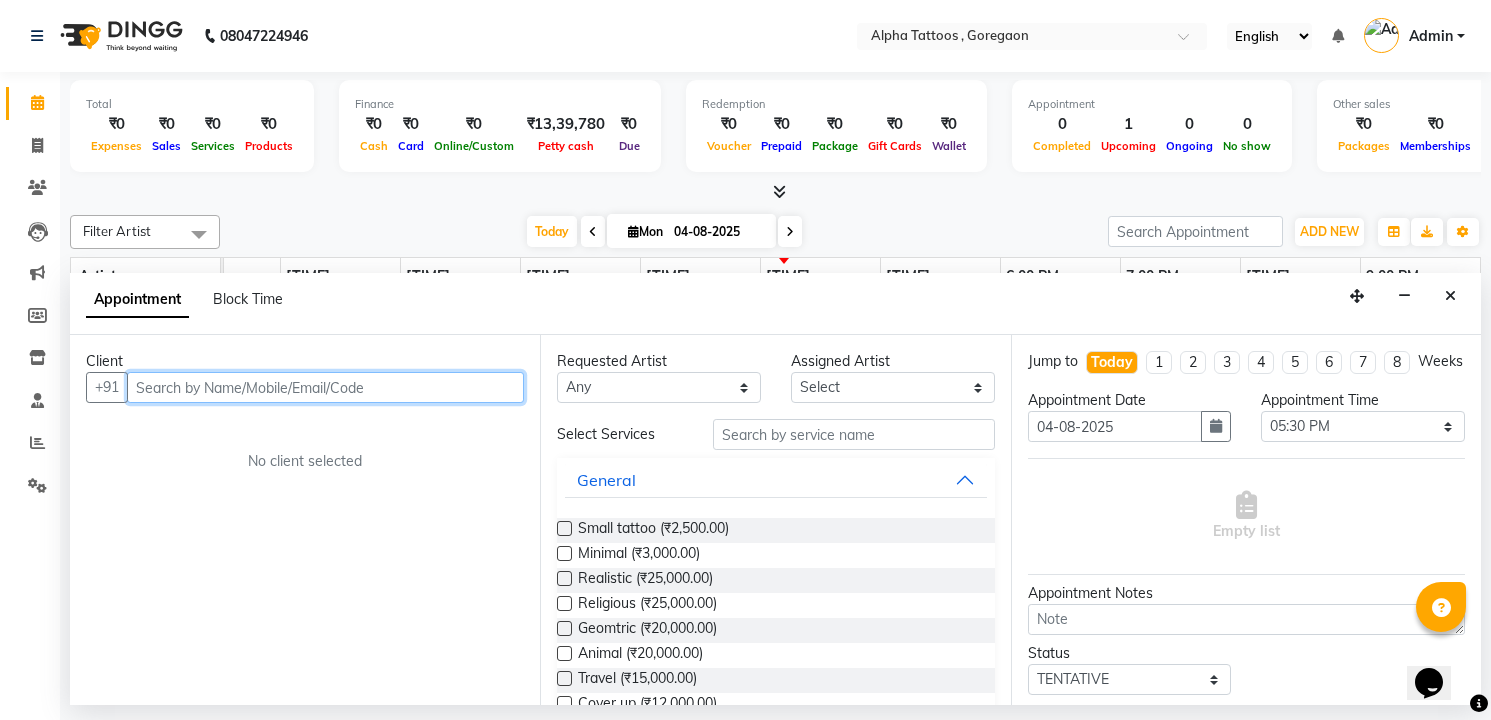 click at bounding box center (325, 387) 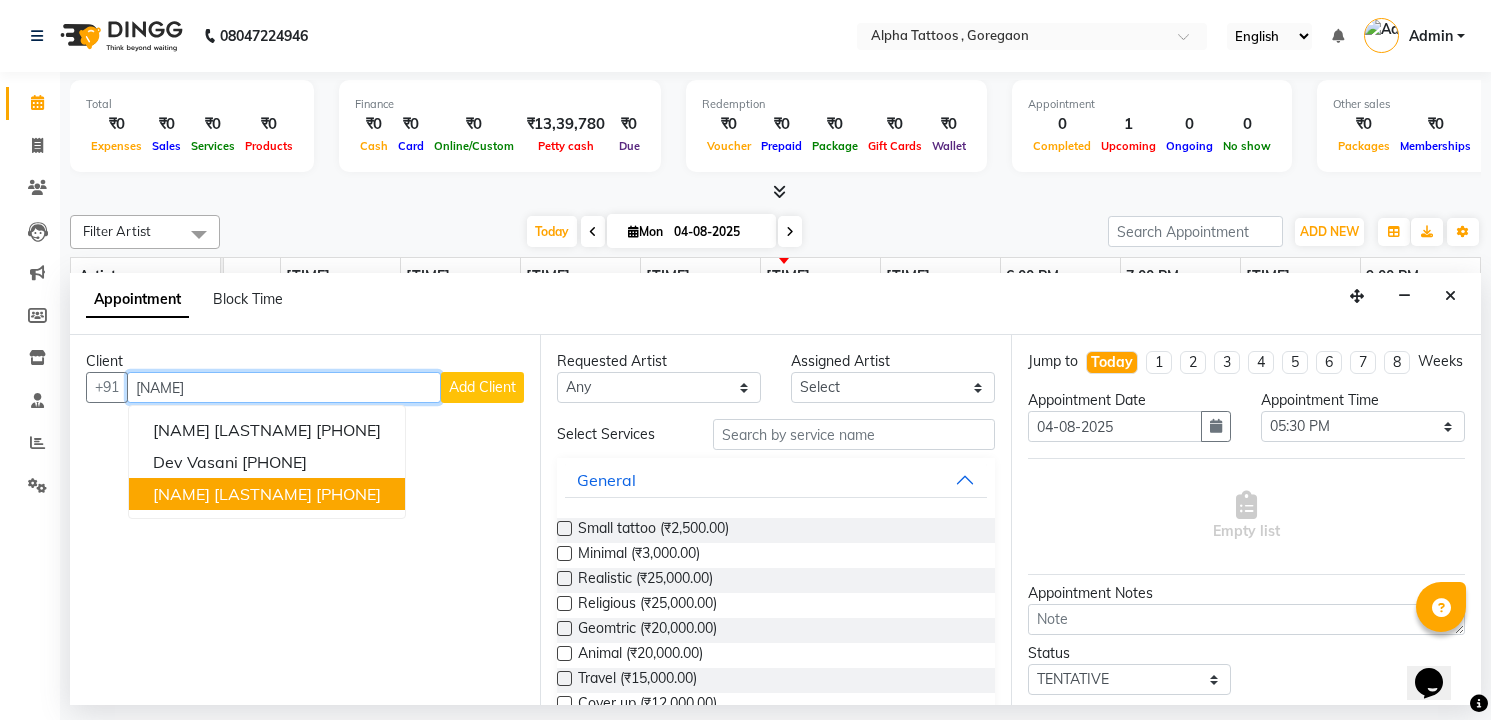click on "[PHONE]" at bounding box center (348, 494) 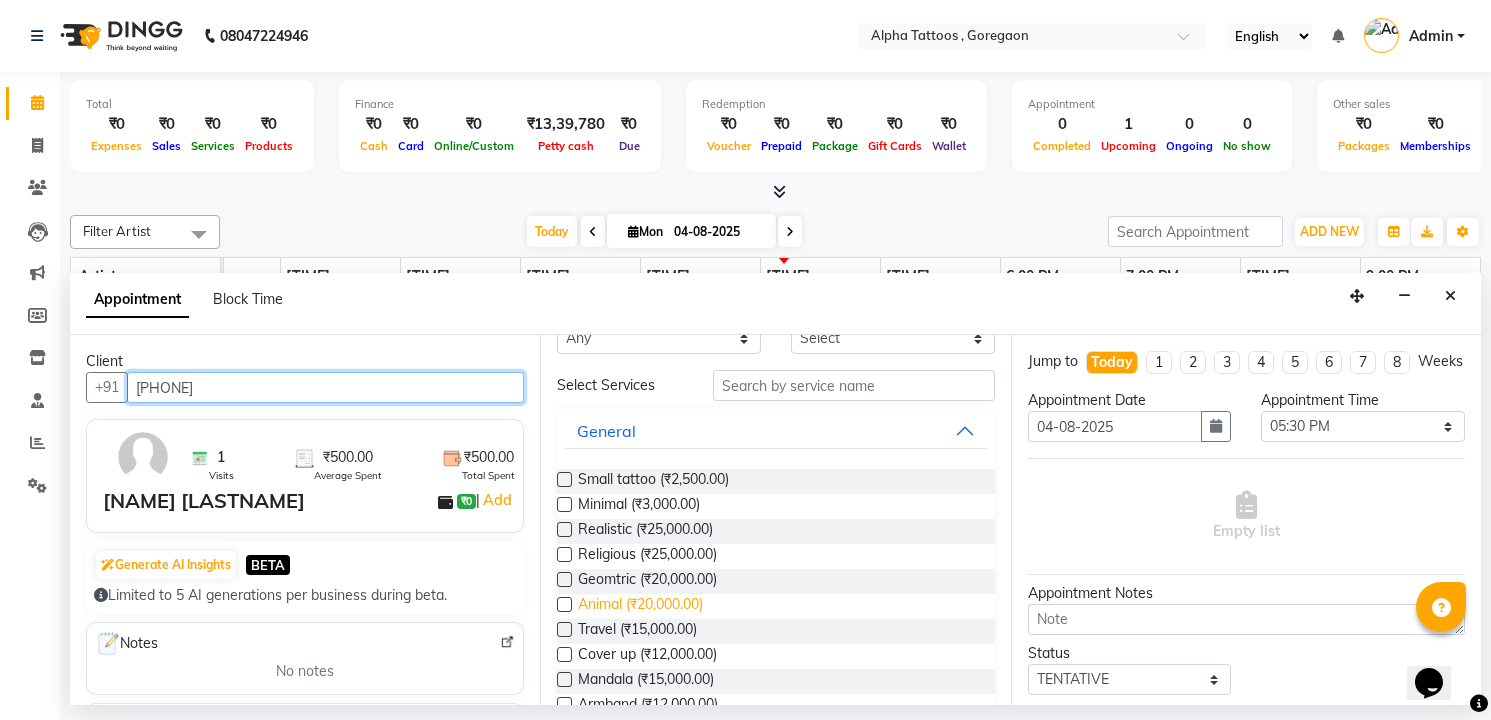scroll, scrollTop: 52, scrollLeft: 0, axis: vertical 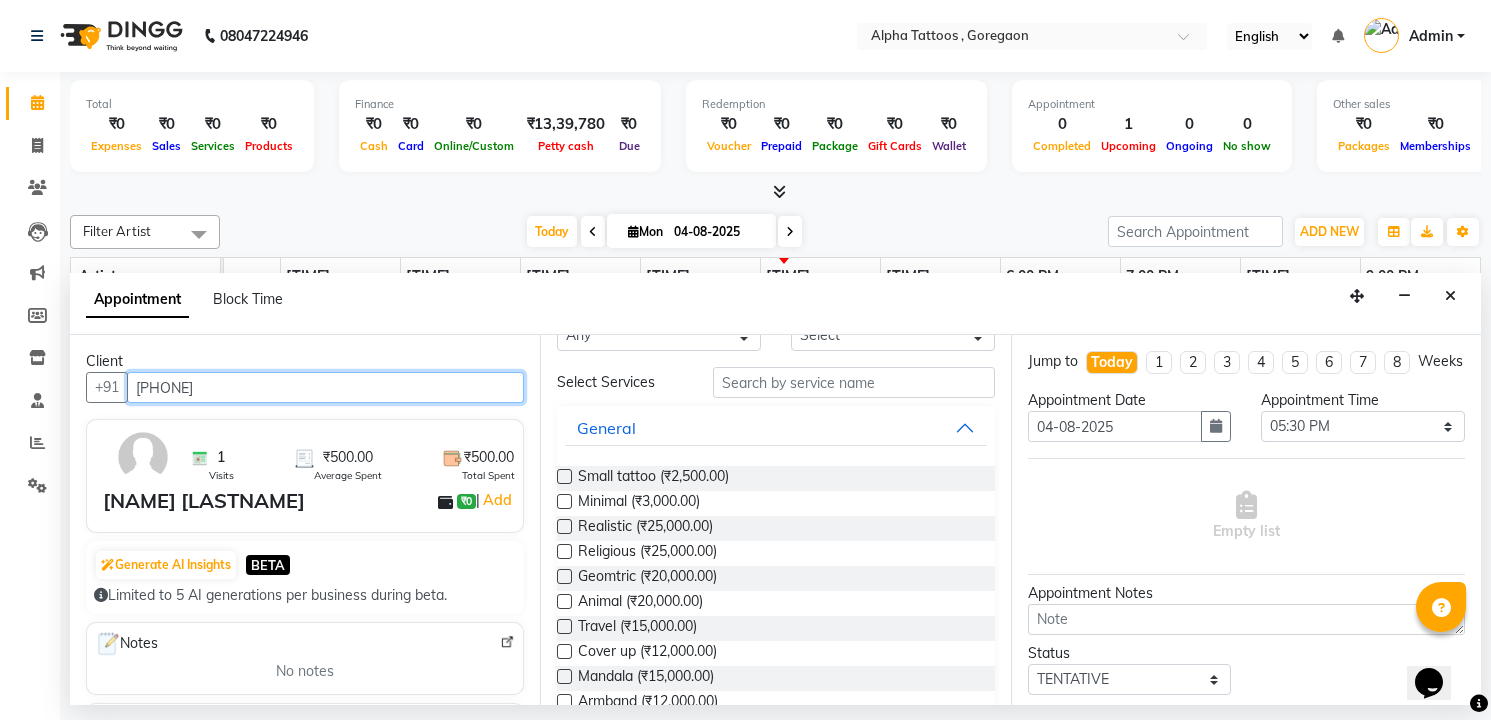 type on "[PHONE]" 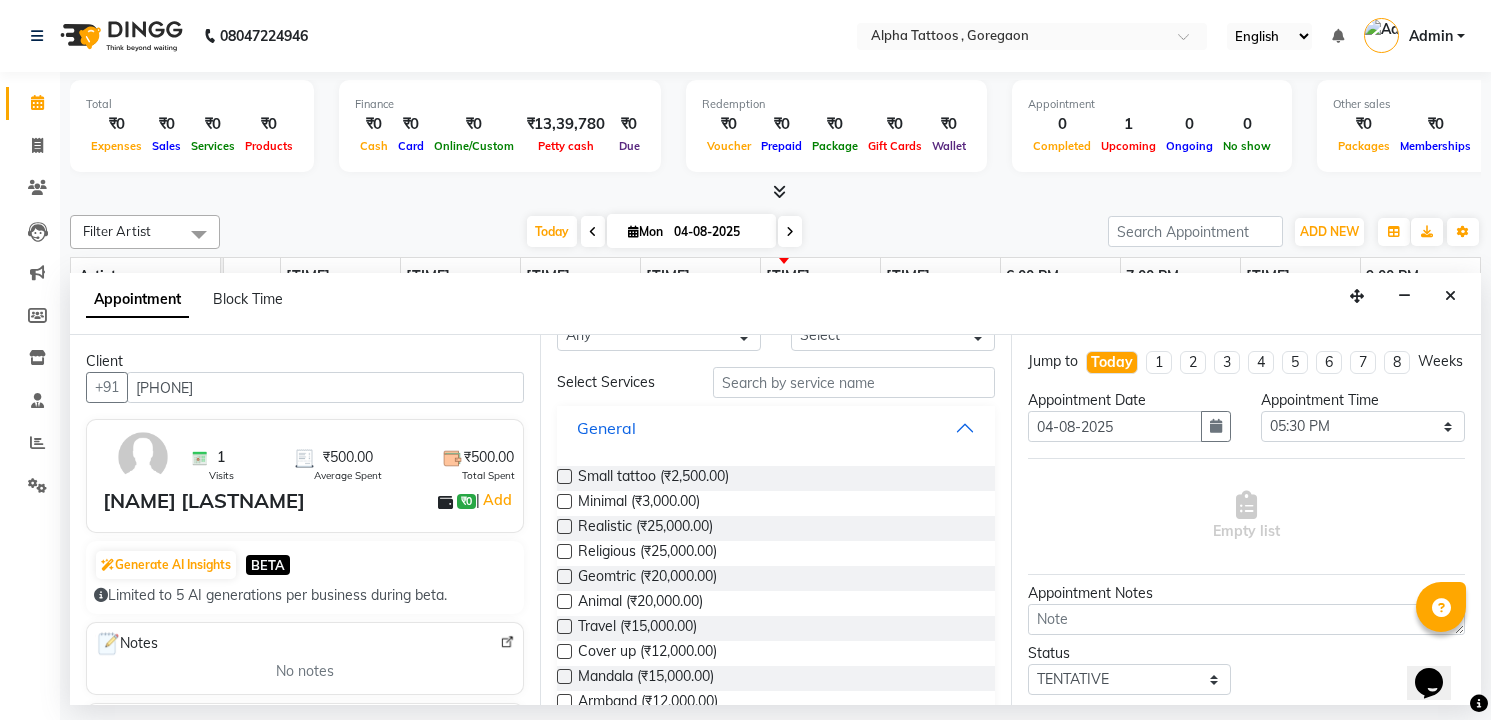 click on "General" at bounding box center [775, 428] 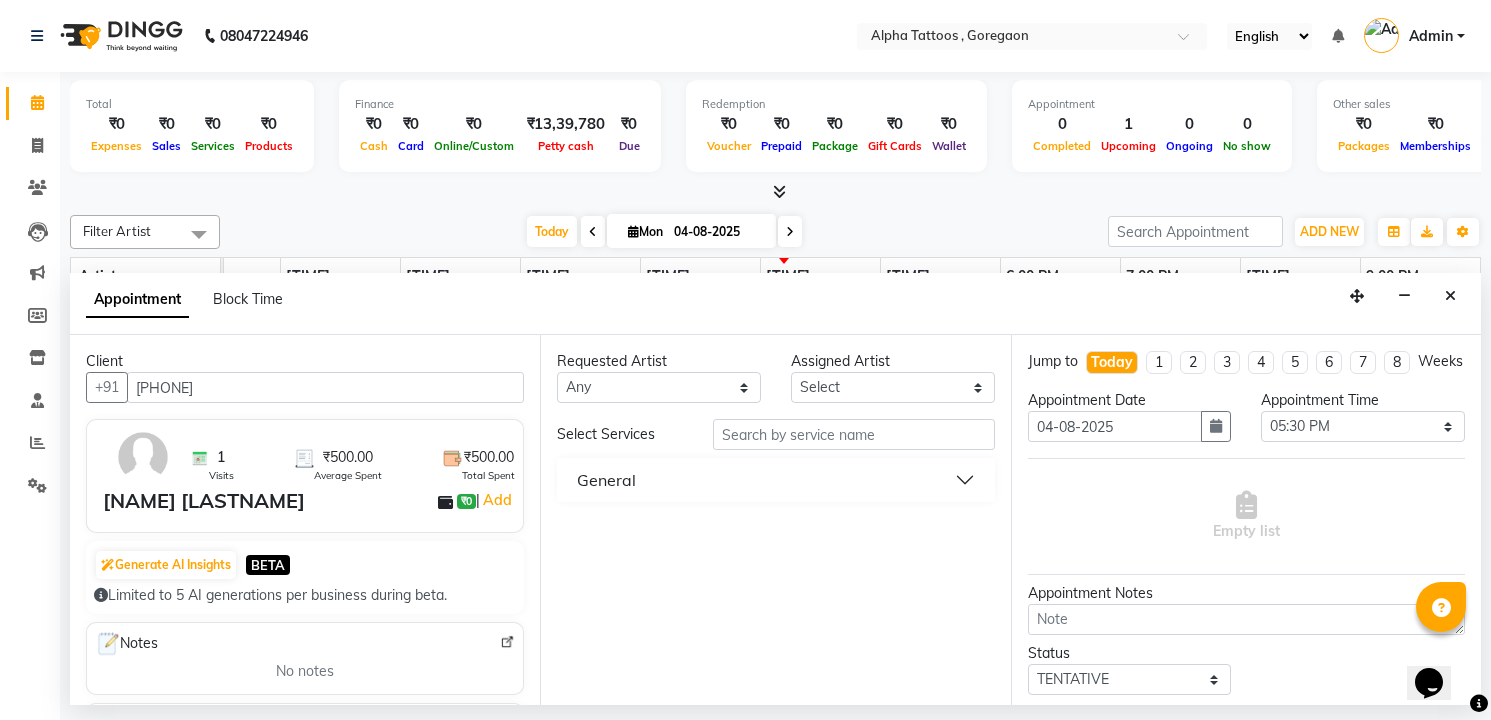 scroll, scrollTop: 0, scrollLeft: 0, axis: both 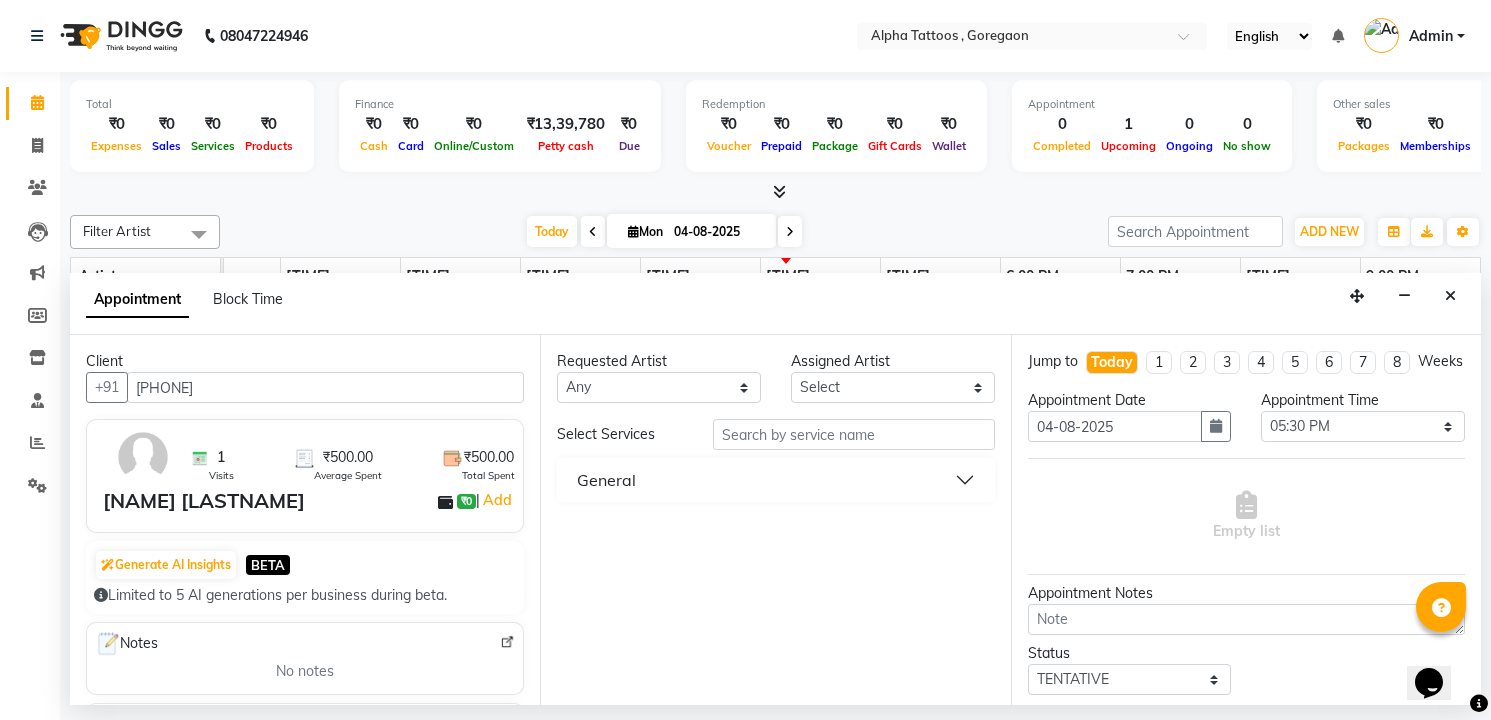 click on "General" at bounding box center (775, 480) 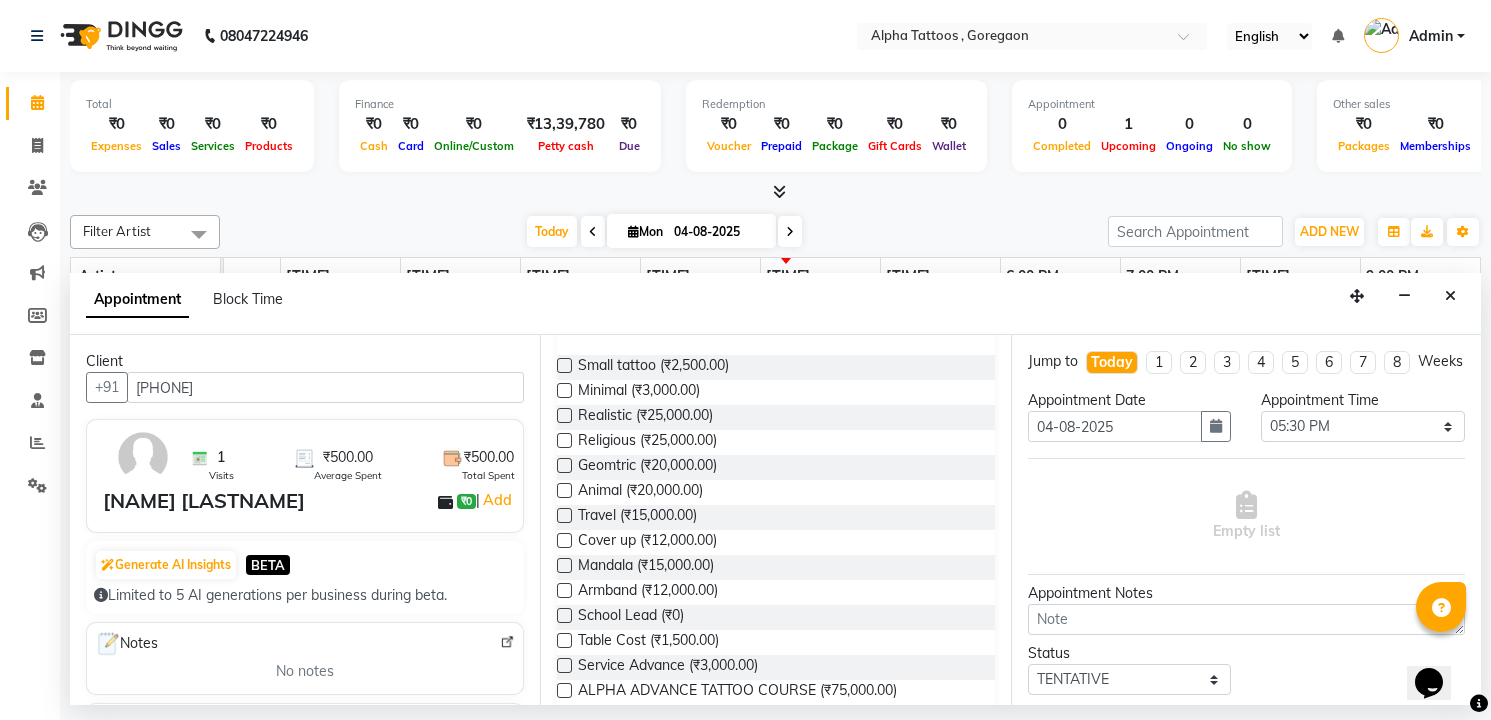 scroll, scrollTop: 158, scrollLeft: 0, axis: vertical 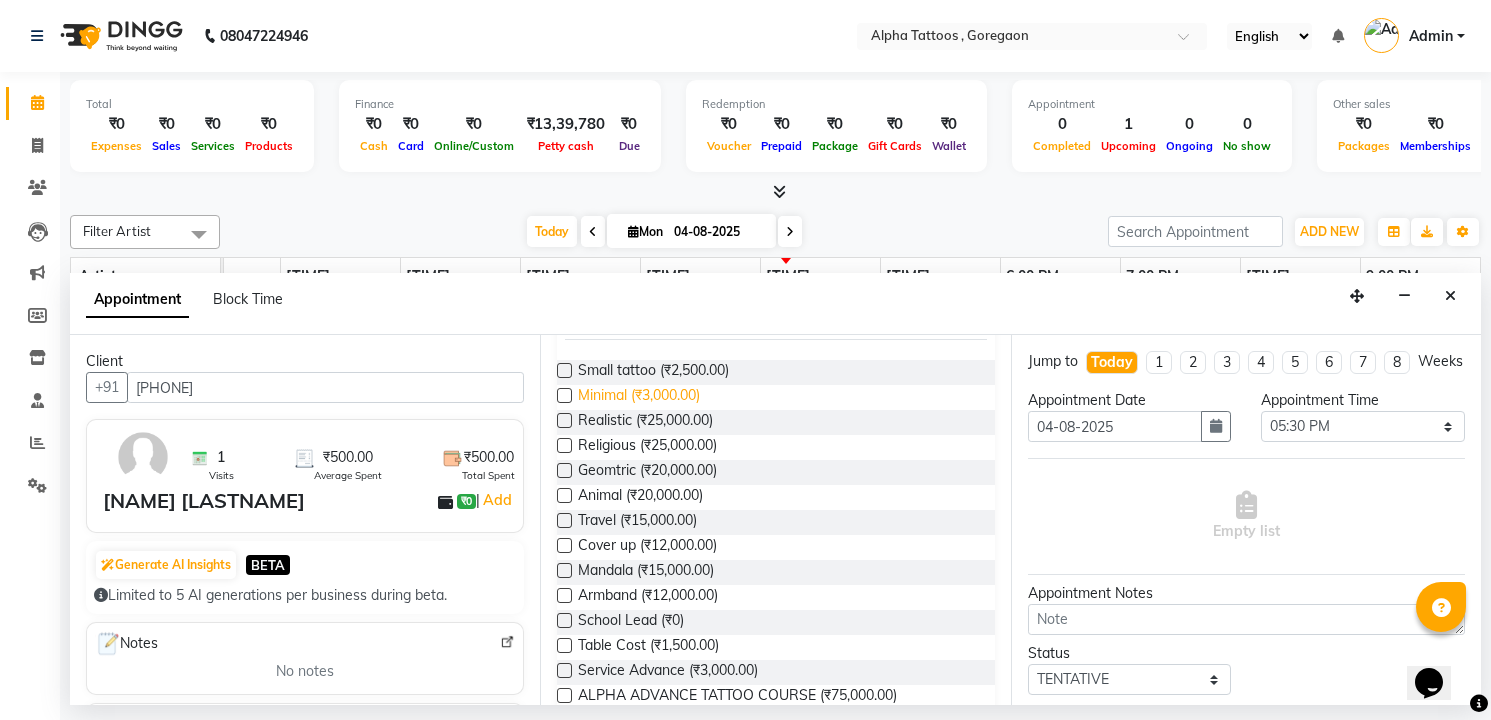 click on "Minimal  (₹3,000.00)" at bounding box center [639, 397] 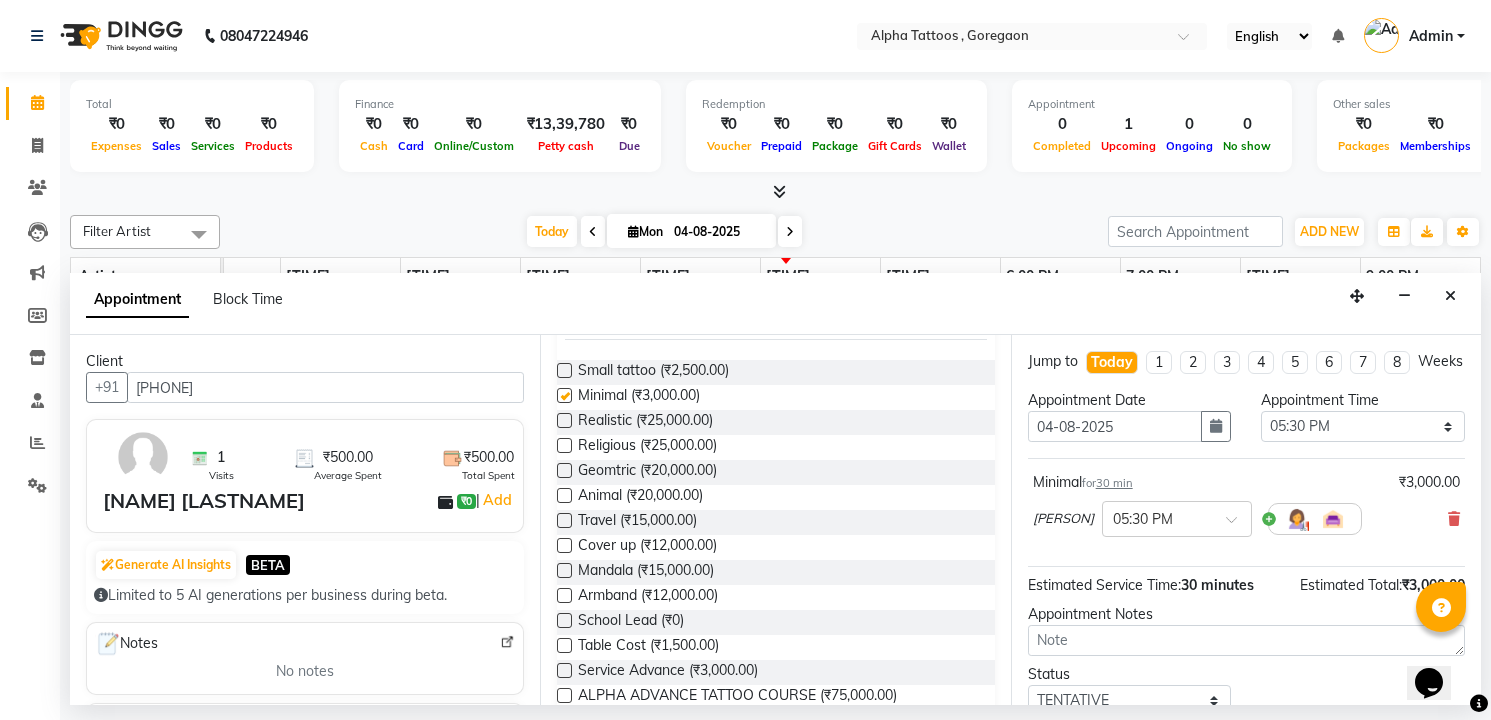 checkbox on "false" 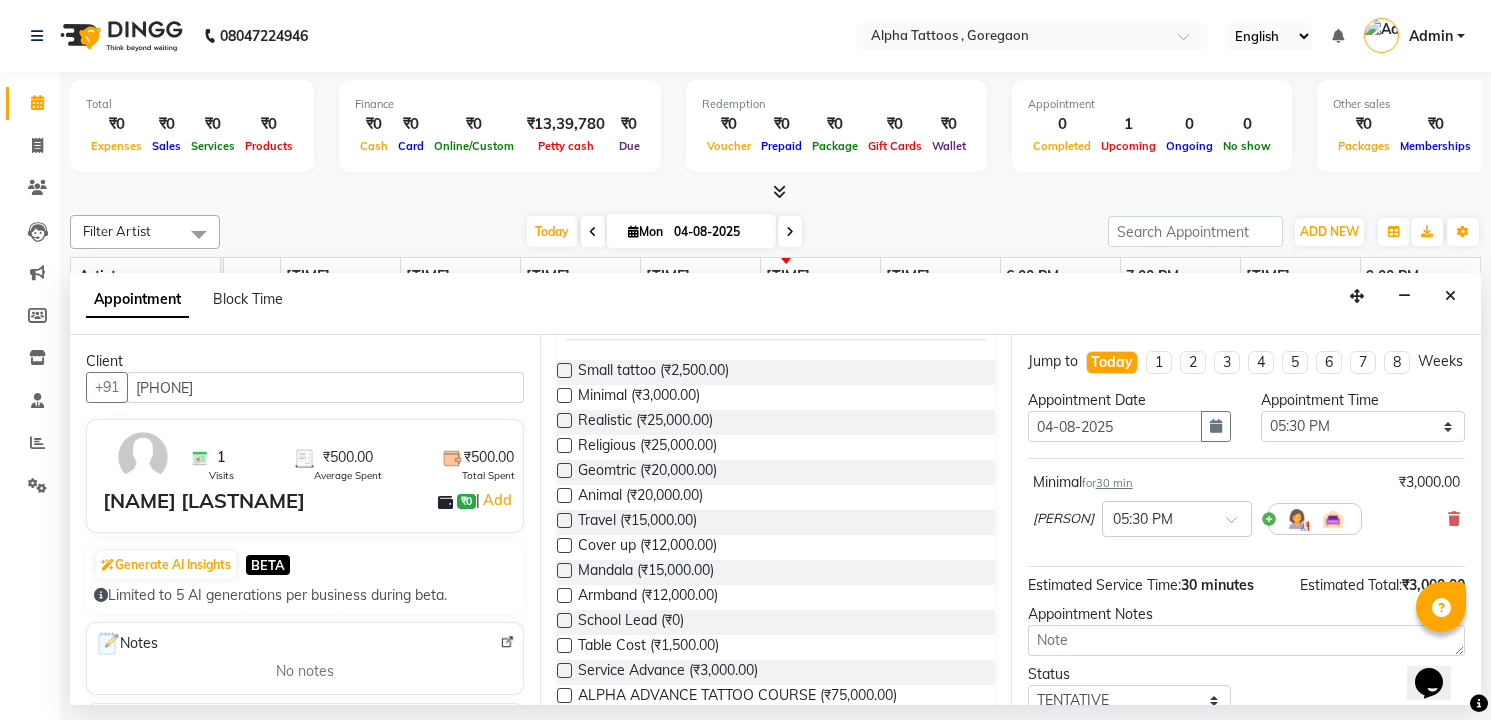 scroll, scrollTop: 156, scrollLeft: 0, axis: vertical 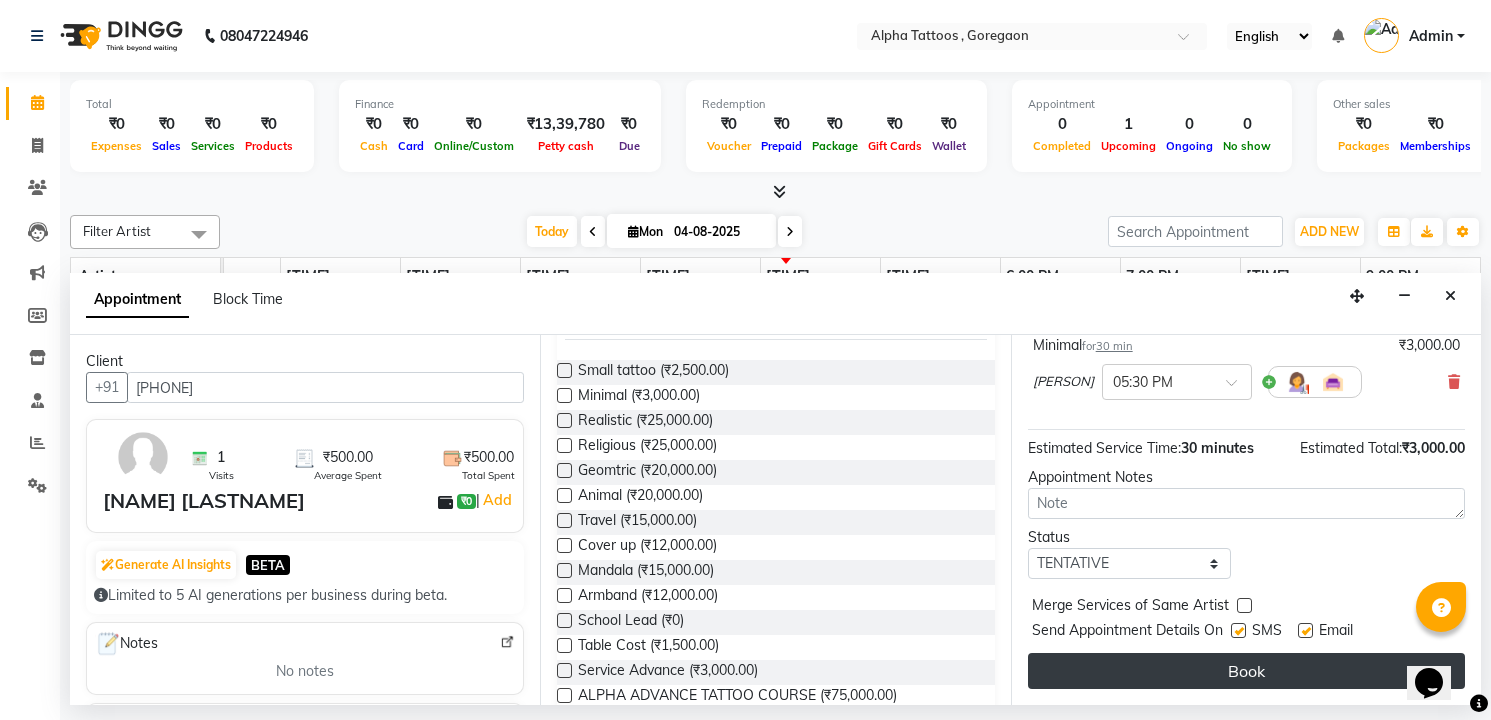 click on "Book" at bounding box center (1246, 671) 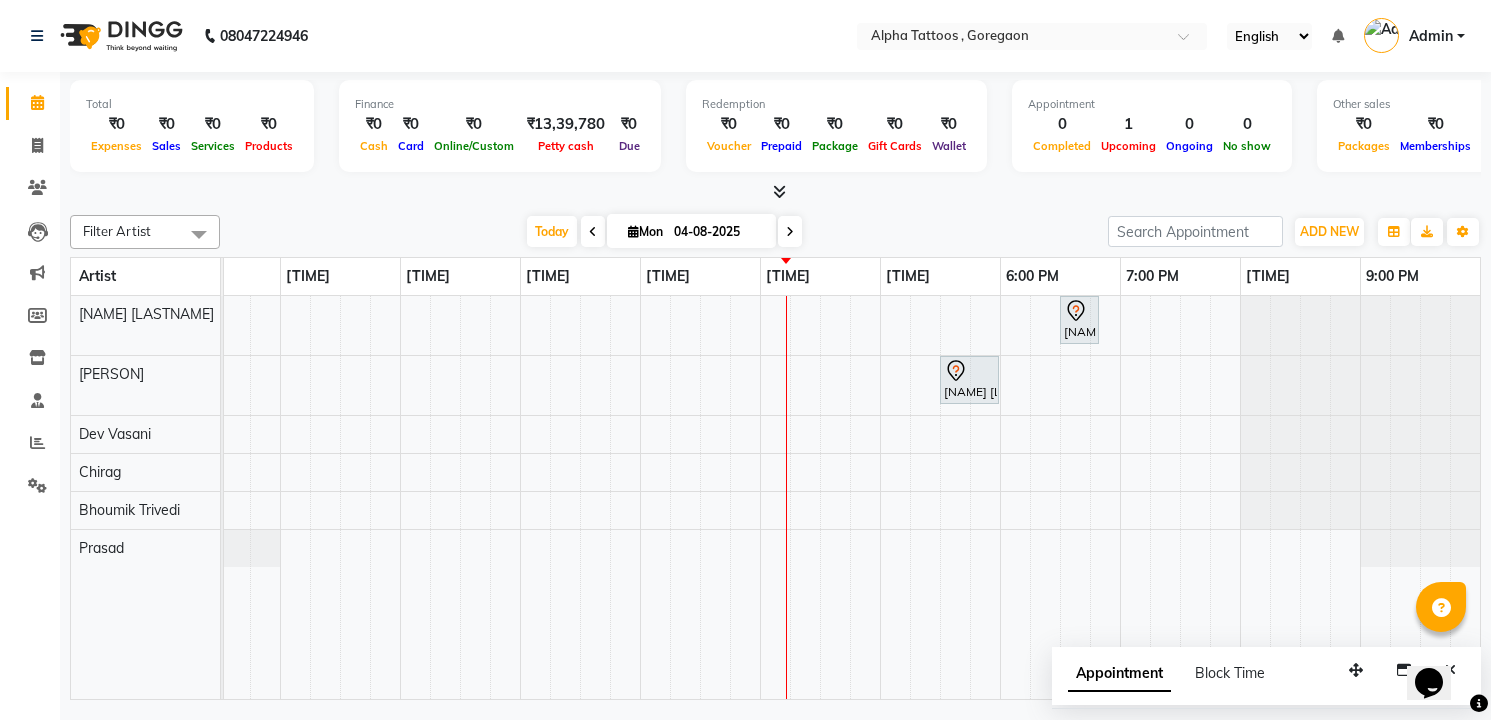 click on "Today  Mon 04-08-2025" at bounding box center [664, 232] 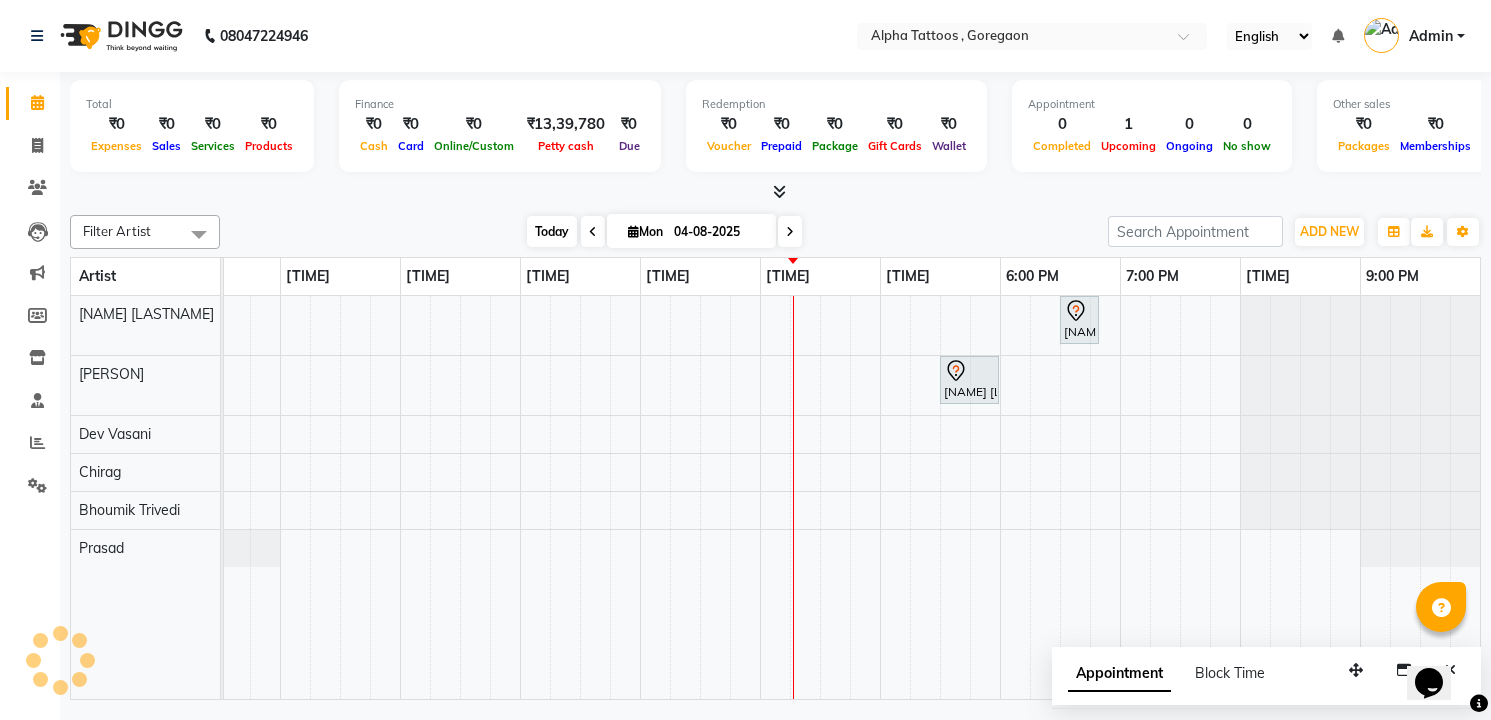 click on "Today" at bounding box center [552, 231] 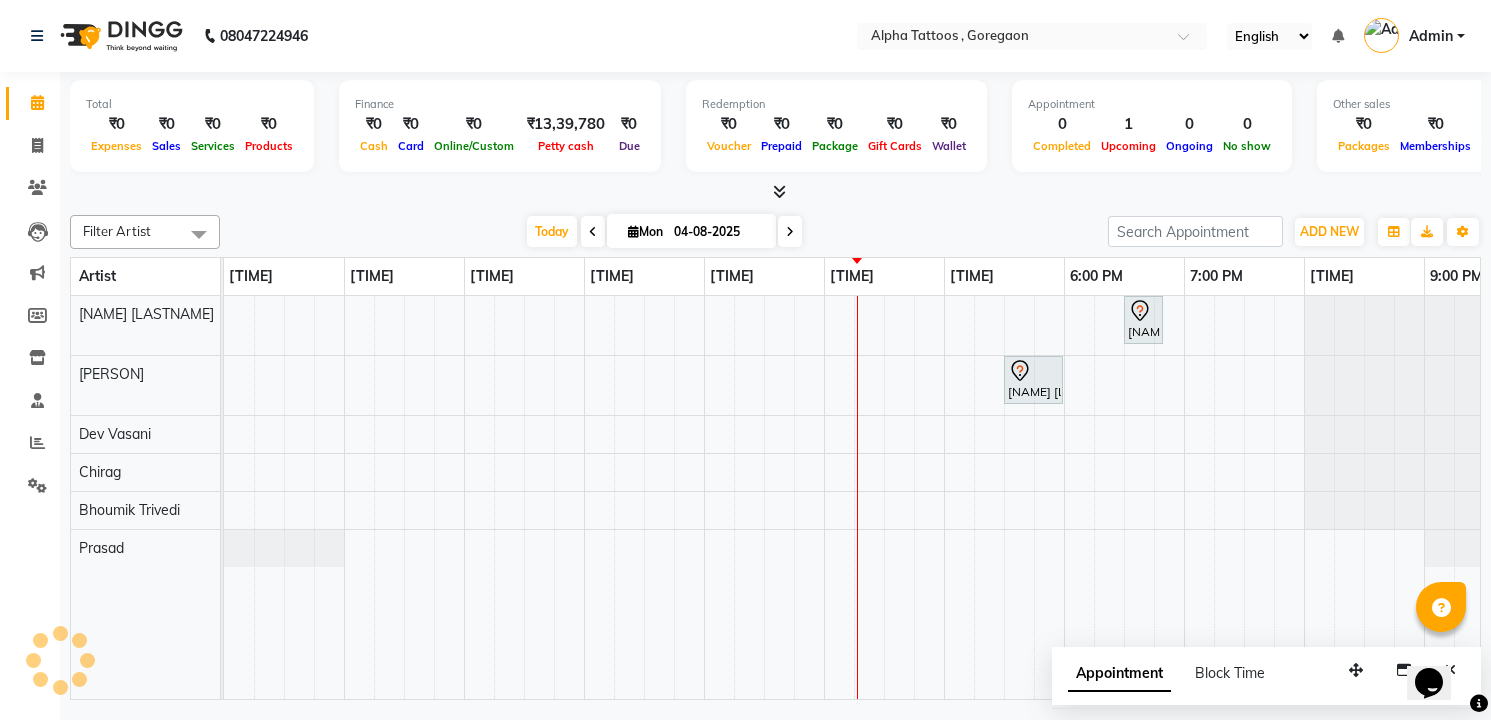 scroll, scrollTop: 0, scrollLeft: 64, axis: horizontal 